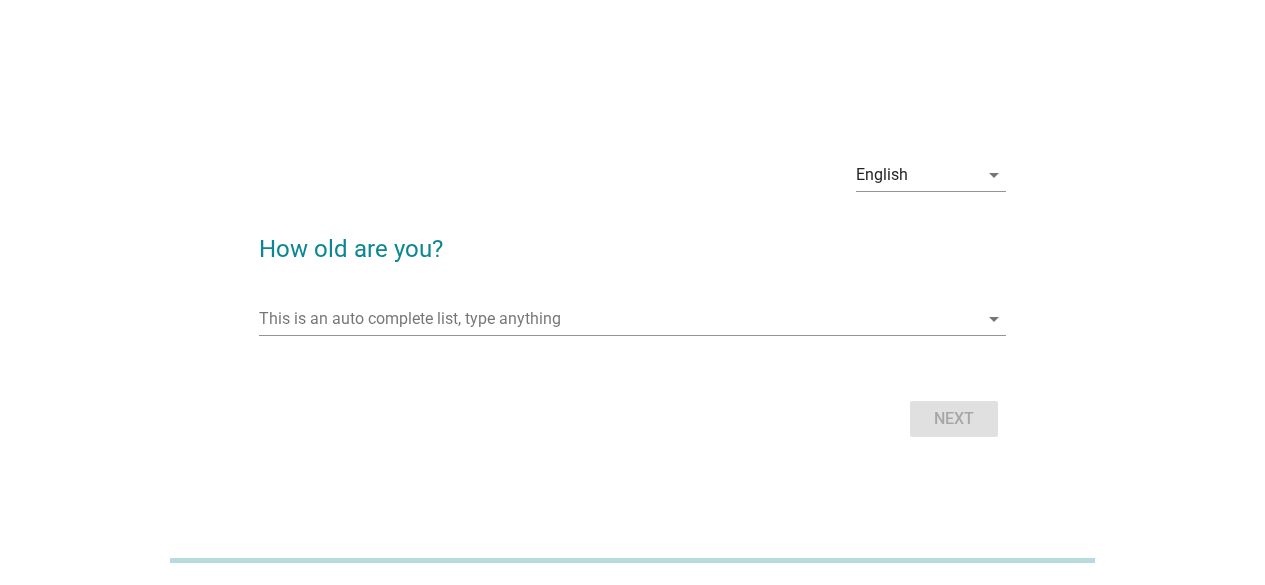 scroll, scrollTop: 0, scrollLeft: 0, axis: both 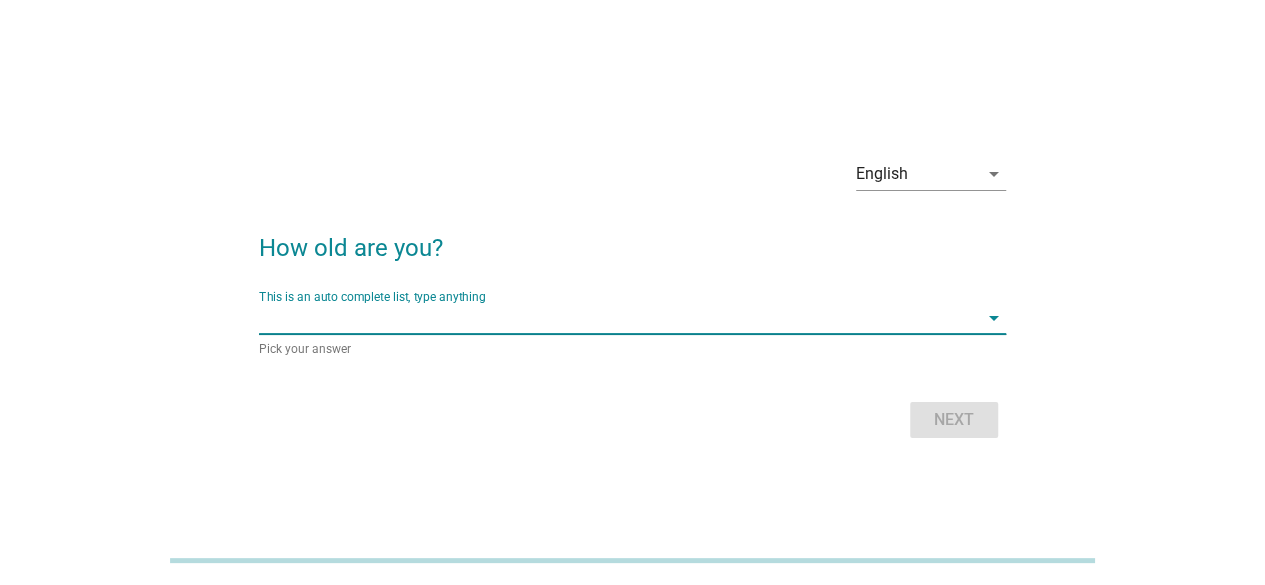 click at bounding box center [618, 318] 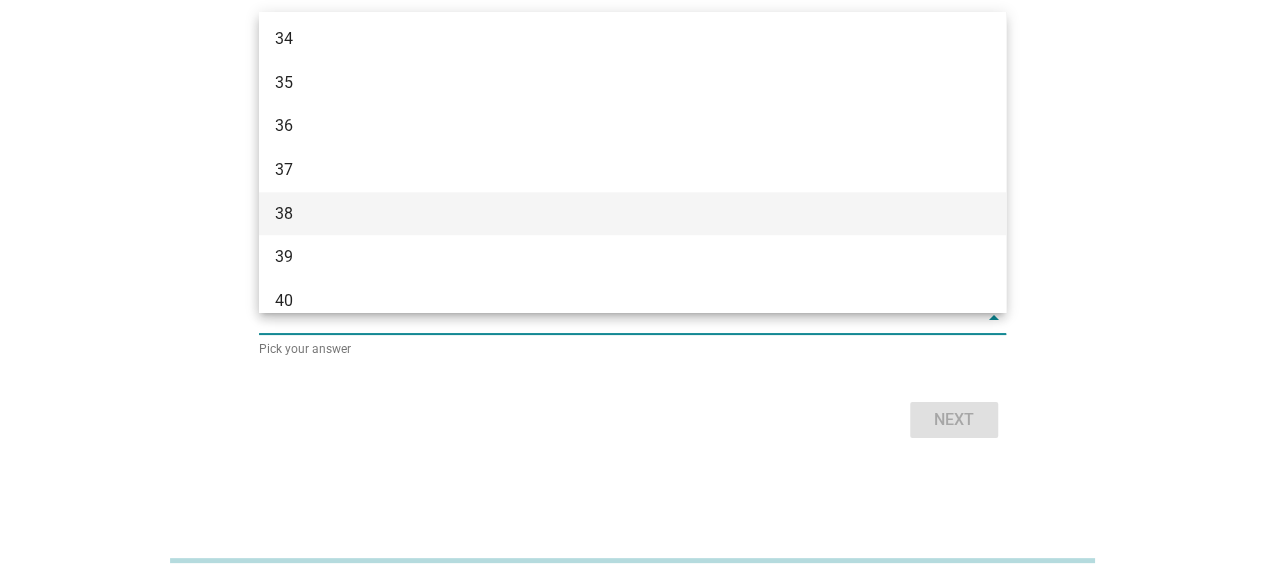 scroll, scrollTop: 900, scrollLeft: 0, axis: vertical 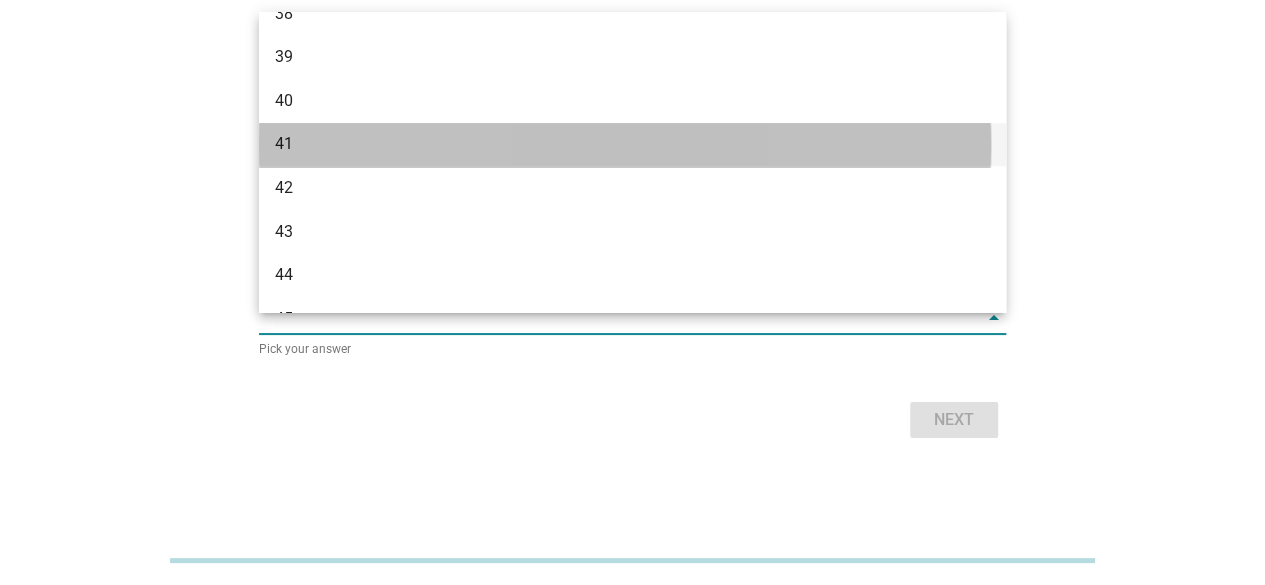 click on "41" at bounding box center (602, 144) 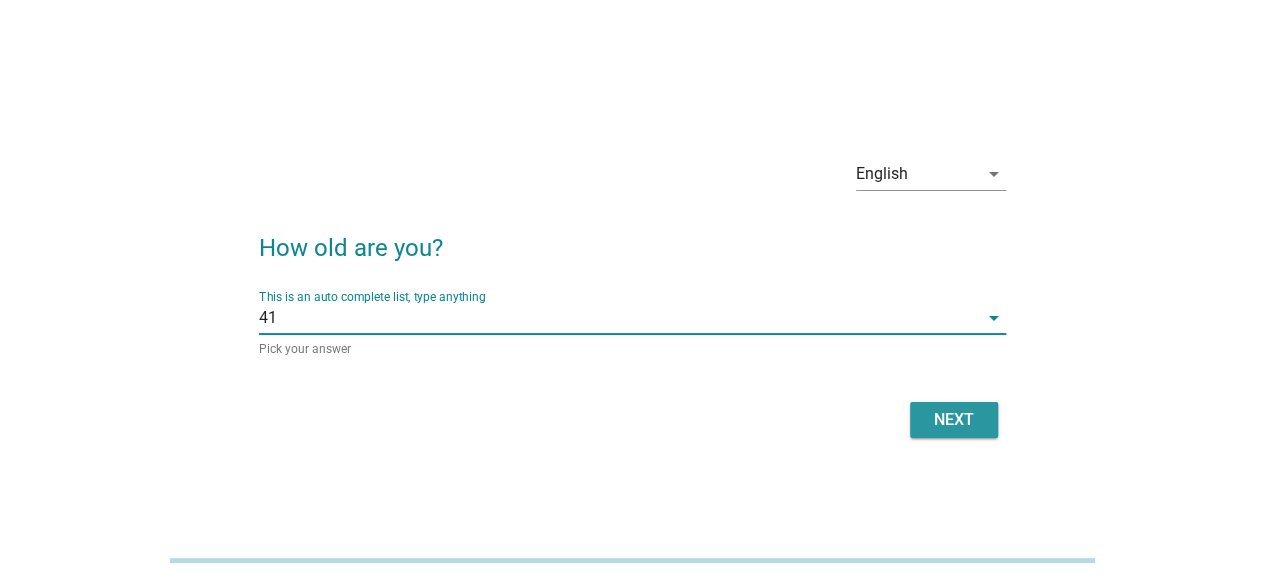drag, startPoint x: 933, startPoint y: 419, endPoint x: 839, endPoint y: 337, distance: 124.73973 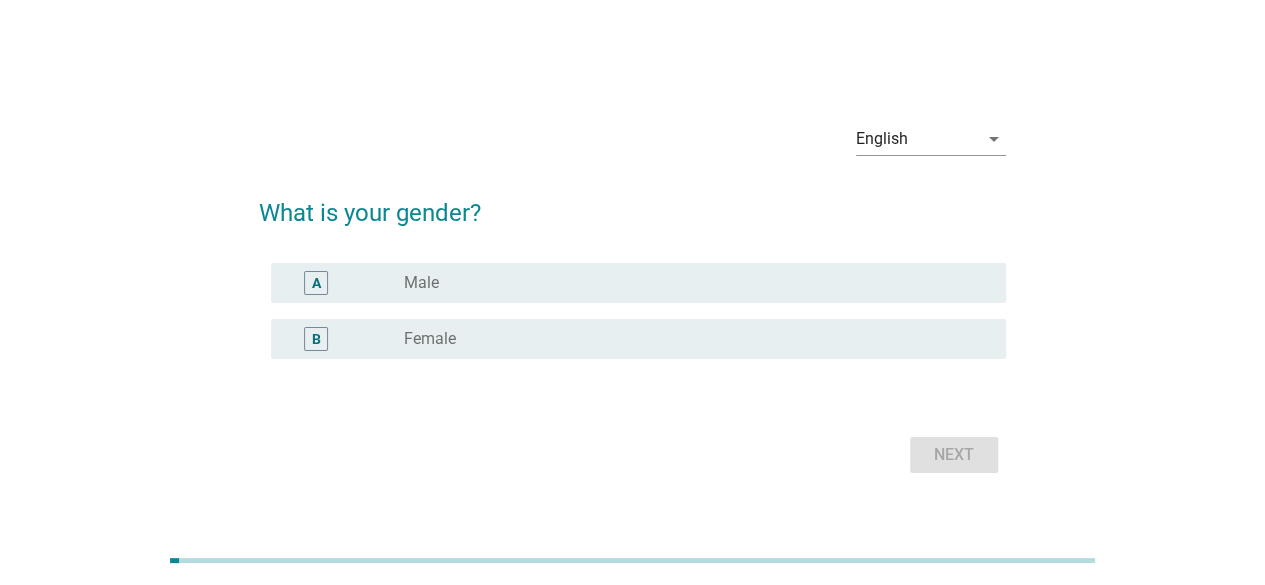 click on "radio_button_unchecked Female" at bounding box center [689, 339] 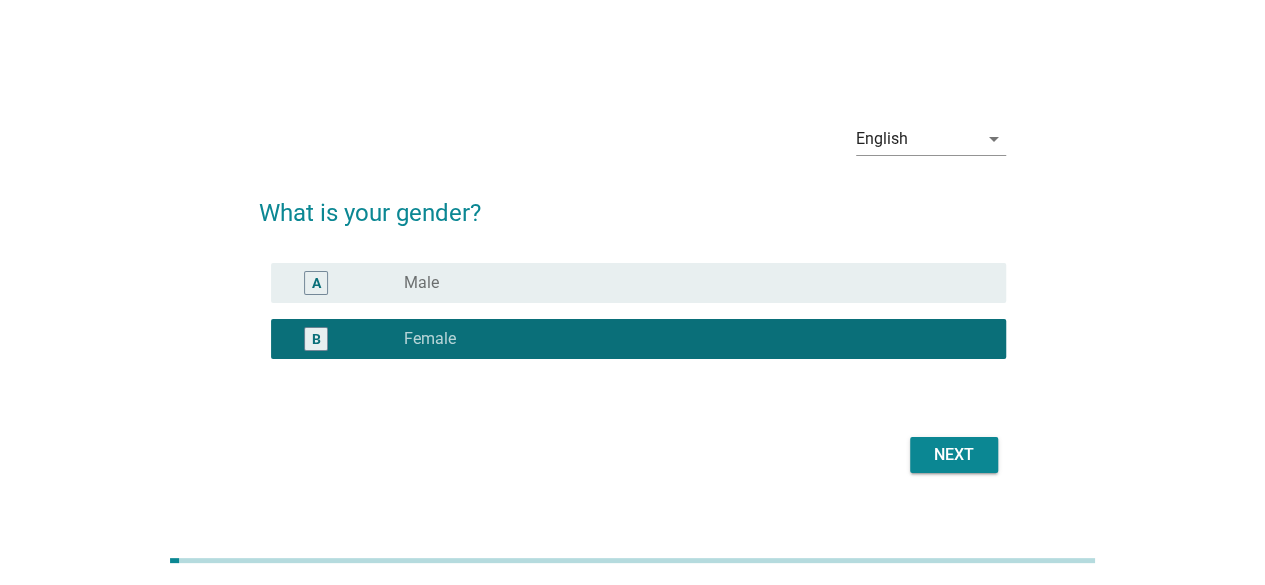 click on "Next" at bounding box center (954, 455) 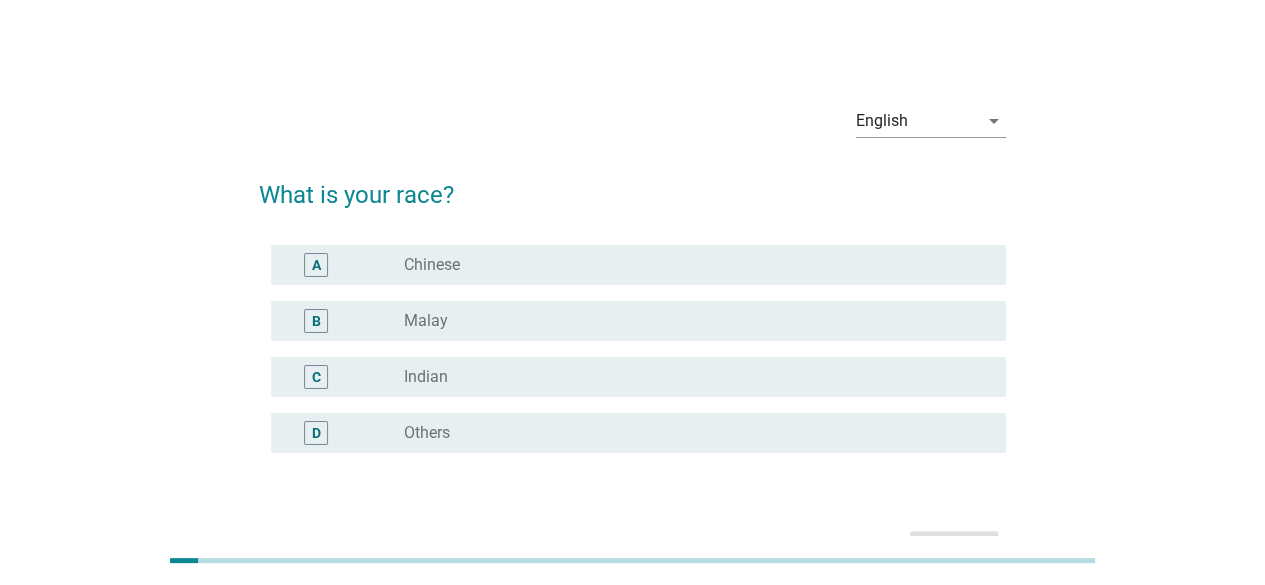 click on "A     radio_button_unchecked Chinese" at bounding box center [638, 265] 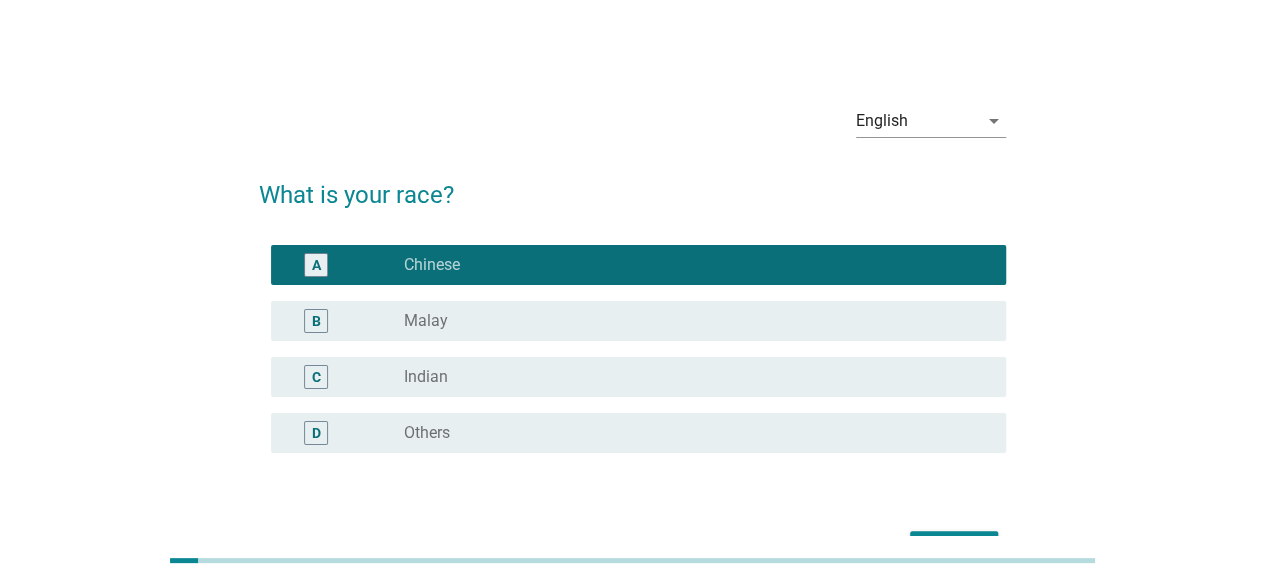 scroll, scrollTop: 100, scrollLeft: 0, axis: vertical 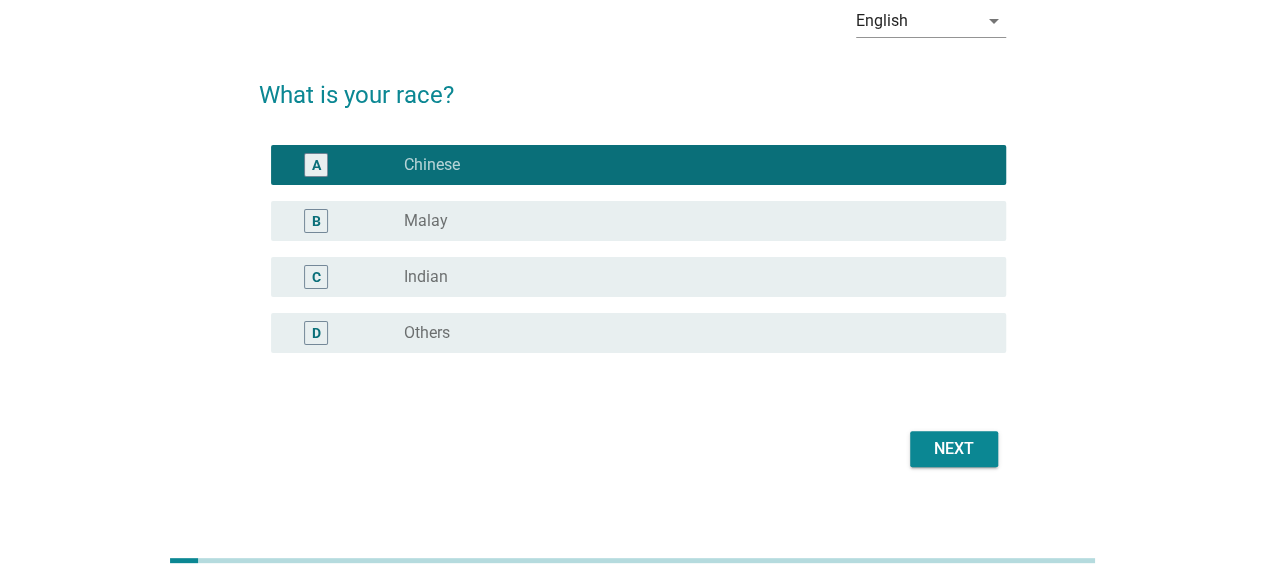 click on "Next" at bounding box center [954, 449] 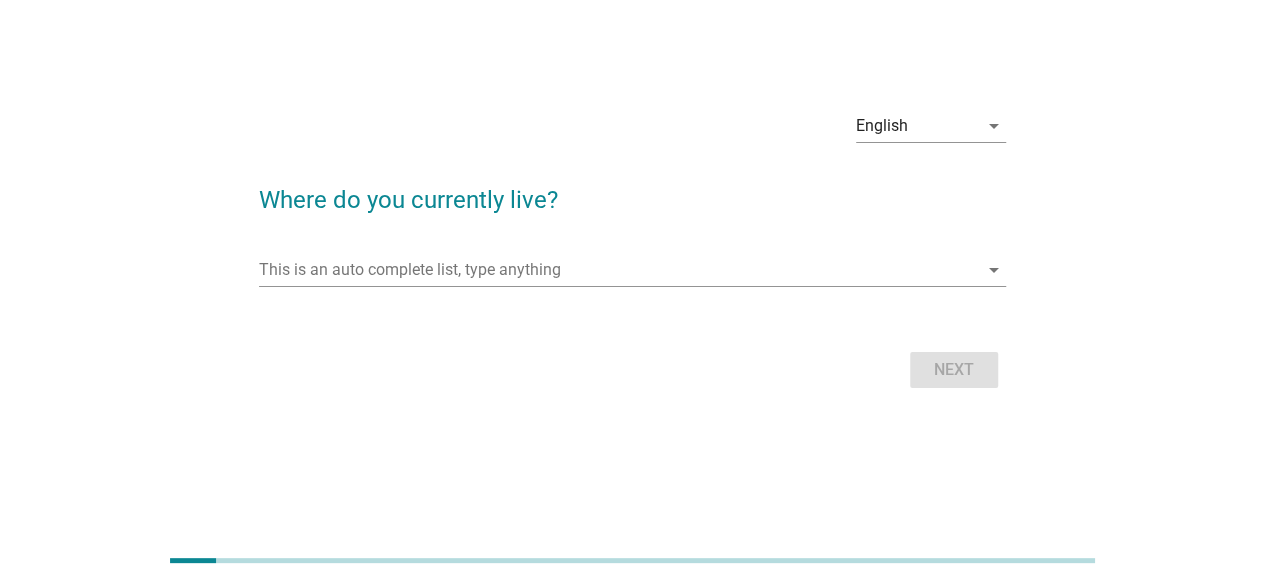 scroll, scrollTop: 0, scrollLeft: 0, axis: both 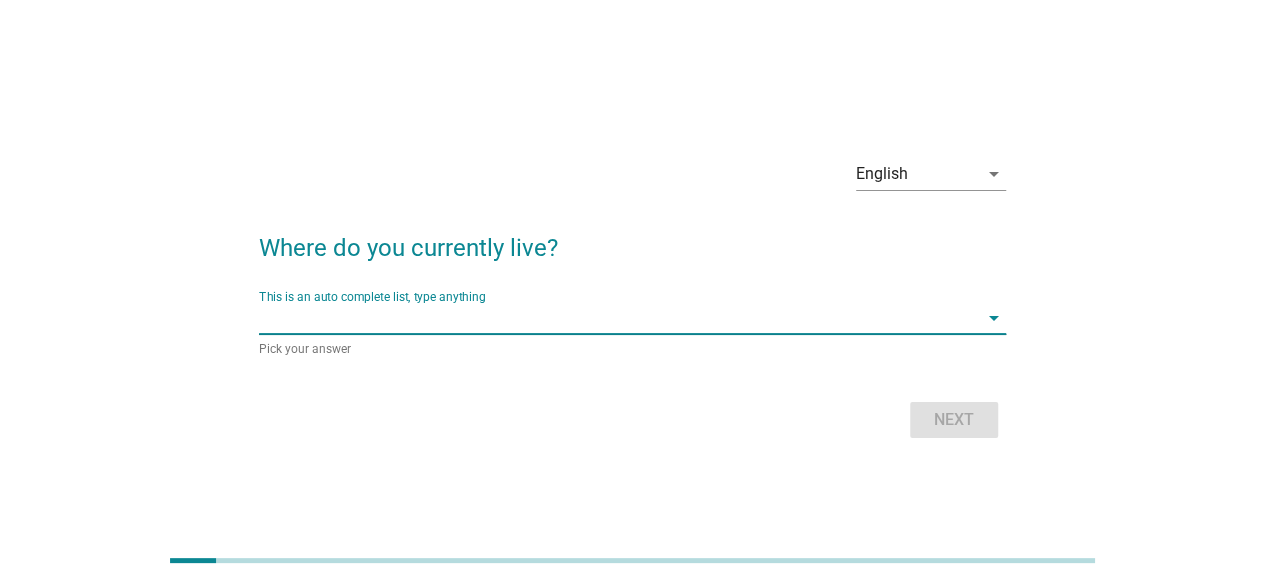click at bounding box center [618, 318] 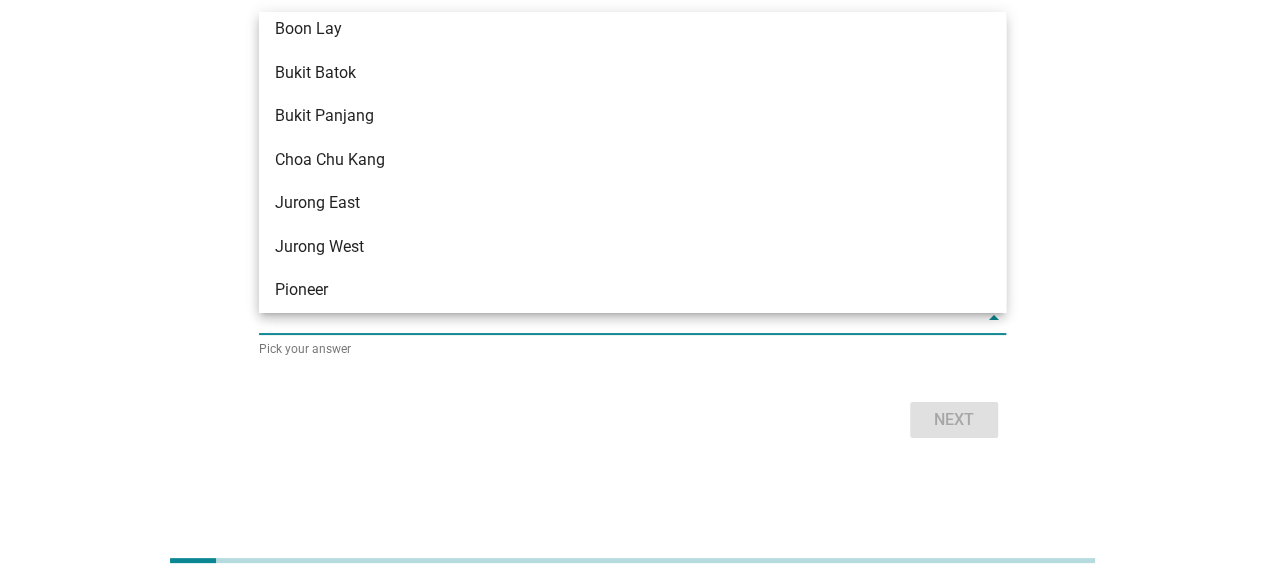 scroll, scrollTop: 1913, scrollLeft: 0, axis: vertical 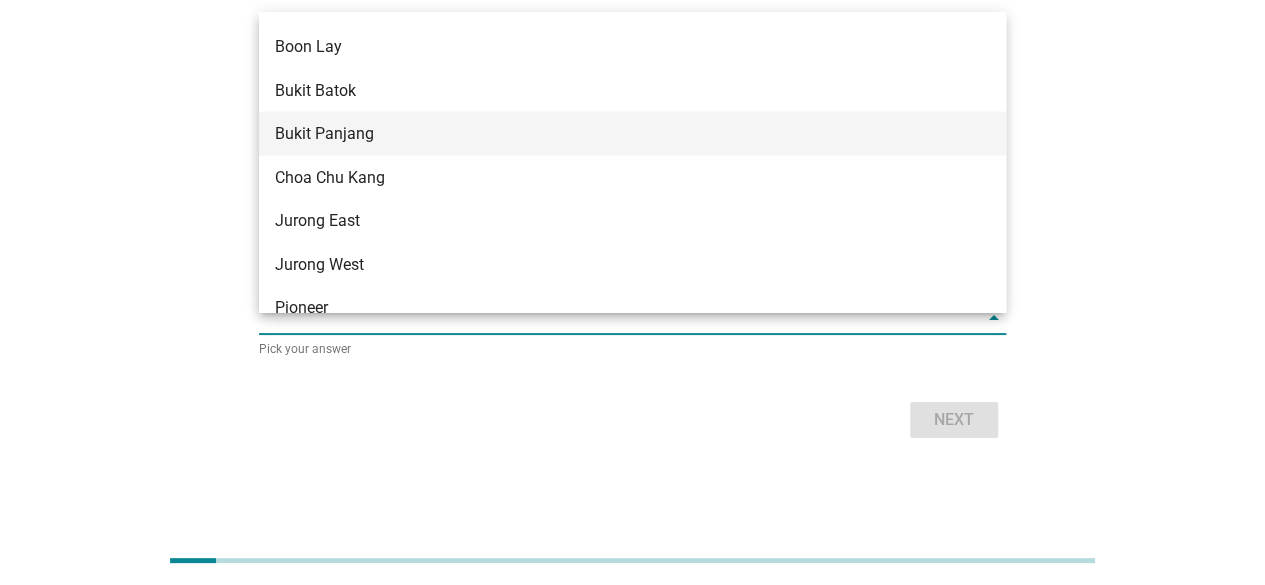 click on "Bukit Panjang" at bounding box center (602, 134) 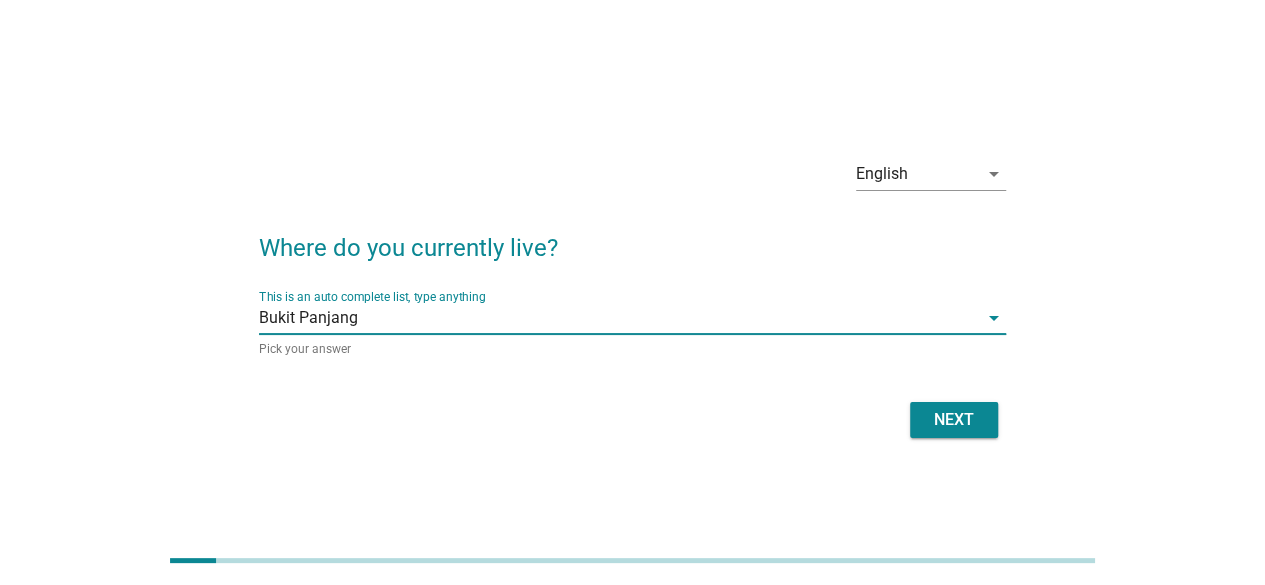 click on "Next" at bounding box center (954, 420) 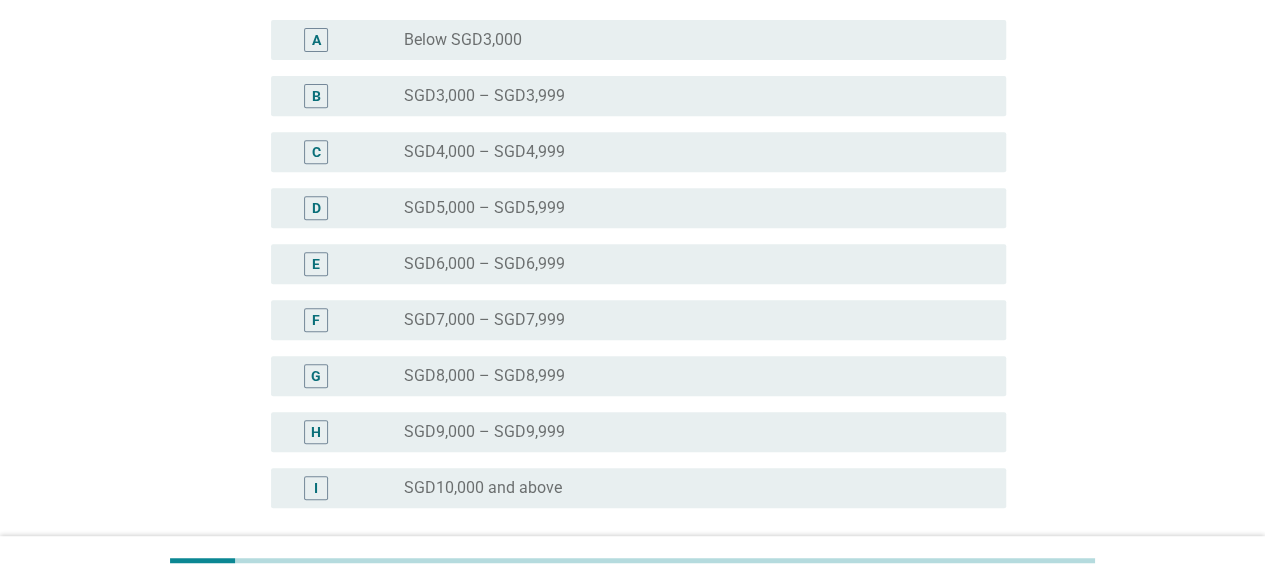 scroll, scrollTop: 400, scrollLeft: 0, axis: vertical 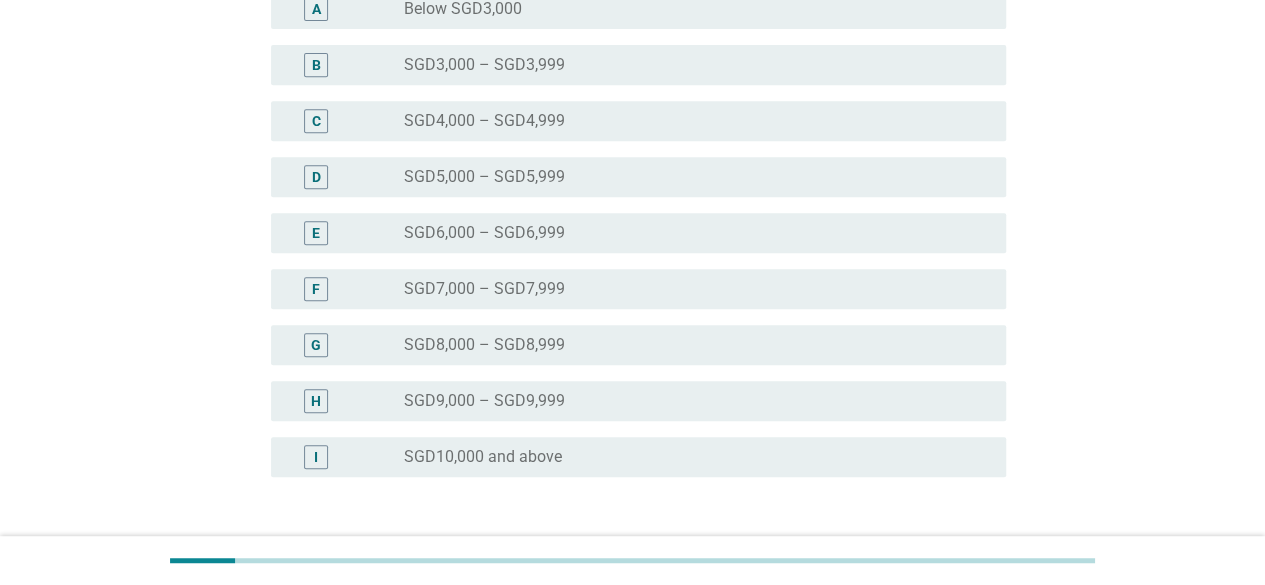 click on "radio_button_unchecked SGD9,000 – SGD9,999" at bounding box center (689, 401) 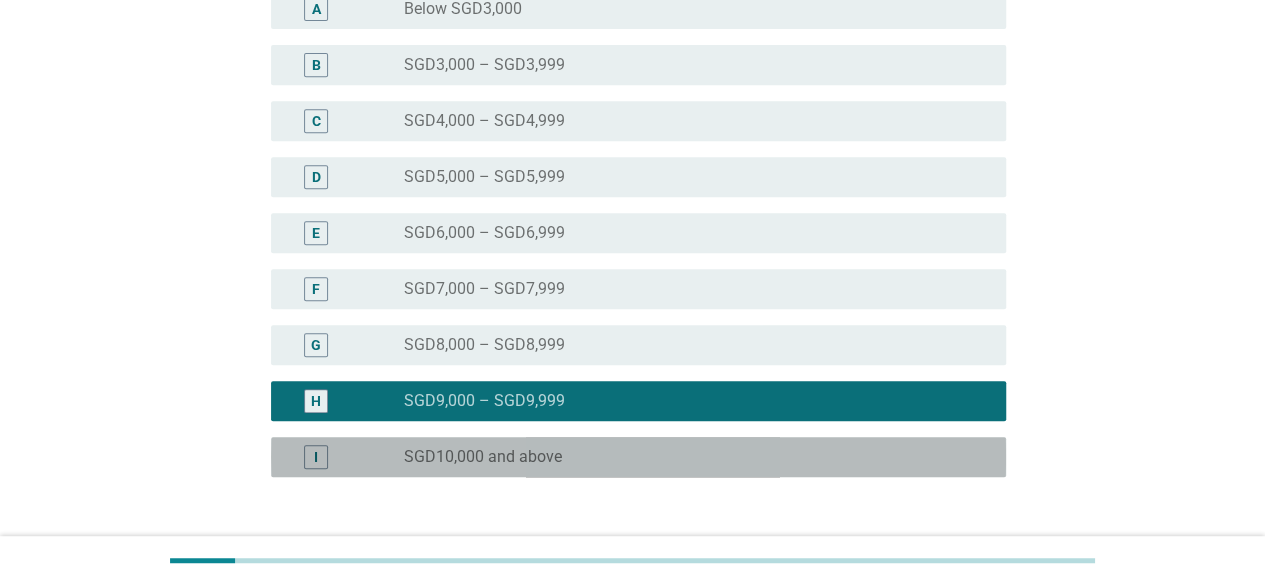 click on "radio_button_unchecked SGD10,000 and above" at bounding box center (689, 457) 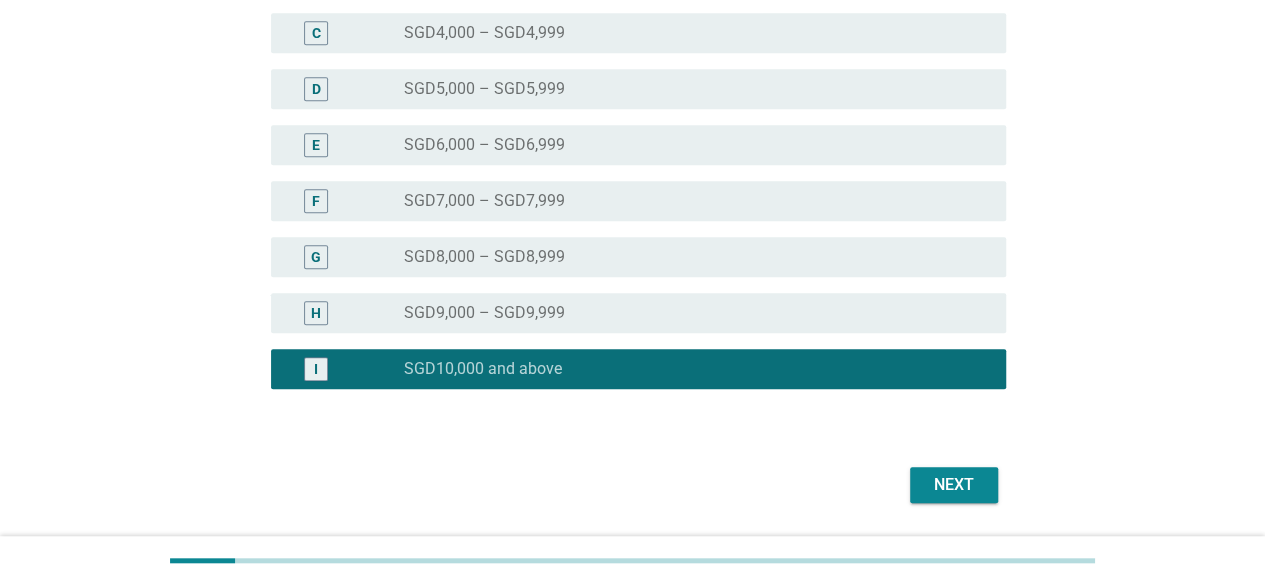 scroll, scrollTop: 548, scrollLeft: 0, axis: vertical 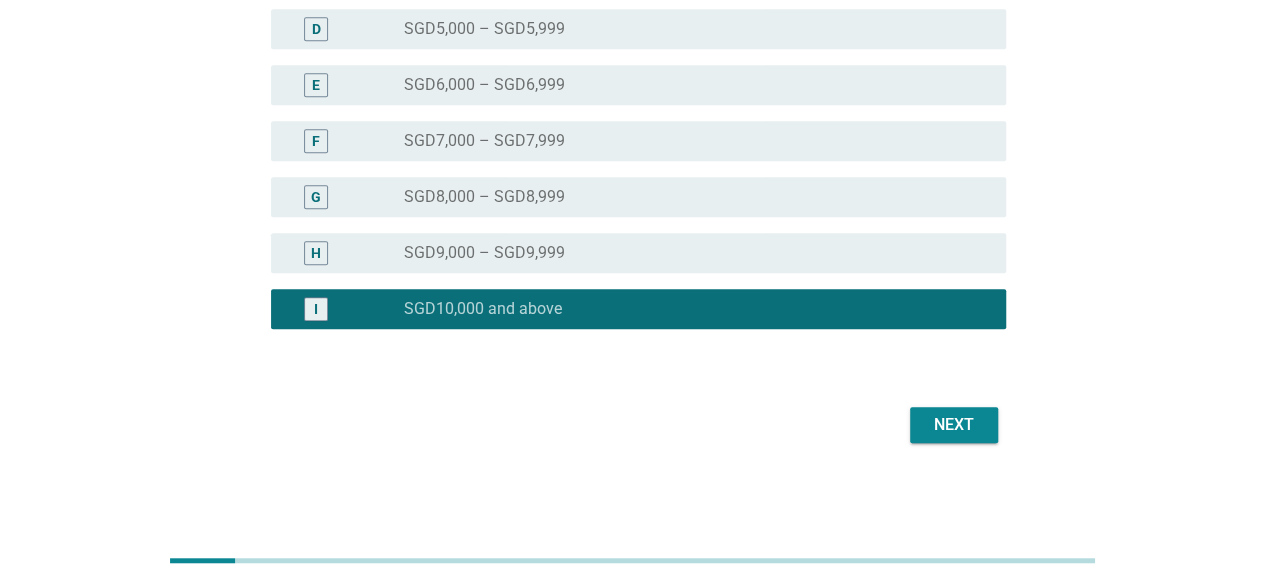 click on "Next" at bounding box center (954, 425) 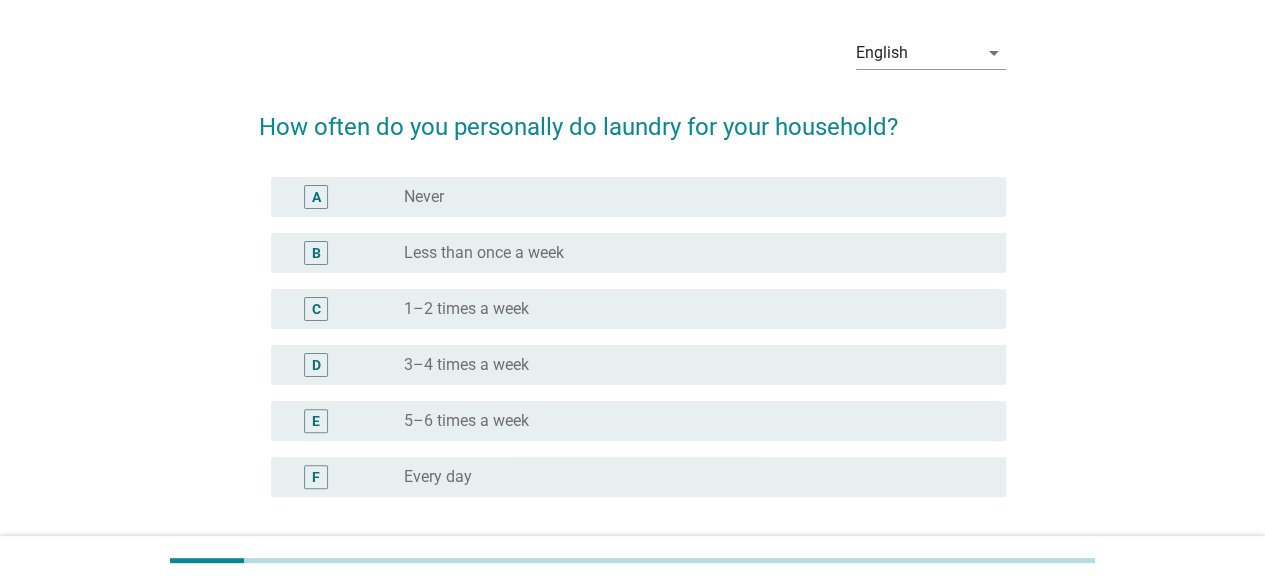 scroll, scrollTop: 100, scrollLeft: 0, axis: vertical 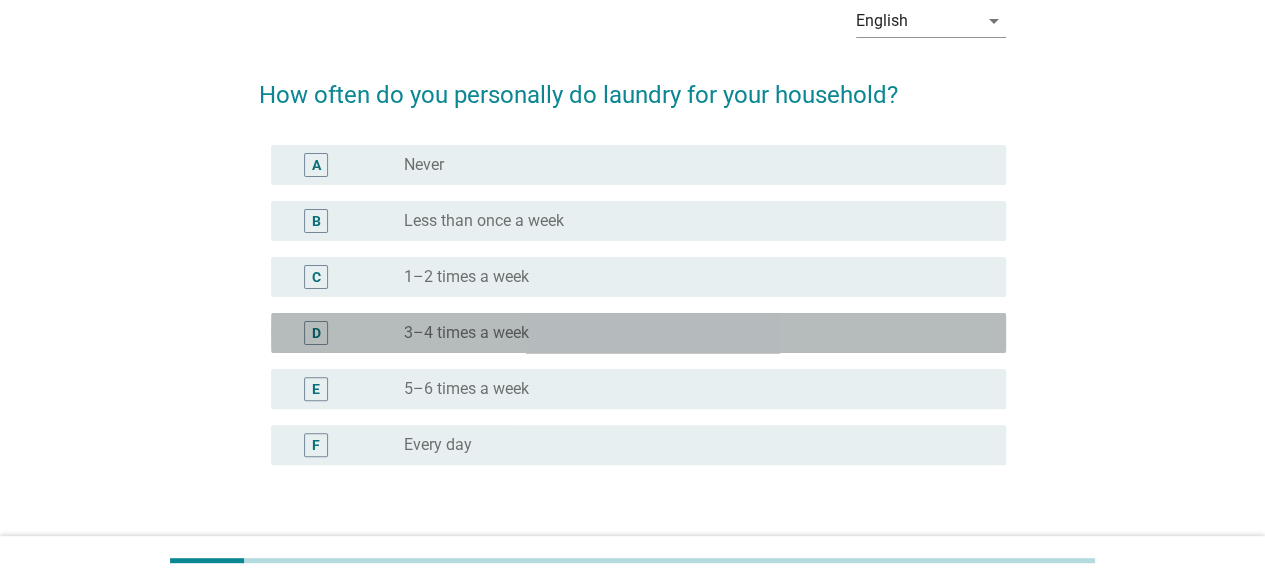 click on "radio_button_unchecked 3–4 times a week" at bounding box center [689, 333] 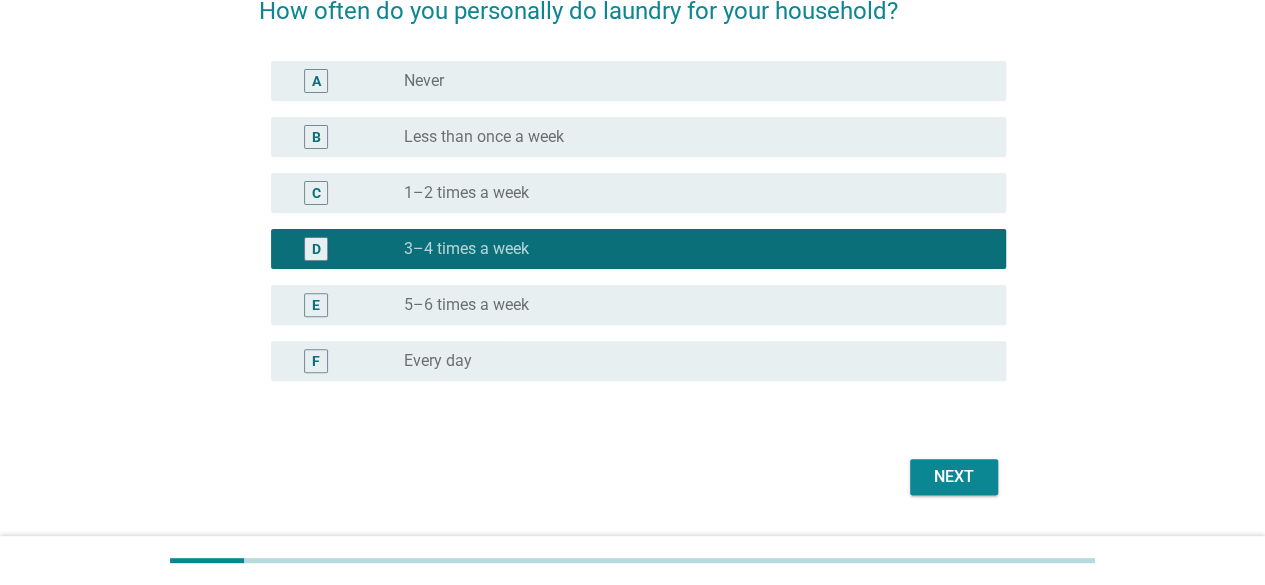 scroll, scrollTop: 236, scrollLeft: 0, axis: vertical 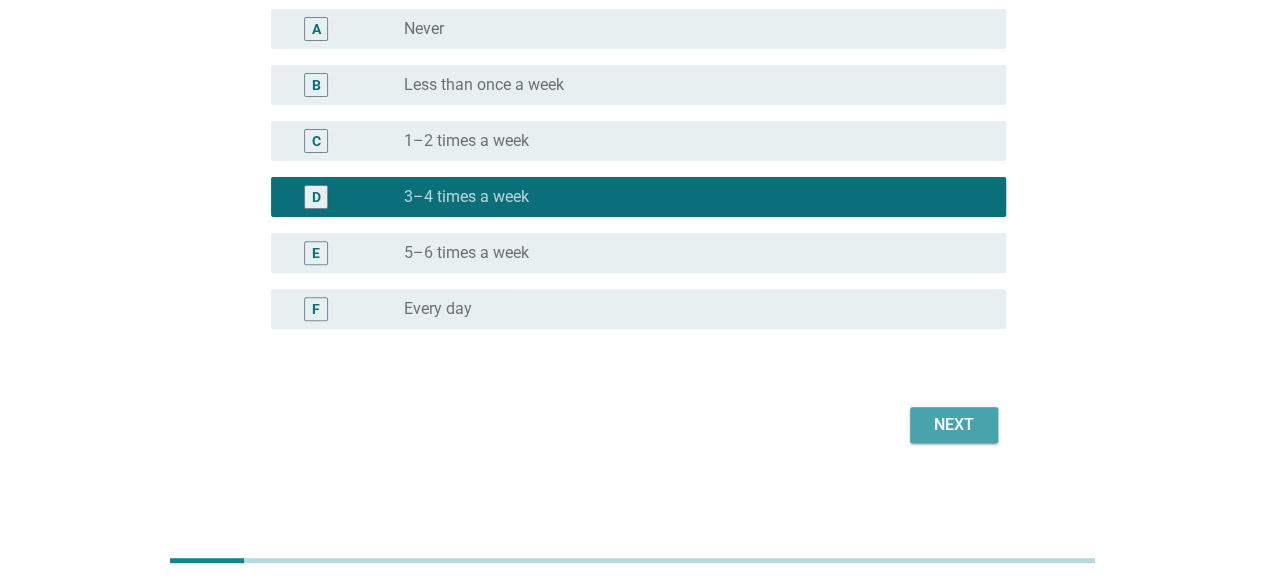 click on "Next" at bounding box center (954, 425) 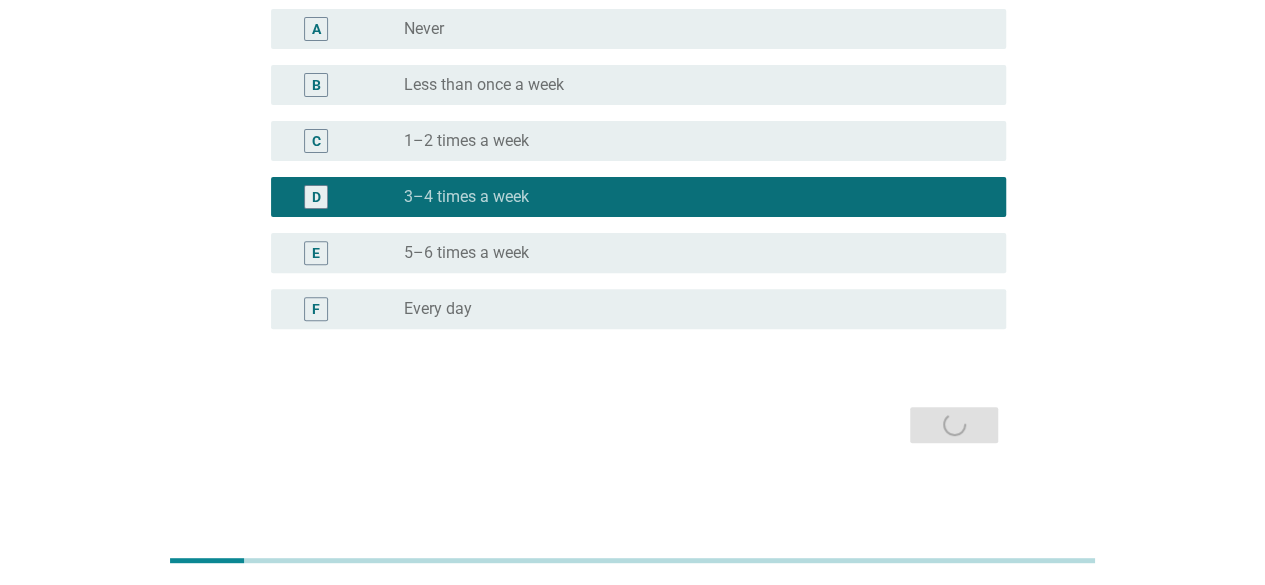 scroll, scrollTop: 0, scrollLeft: 0, axis: both 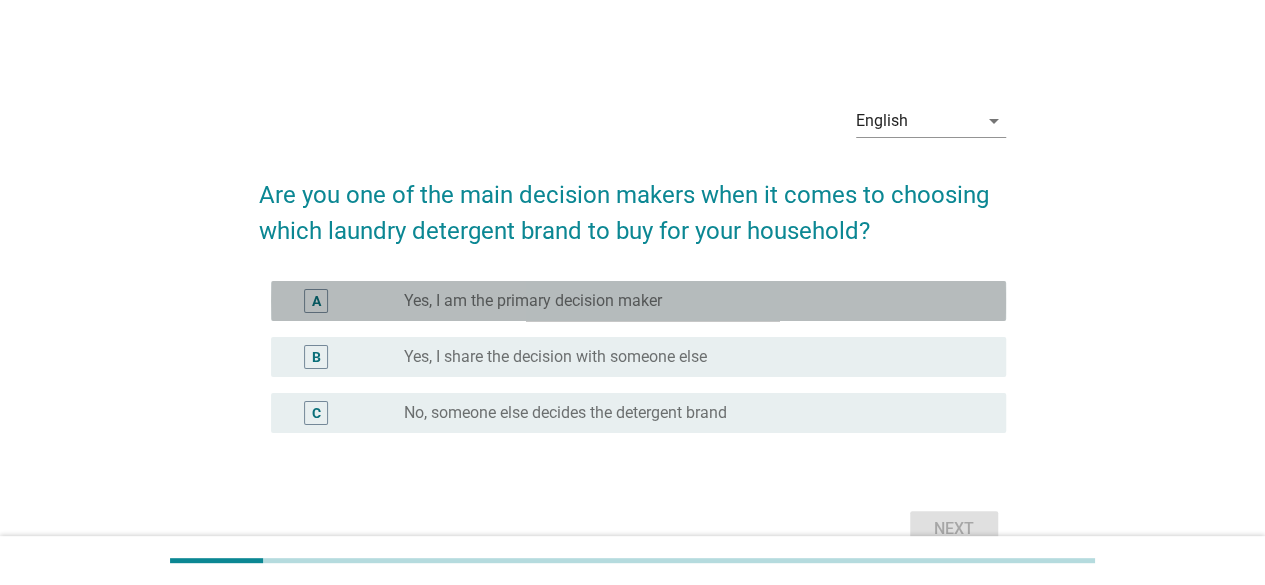 click on "Yes, I am the primary decision maker" at bounding box center (533, 301) 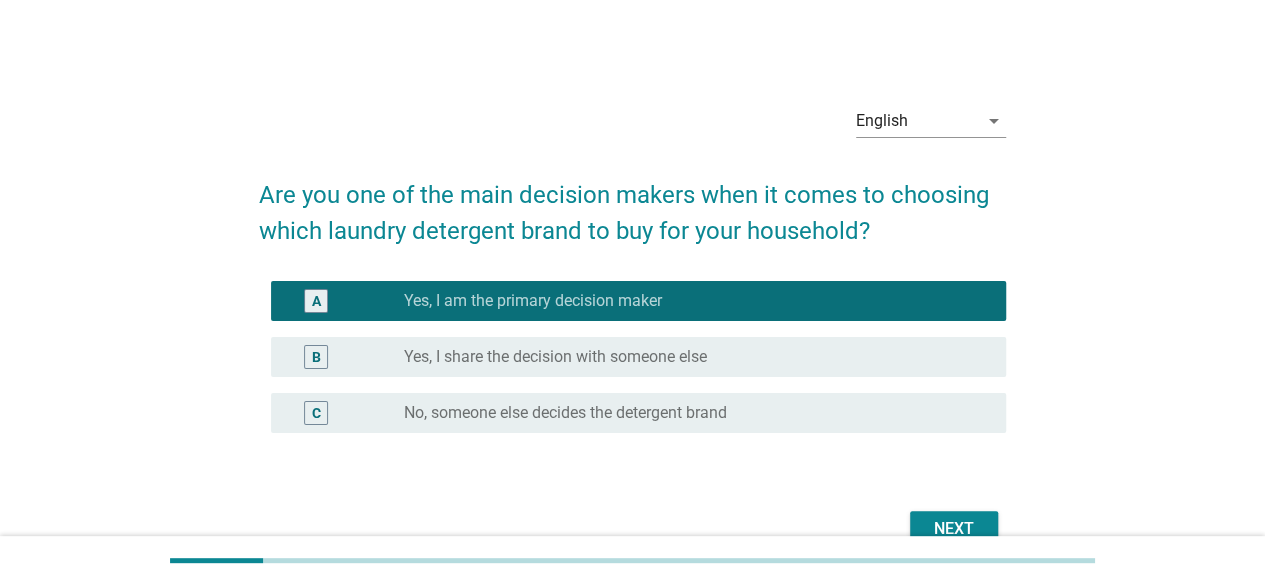 drag, startPoint x: 934, startPoint y: 519, endPoint x: 896, endPoint y: 461, distance: 69.339745 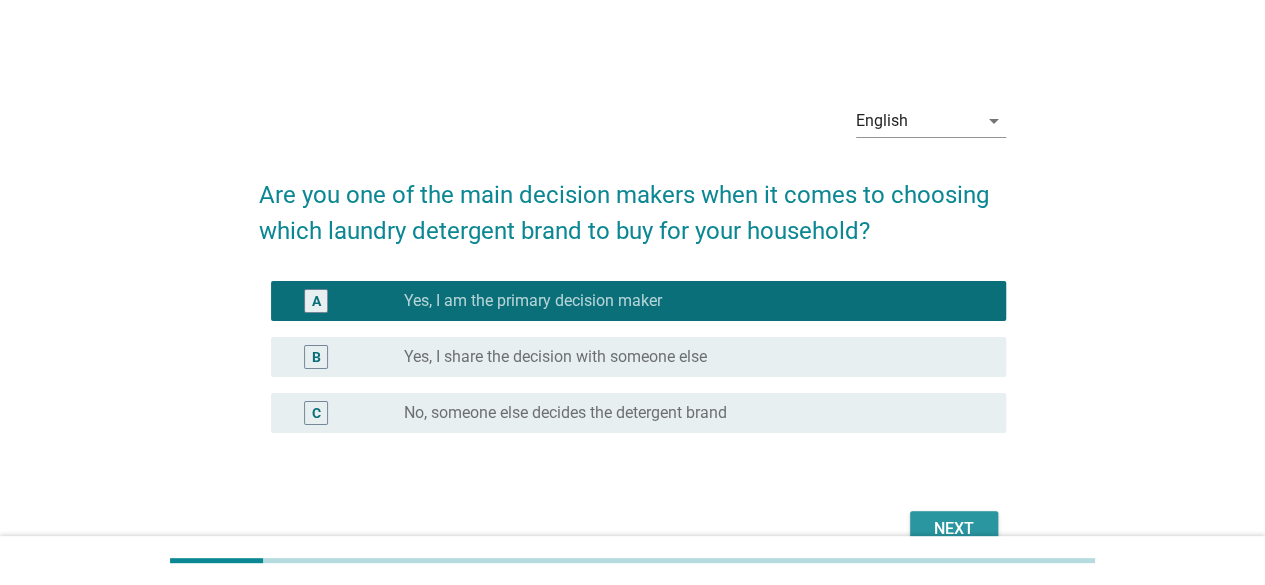 click on "Next" at bounding box center (954, 529) 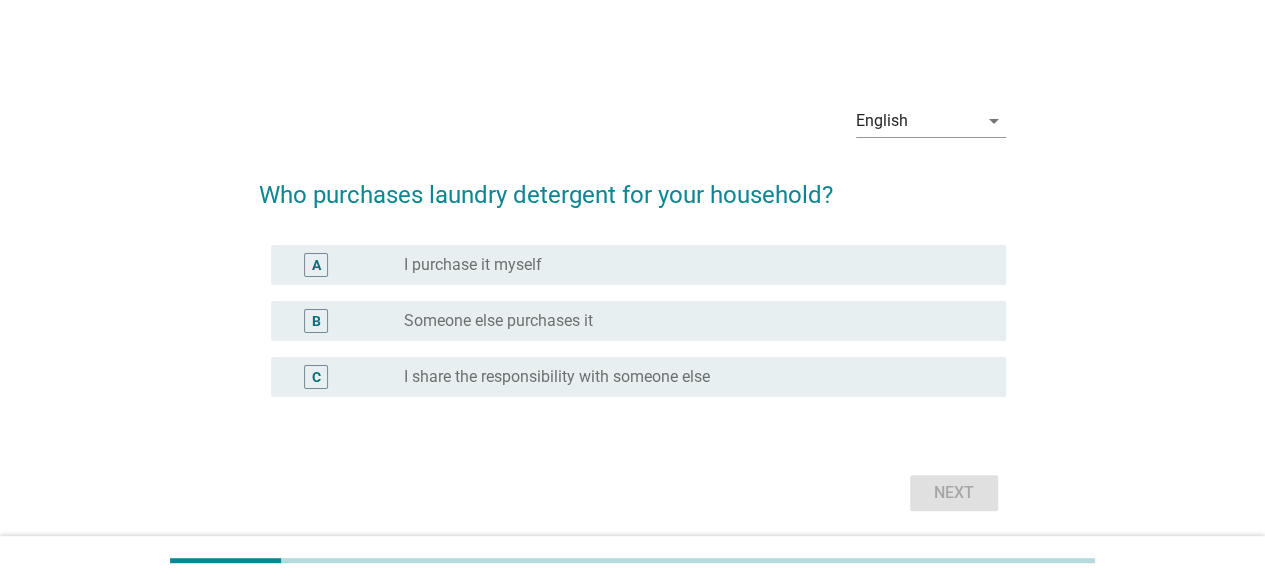 click on "I purchase it myself" at bounding box center (473, 265) 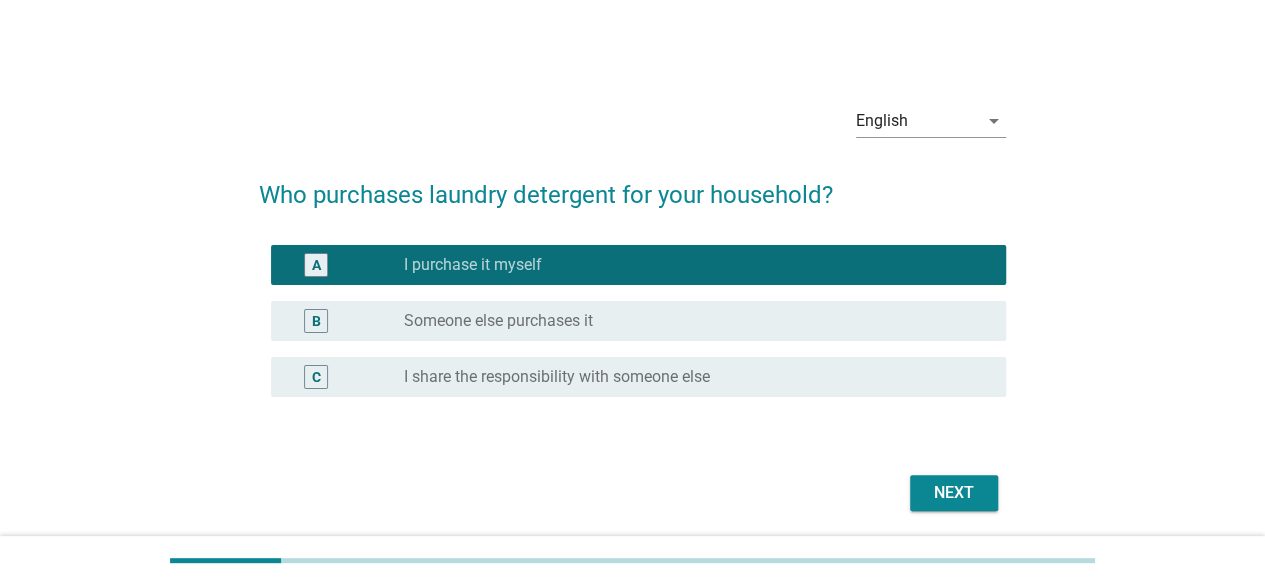 drag, startPoint x: 932, startPoint y: 505, endPoint x: 912, endPoint y: 467, distance: 42.941822 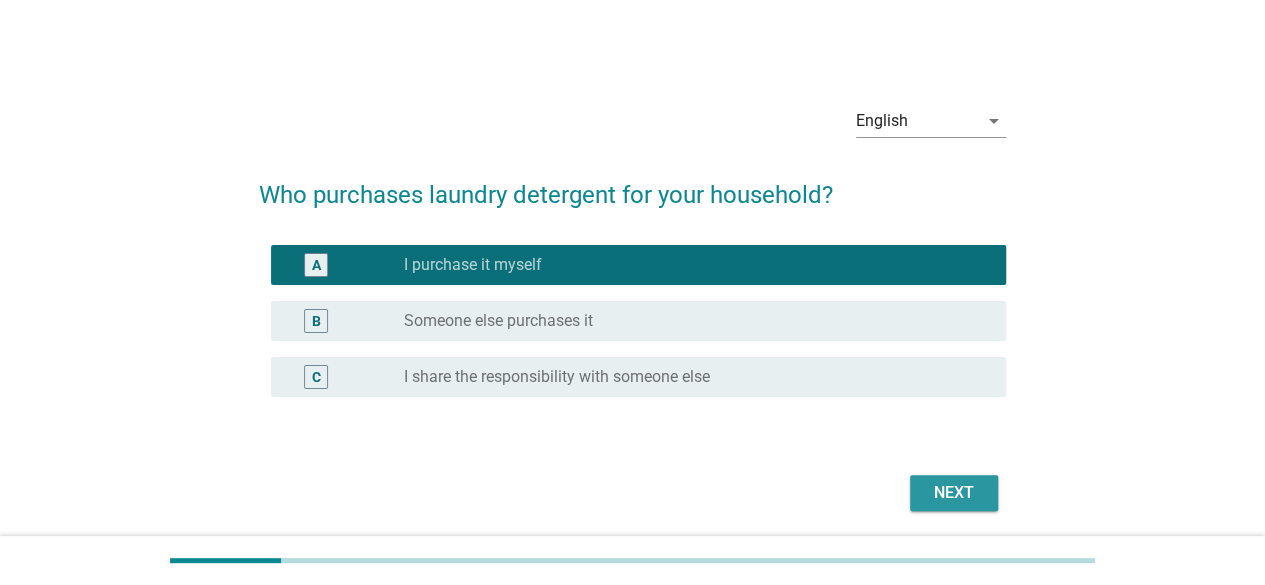 click on "Next" at bounding box center [954, 493] 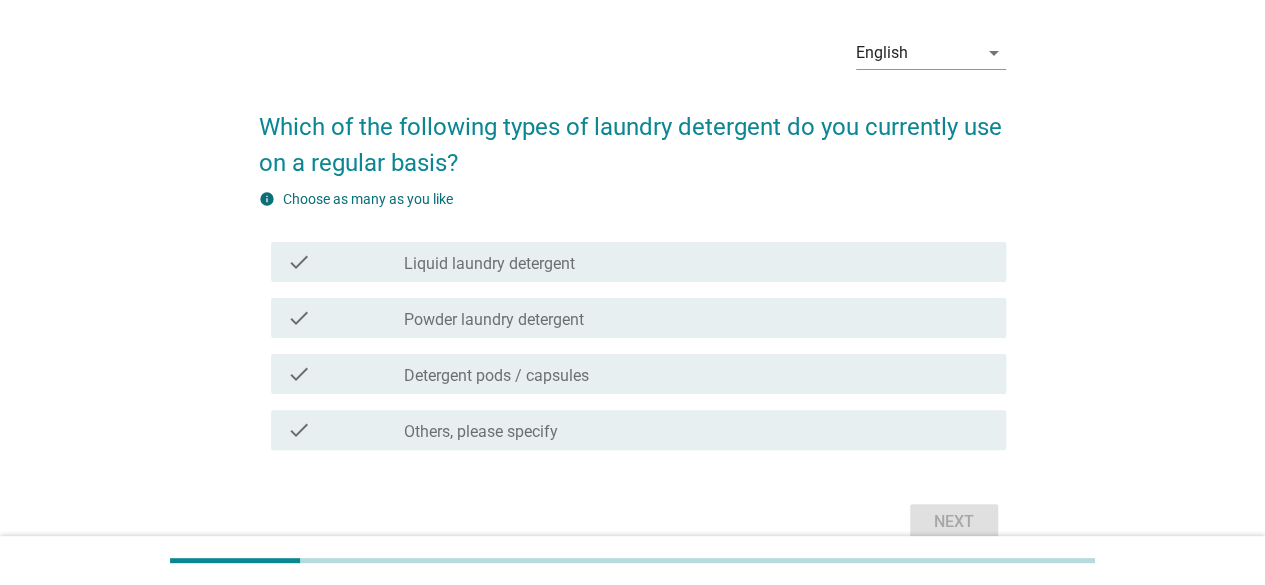 scroll, scrollTop: 100, scrollLeft: 0, axis: vertical 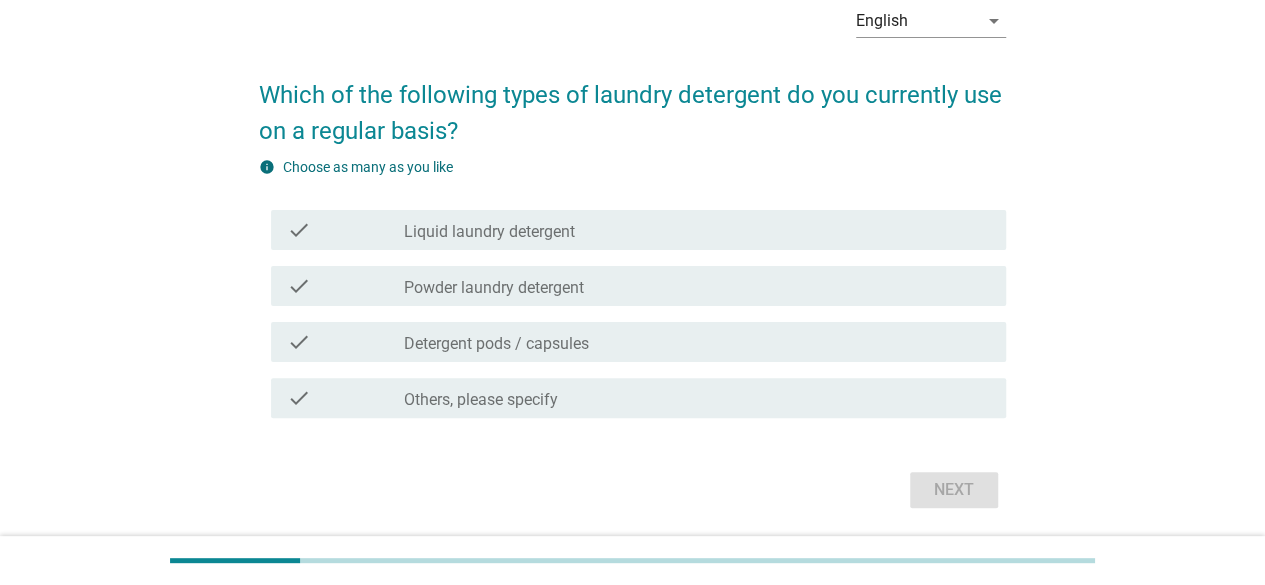 drag, startPoint x: 588, startPoint y: 279, endPoint x: 593, endPoint y: 247, distance: 32.38827 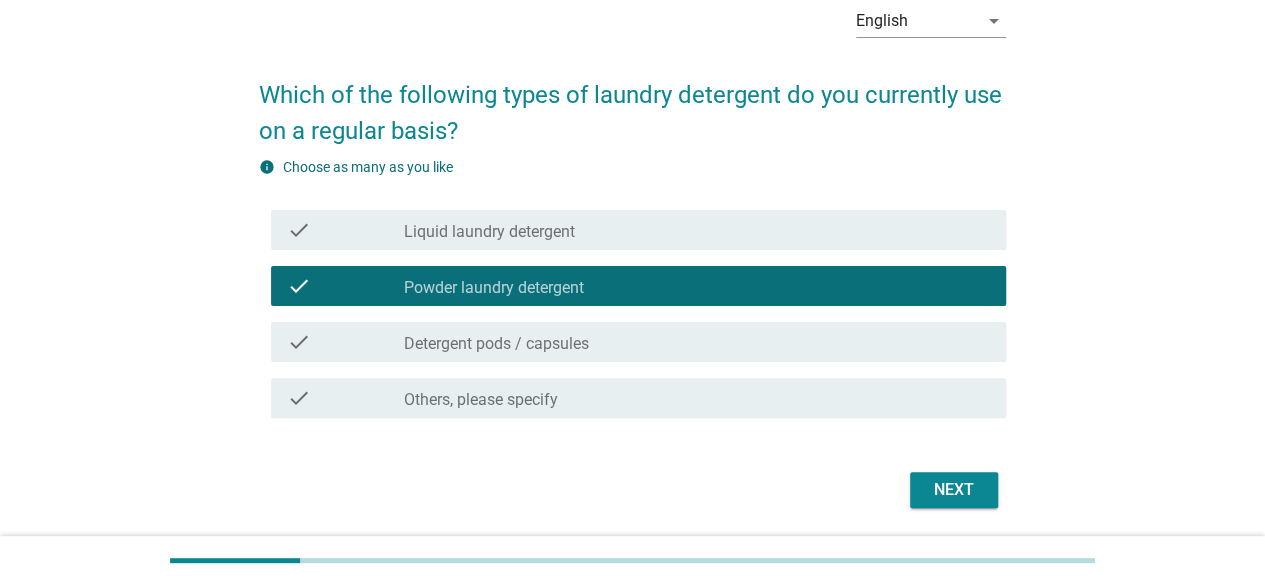 click on "check_box_outline_blank Liquid laundry detergent" at bounding box center [697, 230] 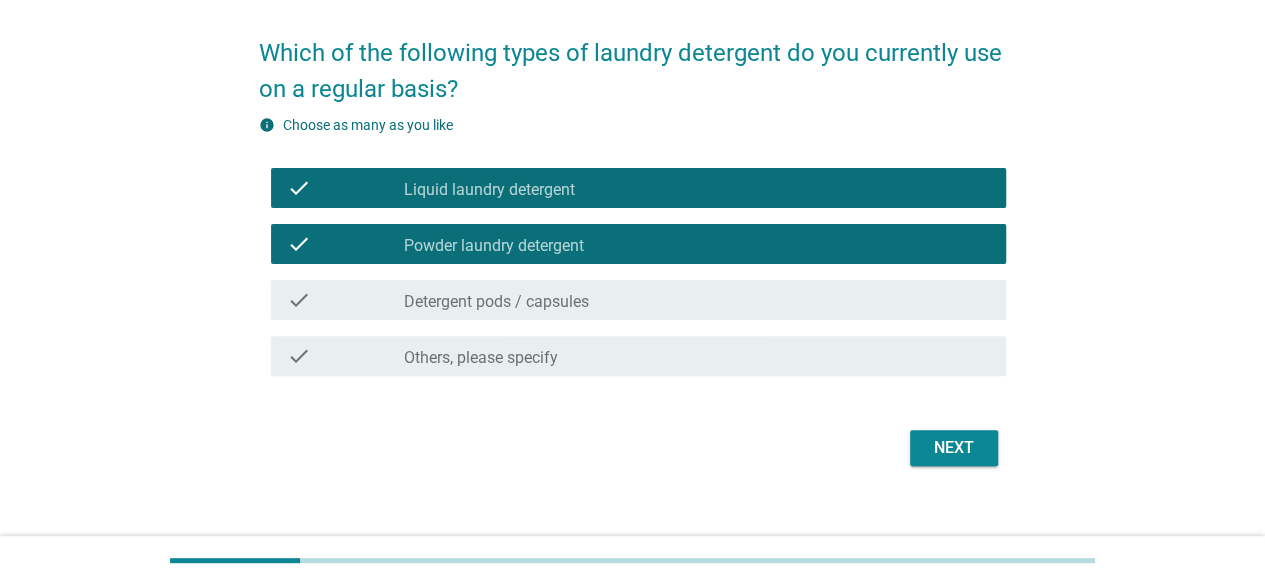 scroll, scrollTop: 166, scrollLeft: 0, axis: vertical 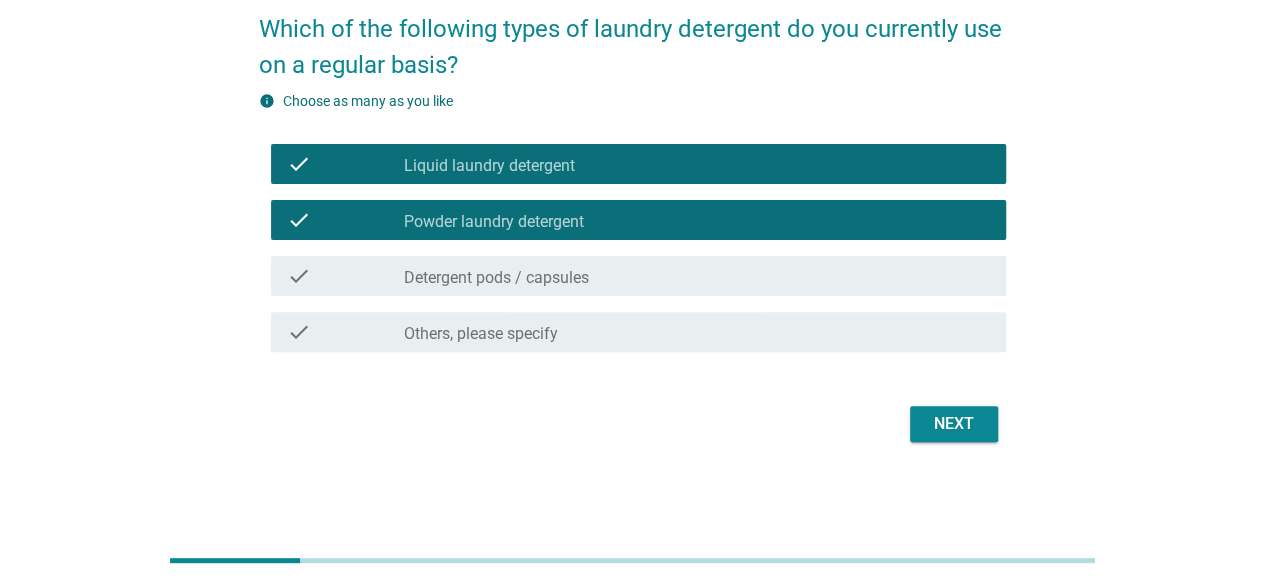 click on "Next" at bounding box center [954, 424] 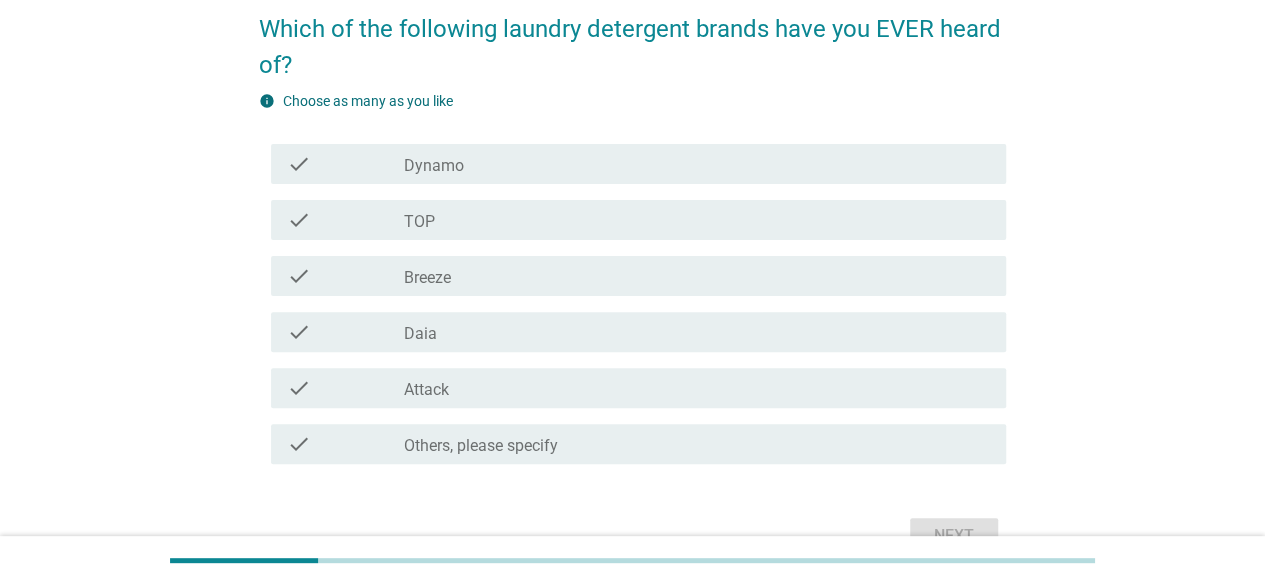 scroll, scrollTop: 0, scrollLeft: 0, axis: both 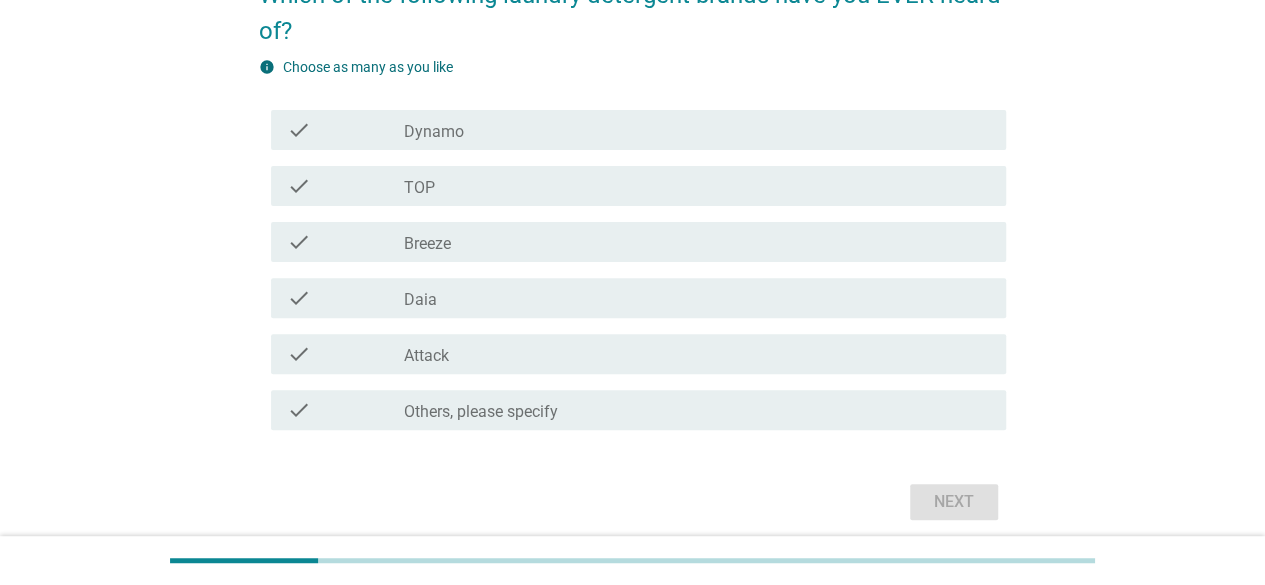 click on "check_box_outline_blank Dynamo" at bounding box center (697, 130) 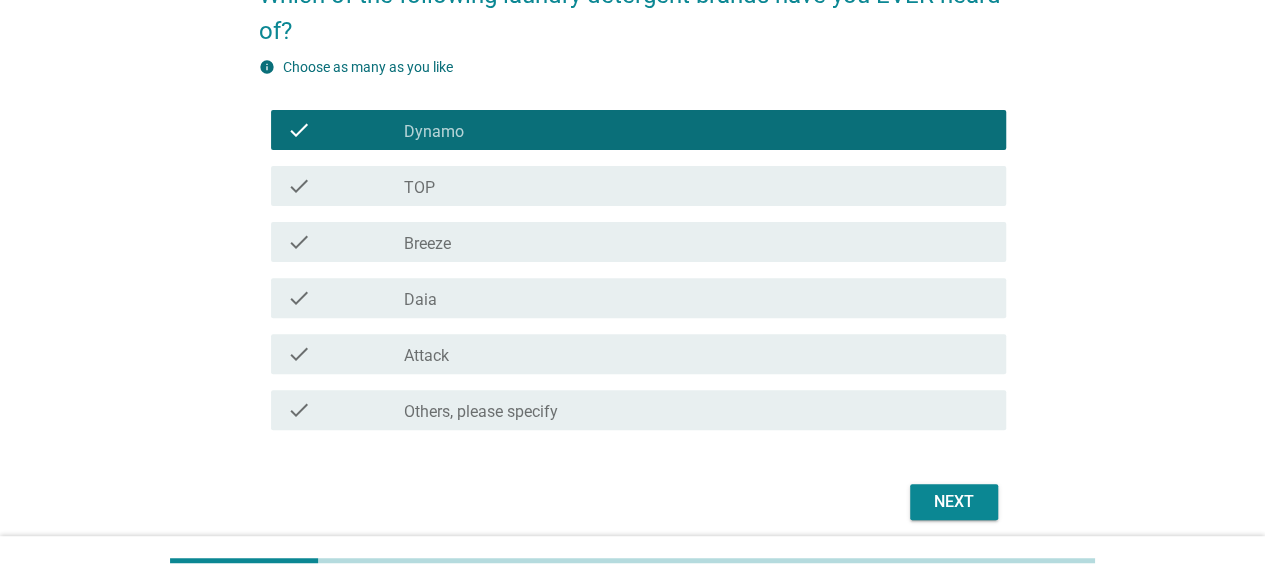 scroll, scrollTop: 278, scrollLeft: 0, axis: vertical 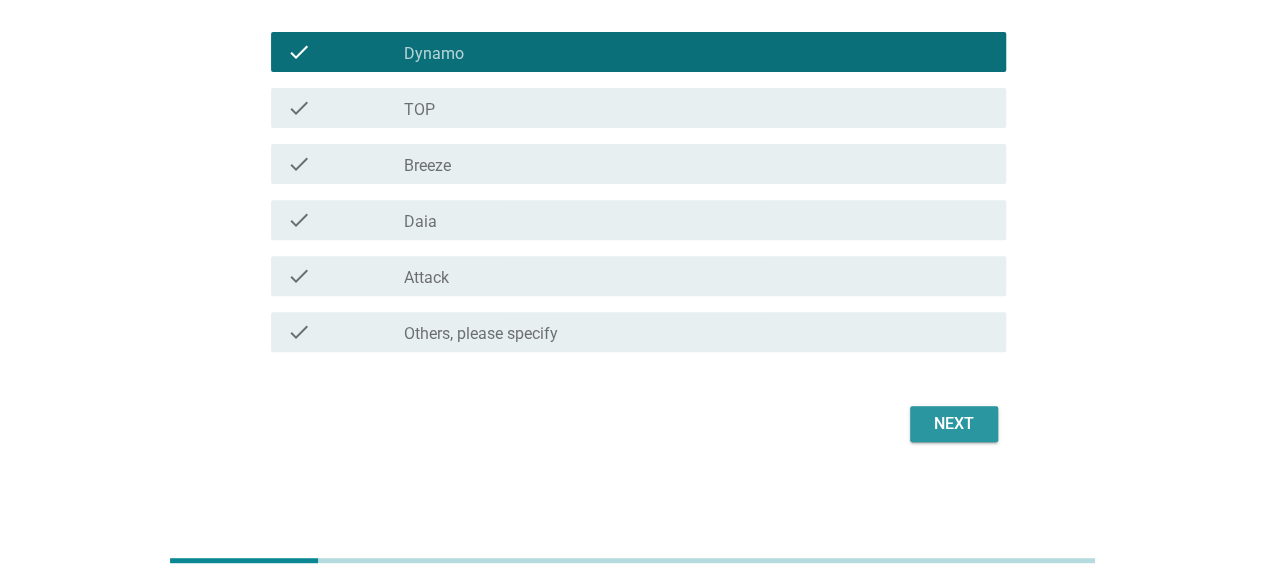 drag, startPoint x: 926, startPoint y: 431, endPoint x: 906, endPoint y: 389, distance: 46.518814 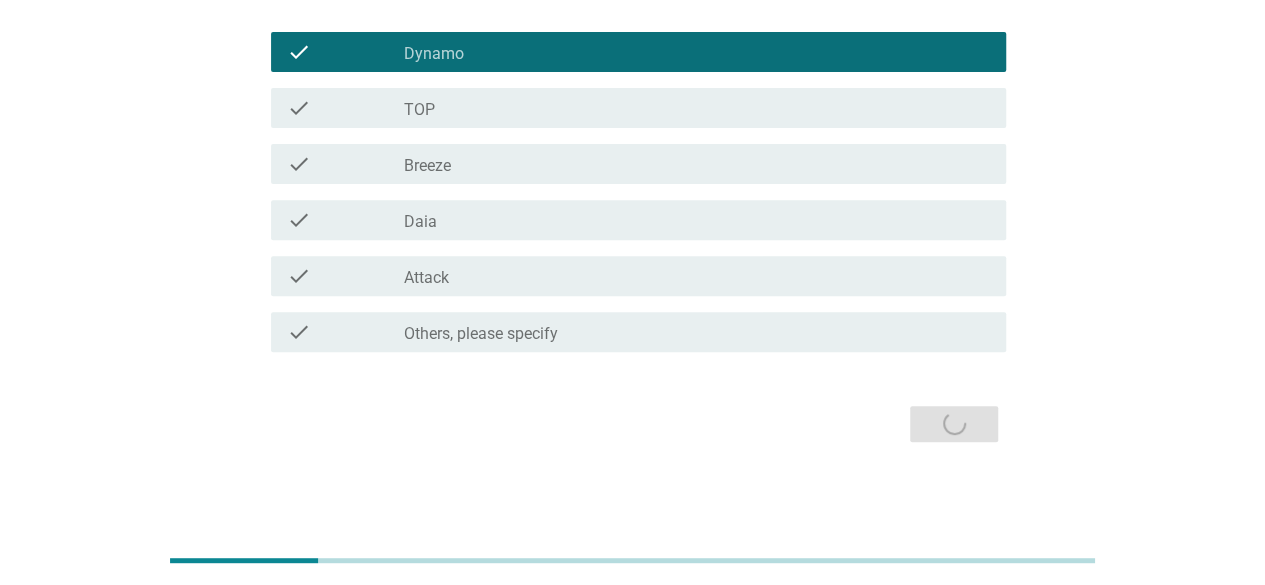 scroll, scrollTop: 0, scrollLeft: 0, axis: both 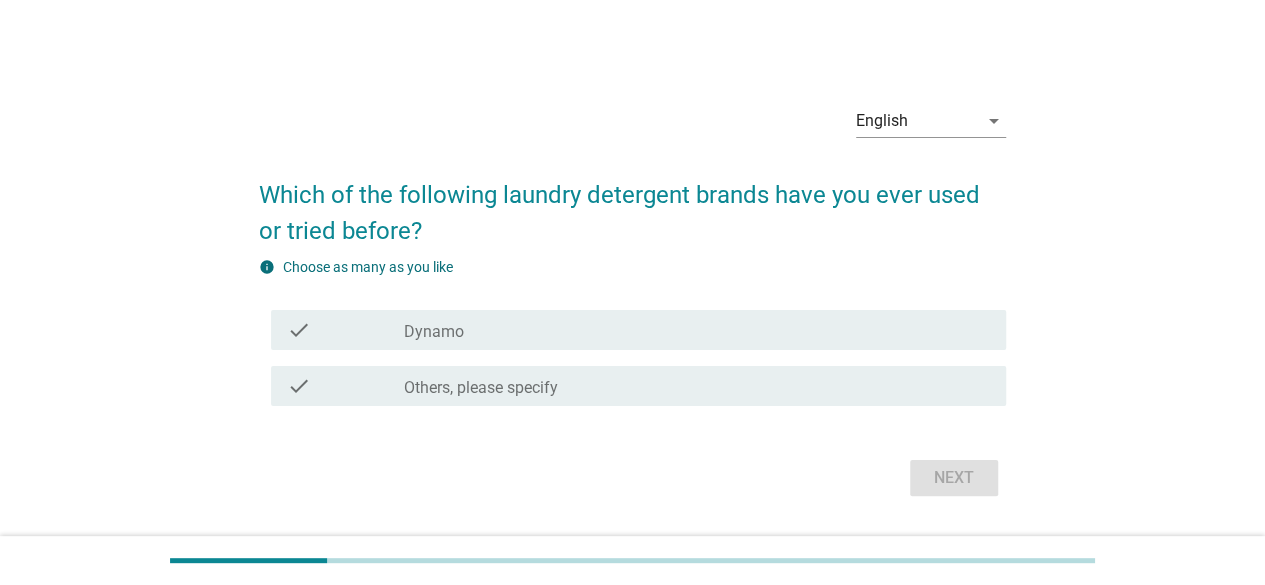drag, startPoint x: 508, startPoint y: 341, endPoint x: 656, endPoint y: 364, distance: 149.7765 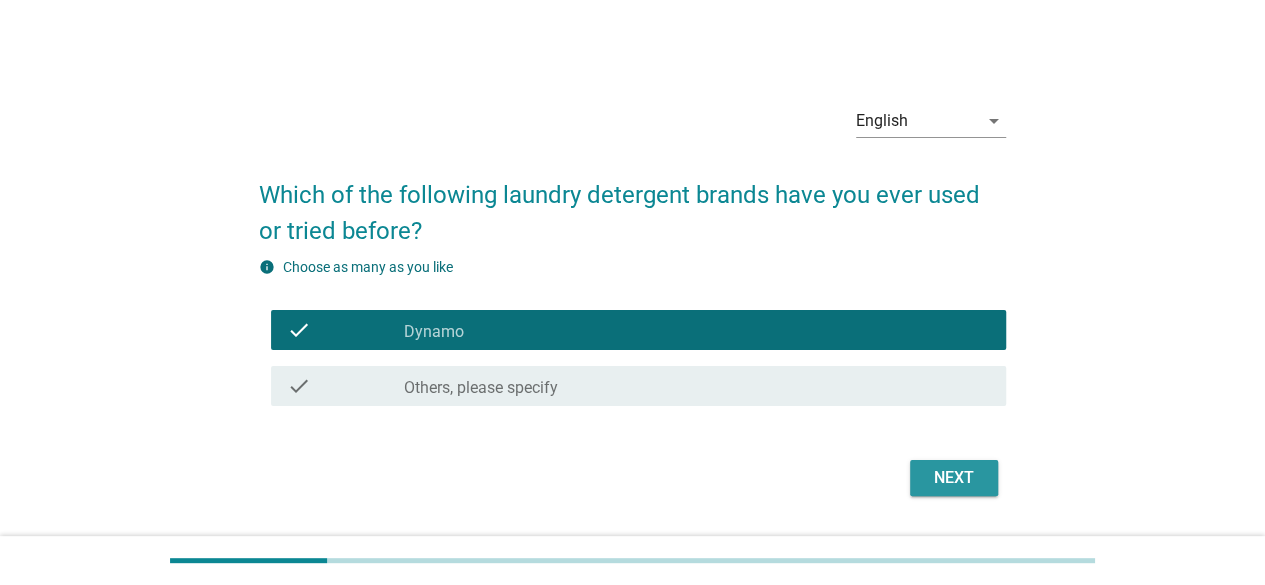 drag, startPoint x: 921, startPoint y: 470, endPoint x: 693, endPoint y: 162, distance: 383.20752 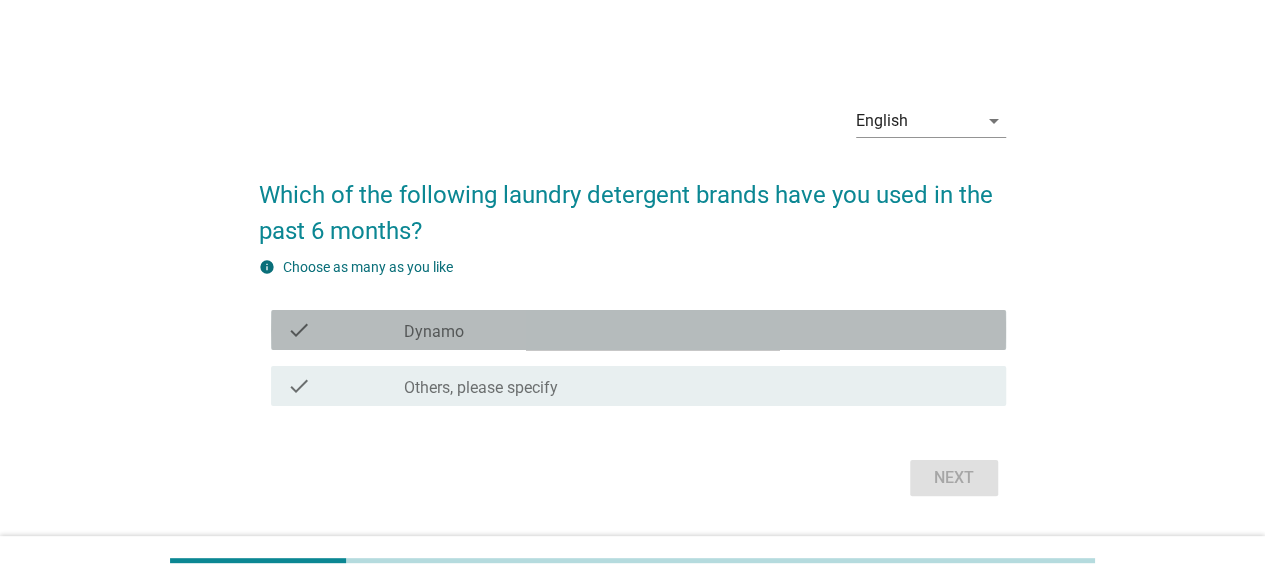 drag, startPoint x: 536, startPoint y: 345, endPoint x: 757, endPoint y: 393, distance: 226.1526 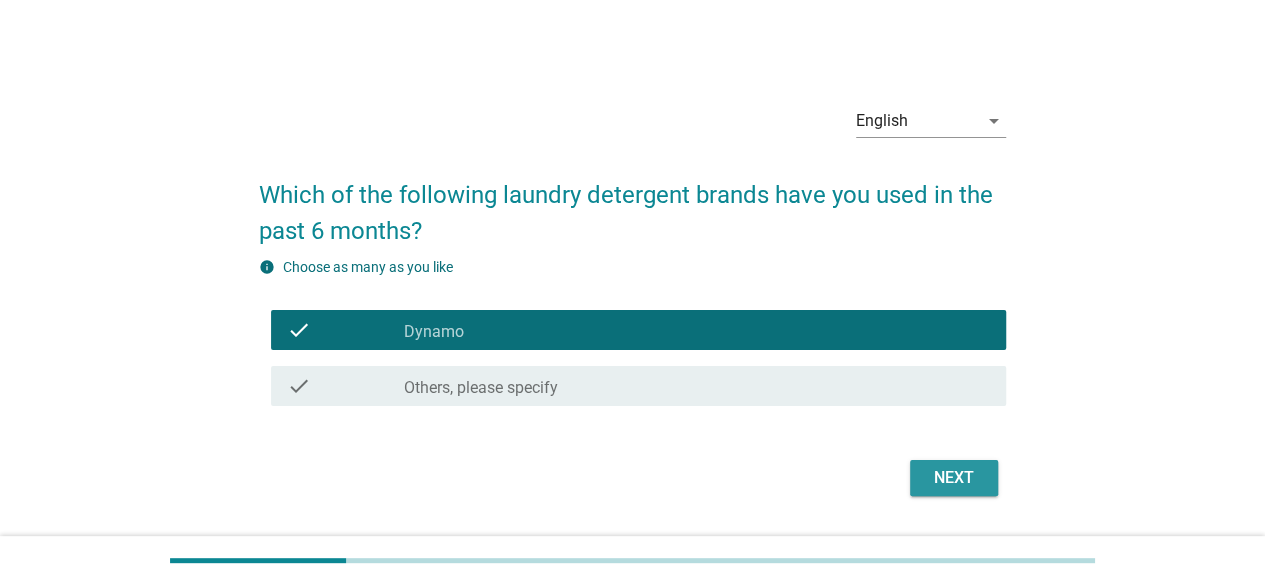 drag, startPoint x: 934, startPoint y: 488, endPoint x: 718, endPoint y: 148, distance: 402.81012 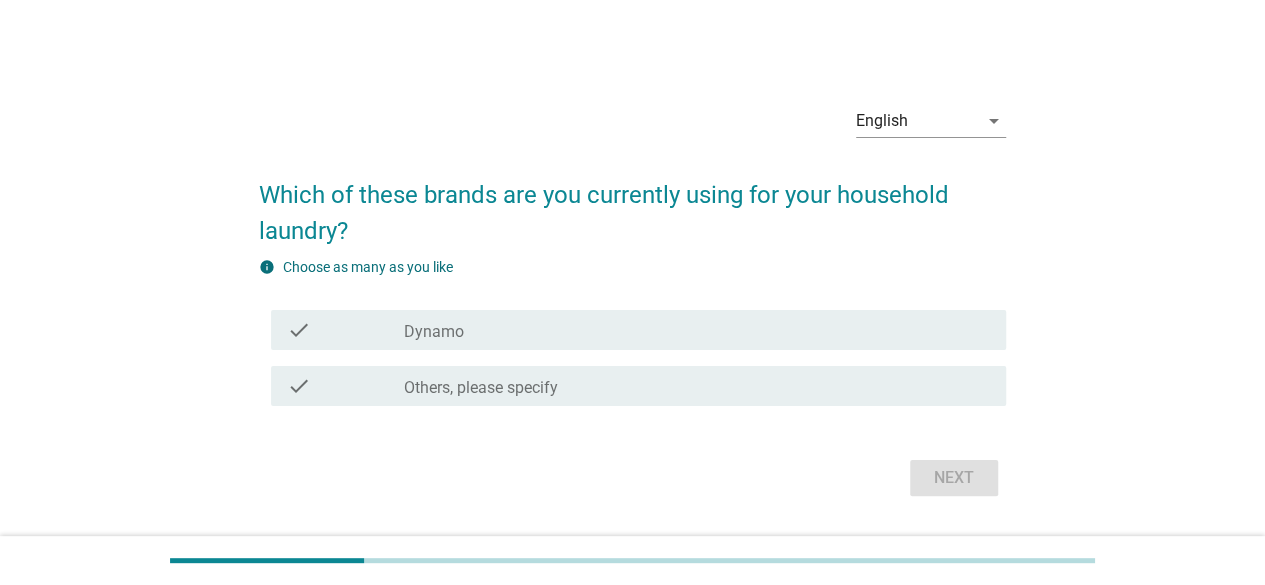 click on "check_box_outline_blank Dynamo" at bounding box center (697, 330) 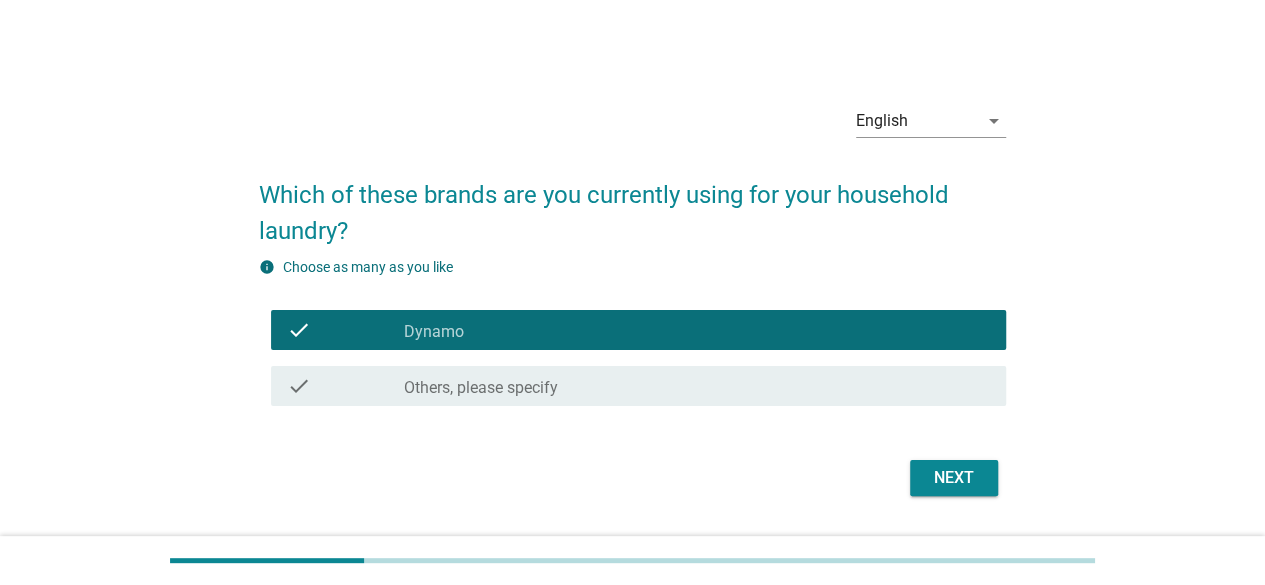 click on "English arrow_drop_down   Which of these brands are you currently using for your household laundry?     info   Choose as many as you like   check     check_box_outline_blank Dynamo   check     check_box Others, please specify       Next" at bounding box center [632, 295] 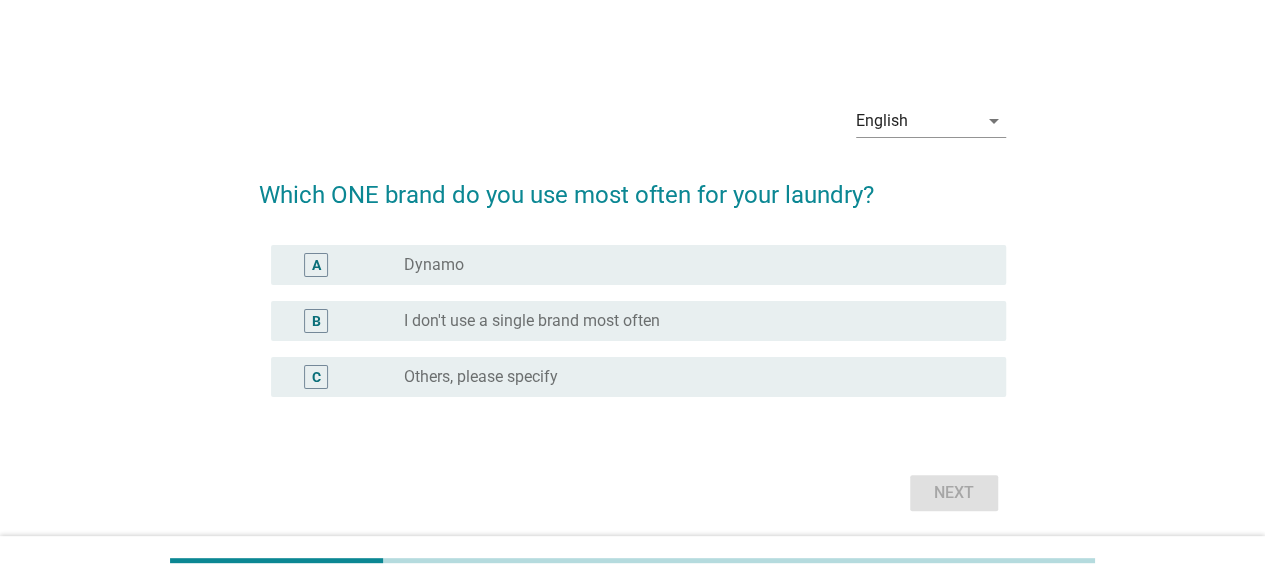 click on "radio_button_unchecked Dynamo" at bounding box center (689, 265) 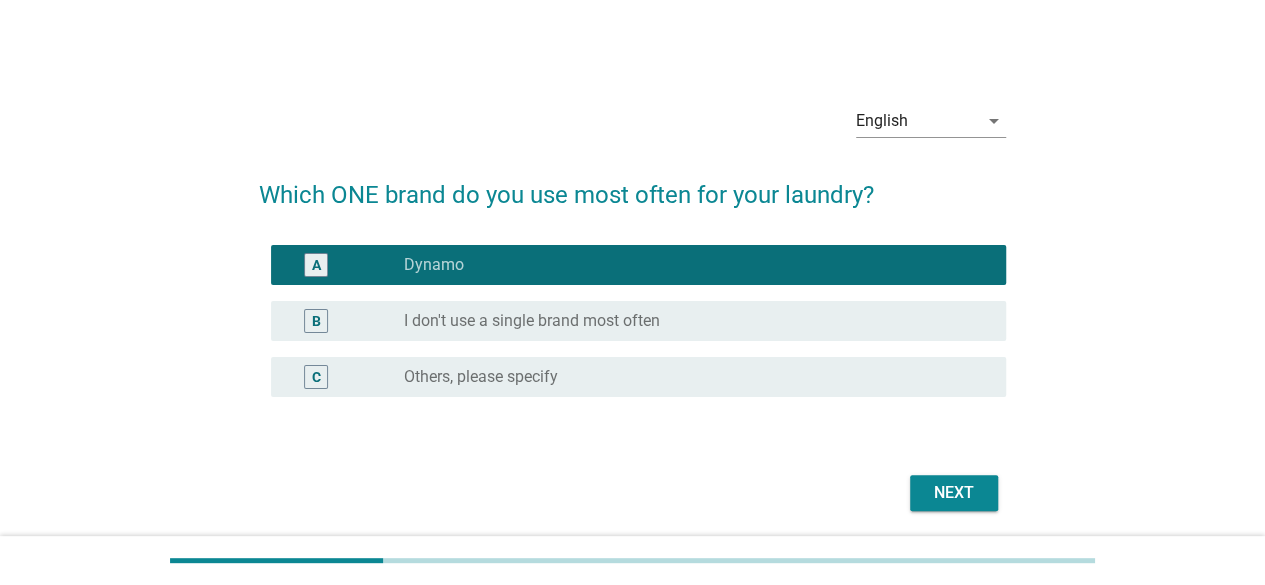 click on "Next" at bounding box center [954, 493] 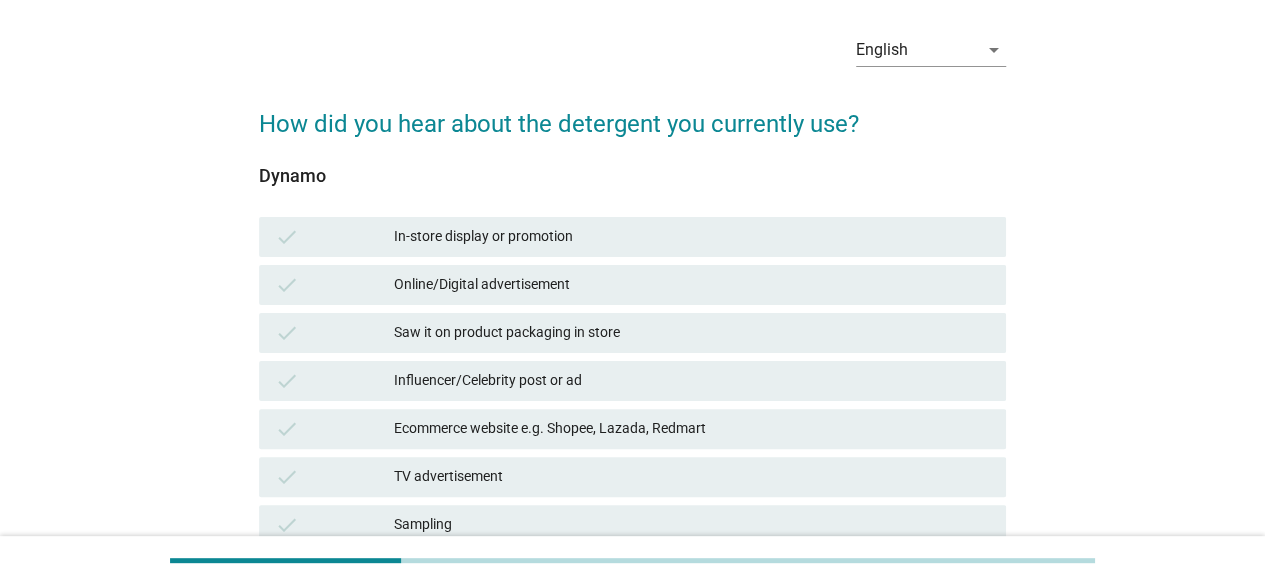 scroll, scrollTop: 100, scrollLeft: 0, axis: vertical 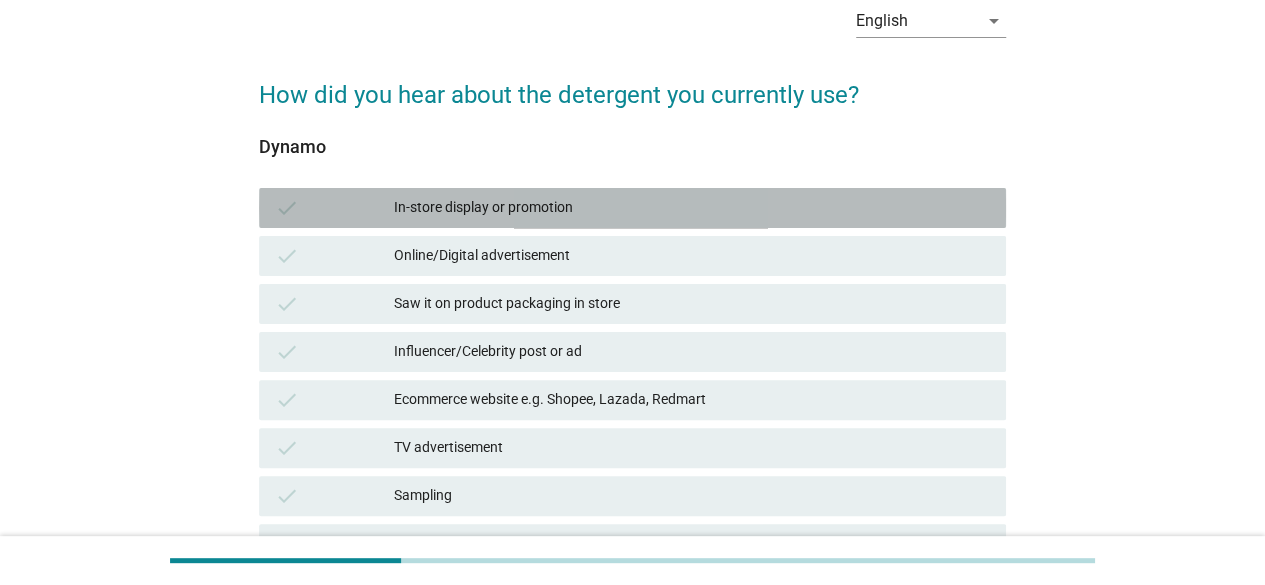 click on "In-store display or promotion" at bounding box center [692, 208] 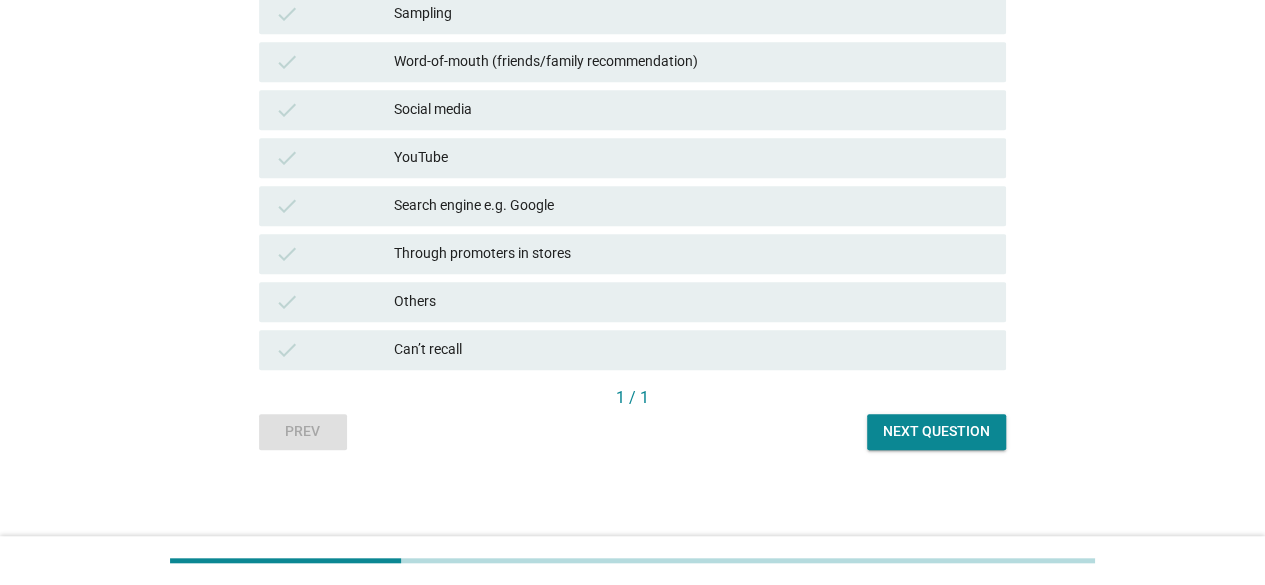 scroll, scrollTop: 584, scrollLeft: 0, axis: vertical 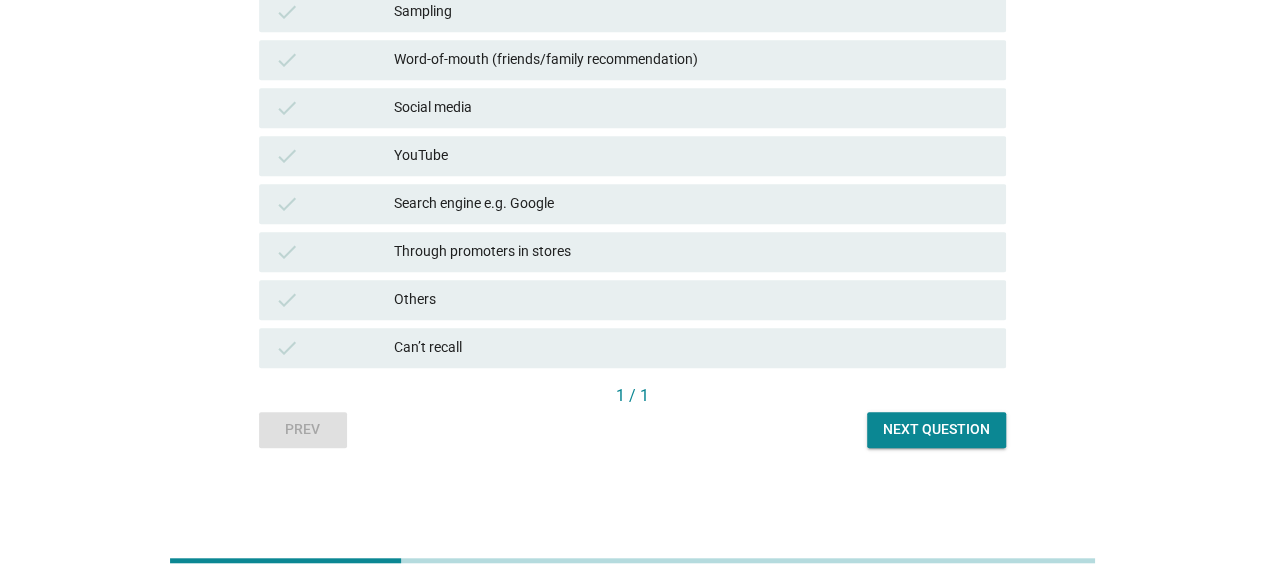 click on "Next question" at bounding box center [936, 429] 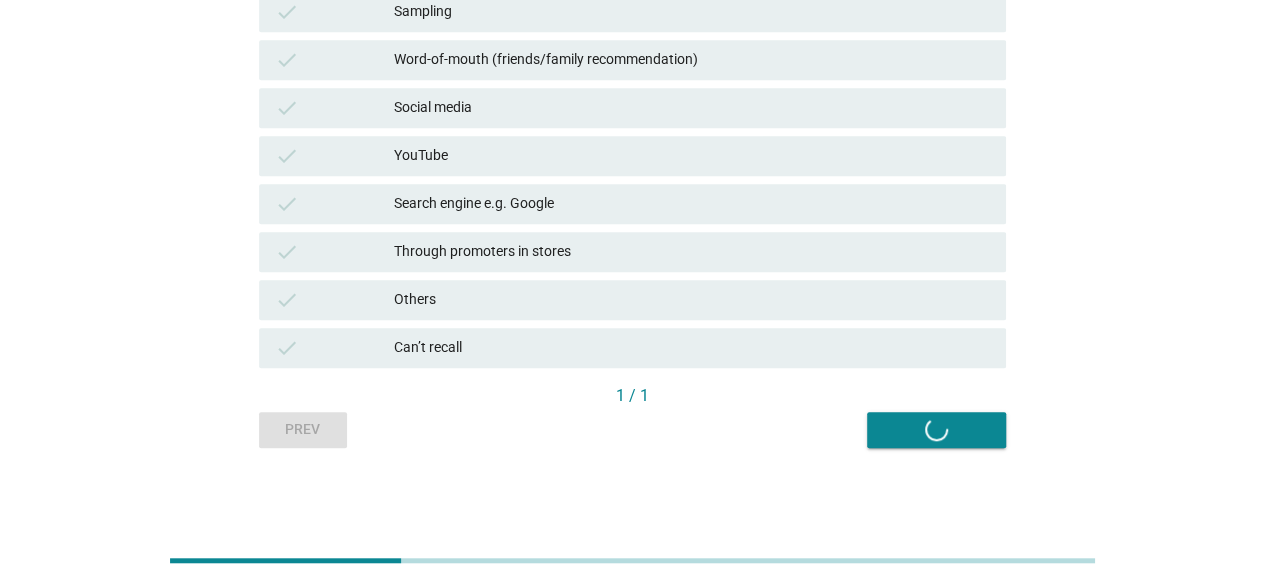 scroll, scrollTop: 0, scrollLeft: 0, axis: both 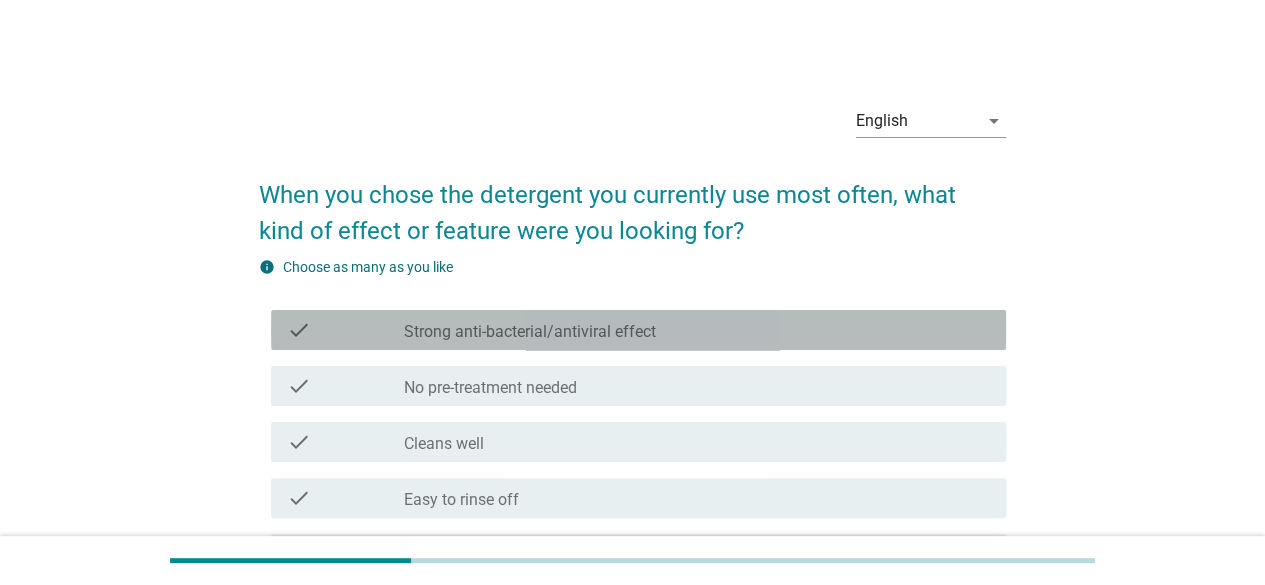 click on "check_box_outline_blank Strong anti-bacterial/antiviral effect" at bounding box center (697, 330) 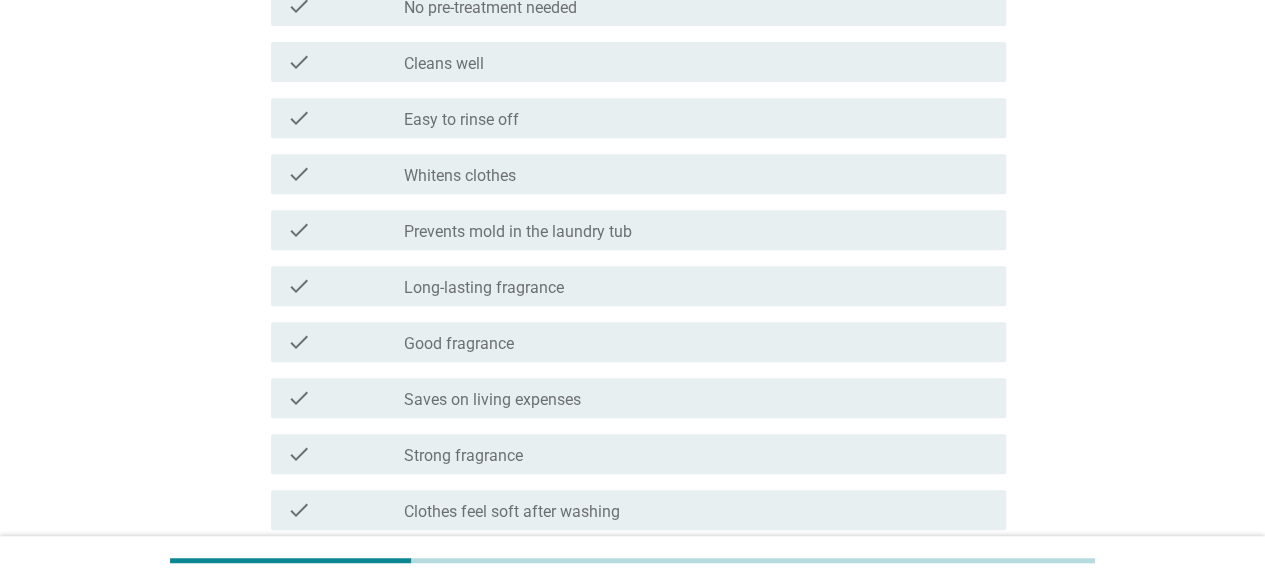 scroll, scrollTop: 500, scrollLeft: 0, axis: vertical 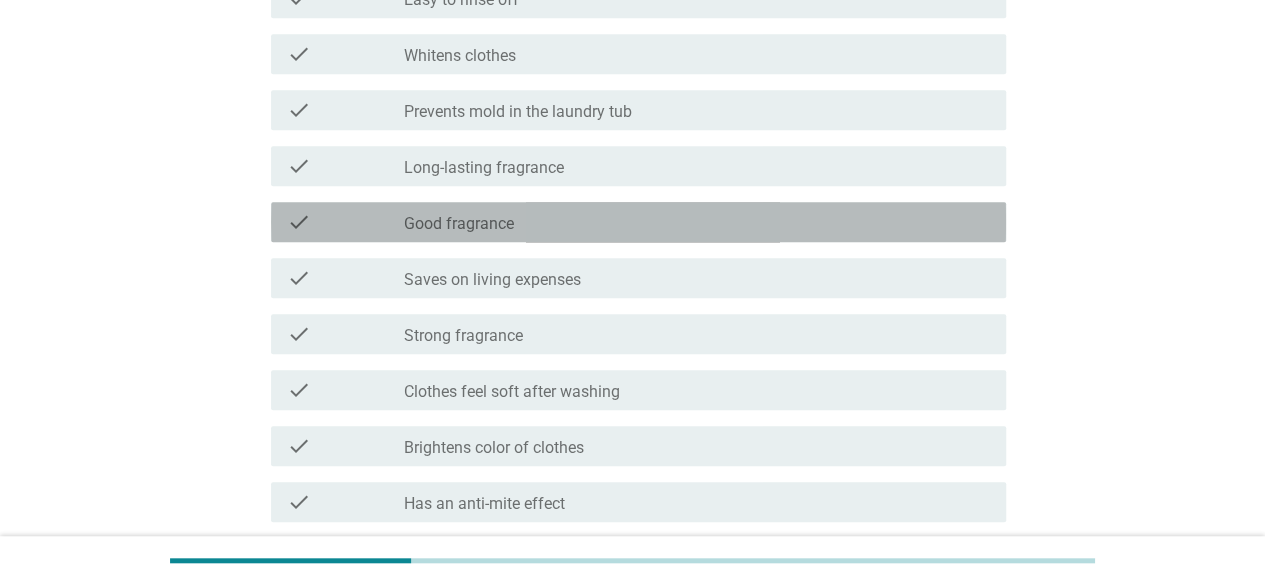 click on "Good fragrance" at bounding box center [459, 224] 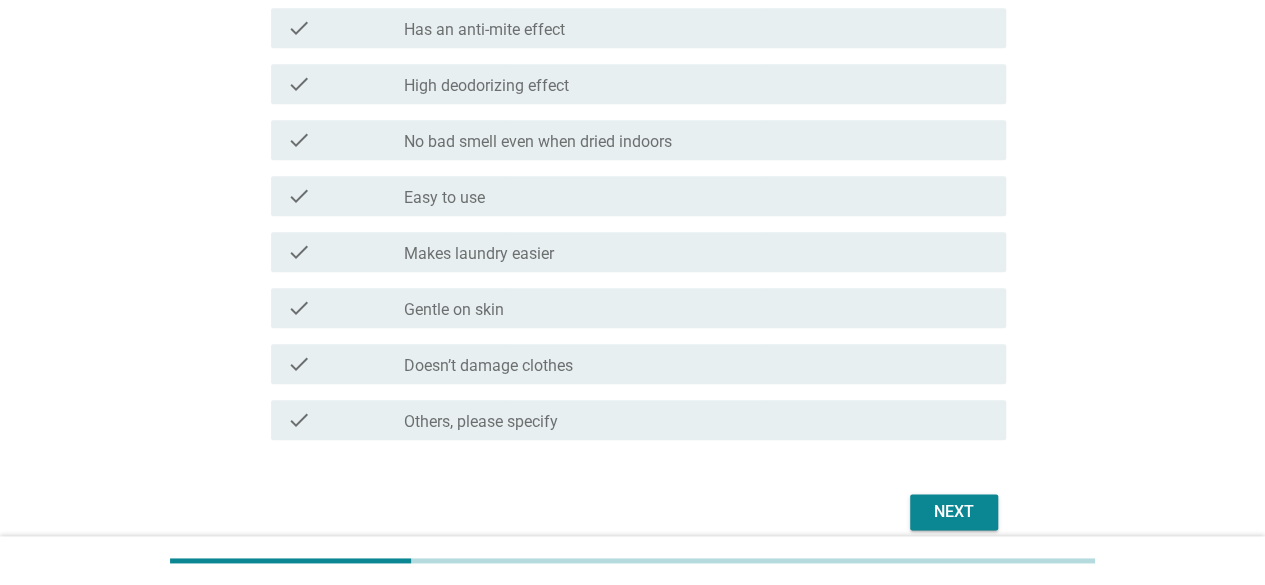 scroll, scrollTop: 1000, scrollLeft: 0, axis: vertical 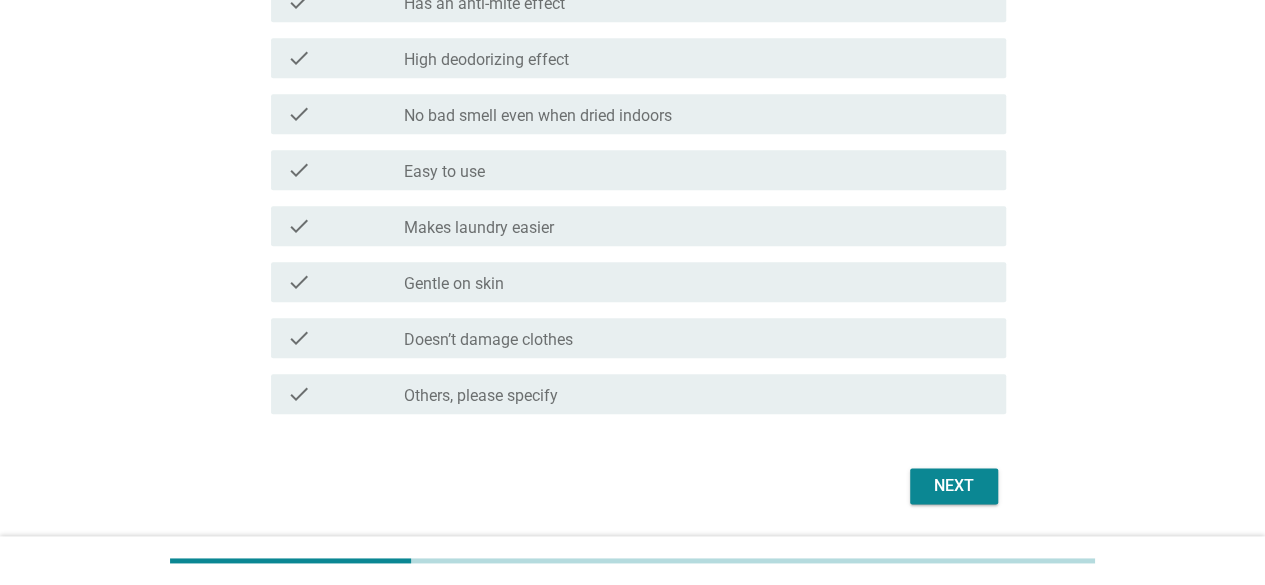click on "Next" at bounding box center [954, 486] 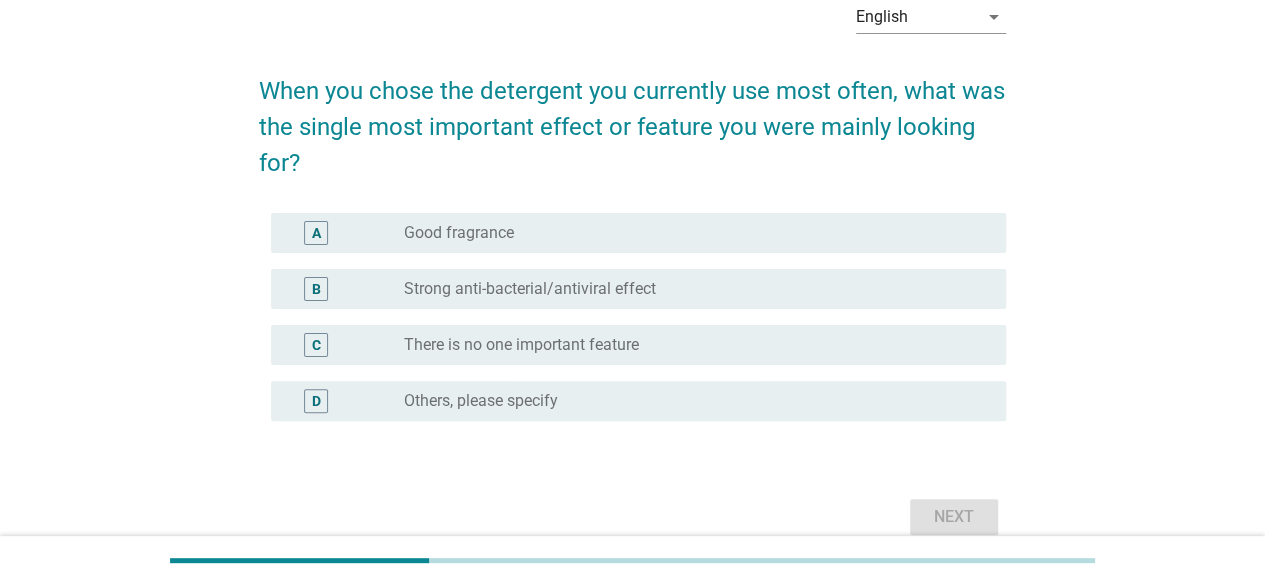 scroll, scrollTop: 196, scrollLeft: 0, axis: vertical 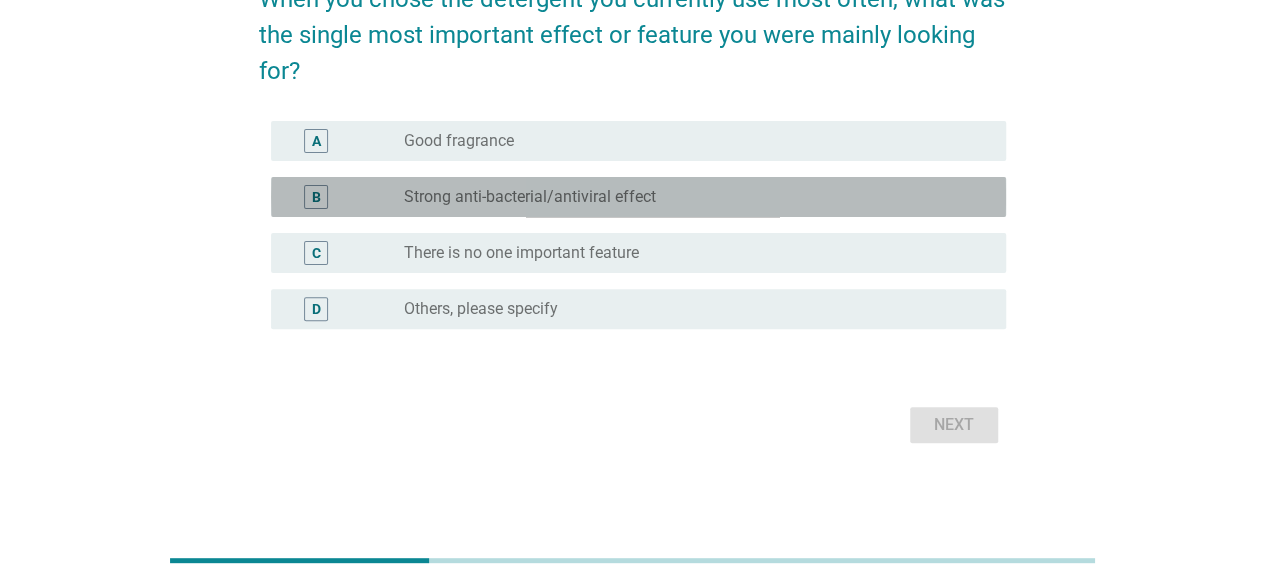 click on "B     radio_button_unchecked Strong anti-bacterial/antiviral effect" at bounding box center [638, 197] 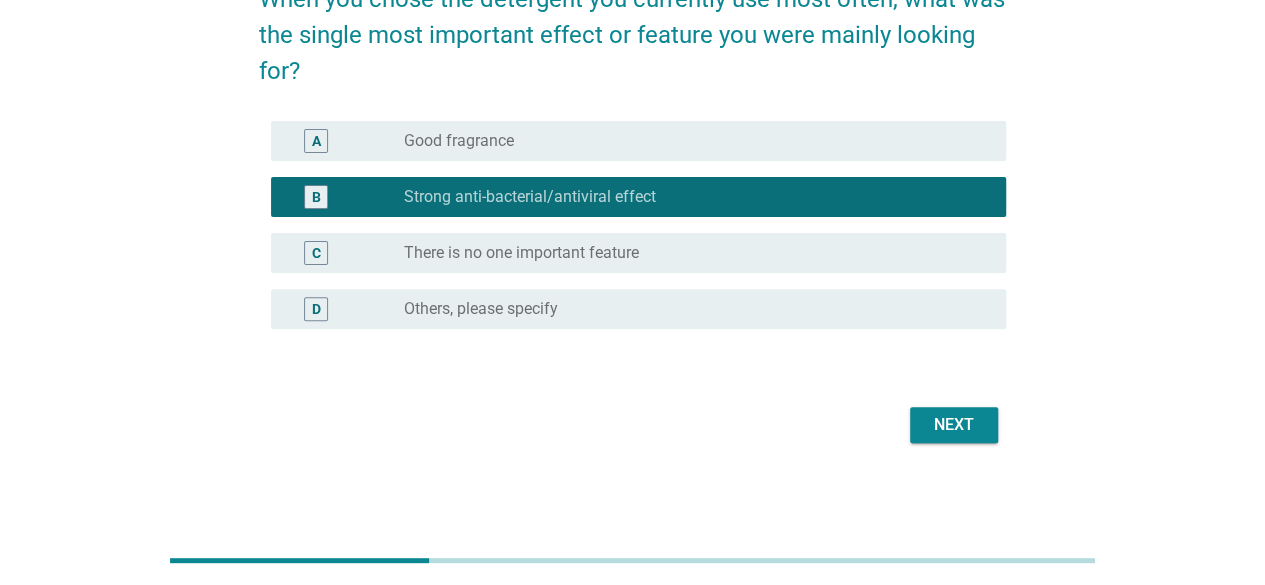 click on "Next" at bounding box center [954, 425] 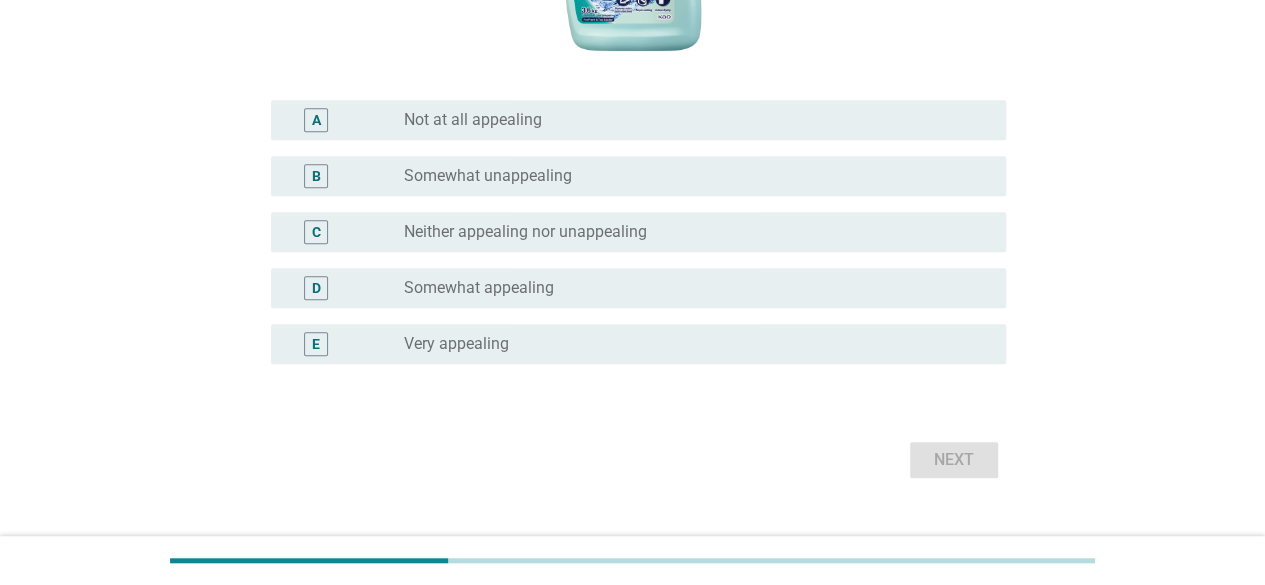 scroll, scrollTop: 561, scrollLeft: 0, axis: vertical 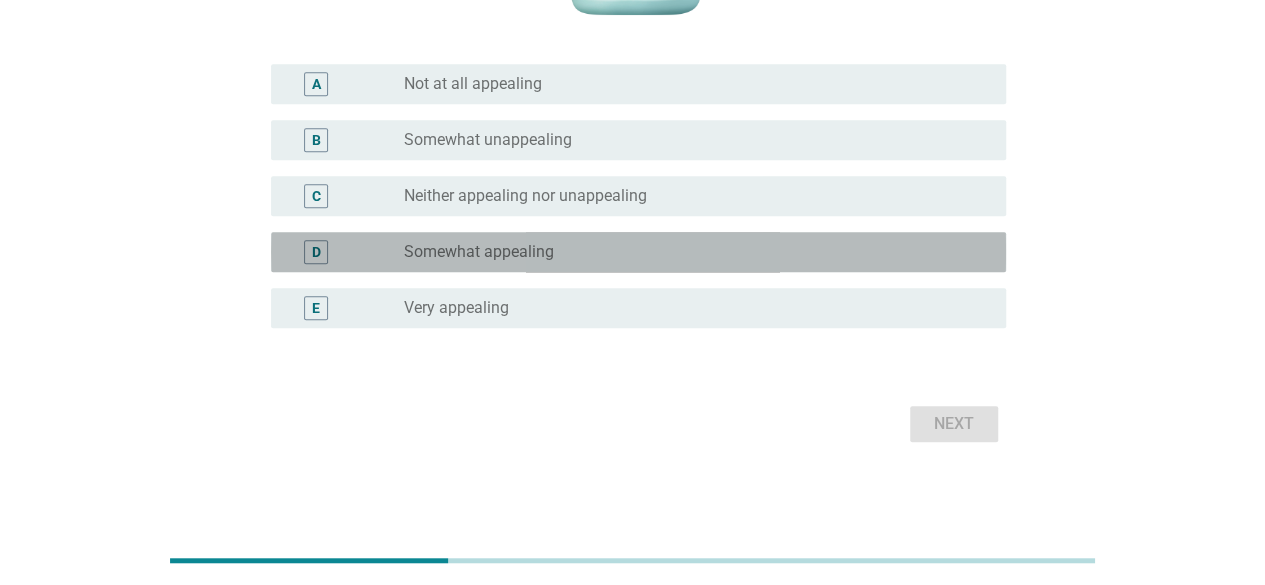 click on "Somewhat appealing" at bounding box center (479, 252) 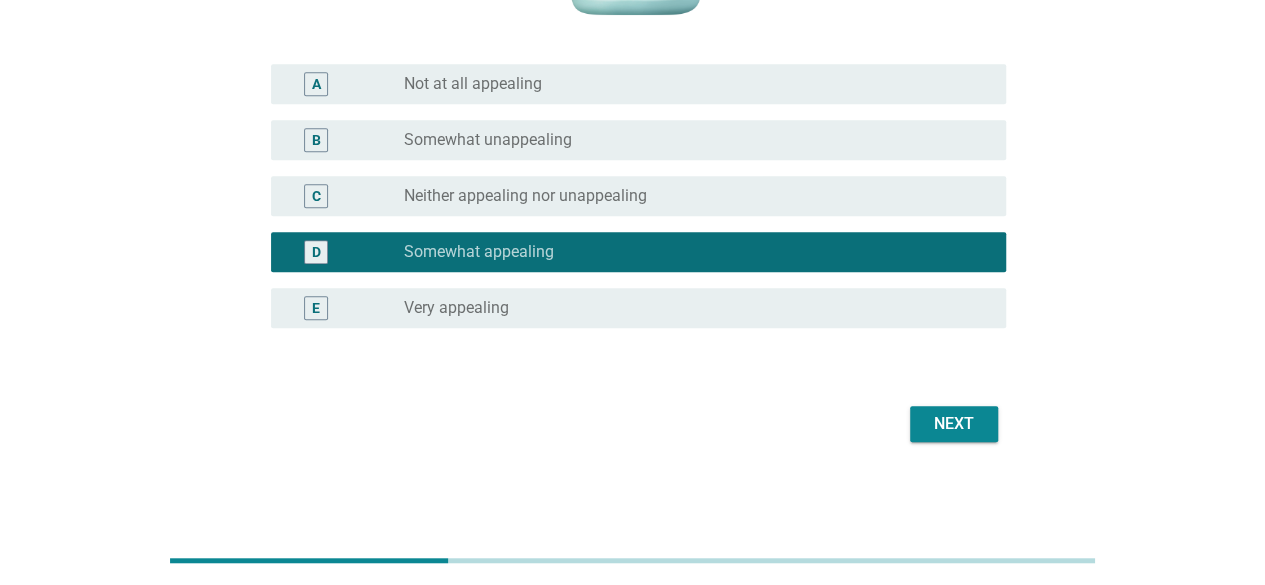 click on "Next" at bounding box center (954, 424) 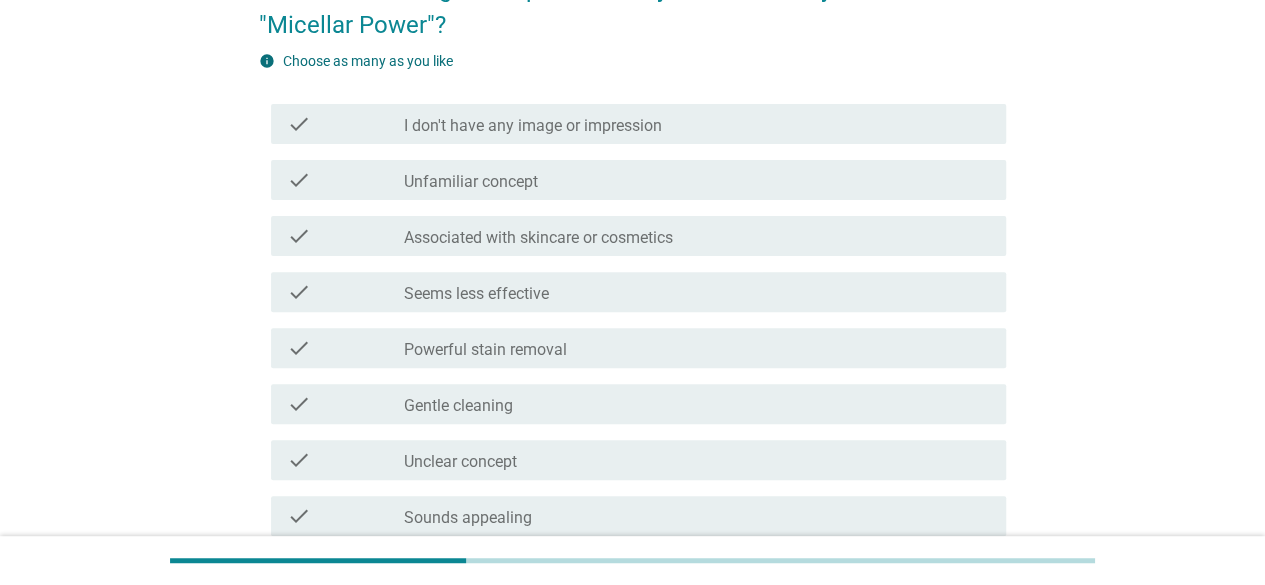 scroll, scrollTop: 100, scrollLeft: 0, axis: vertical 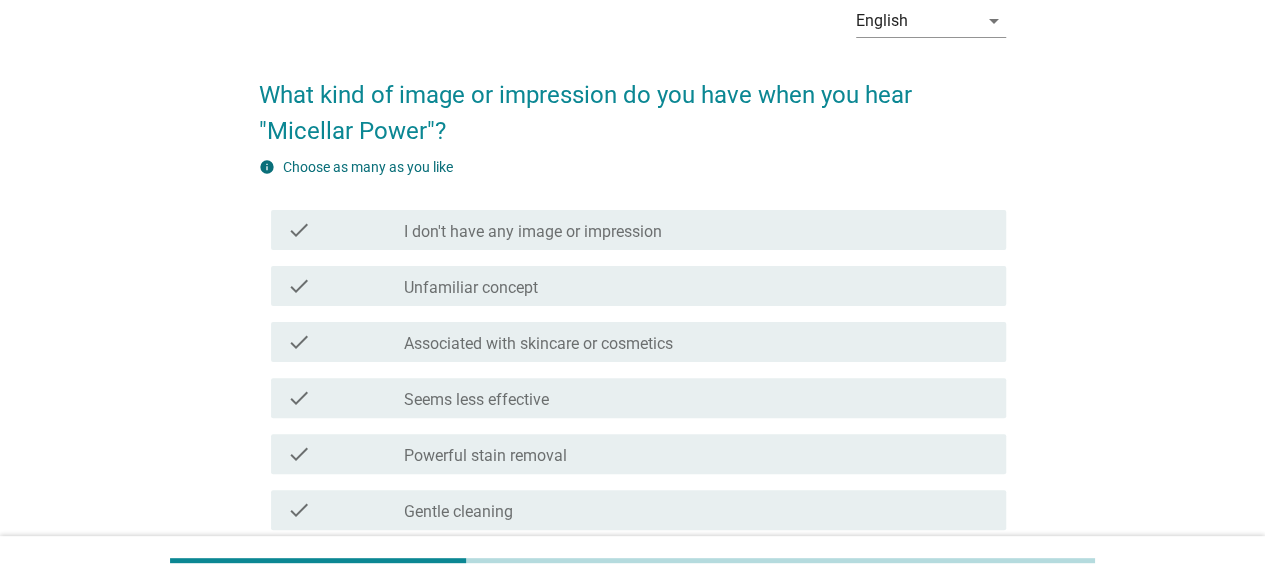 click on "I don't have any image or impression" at bounding box center [533, 232] 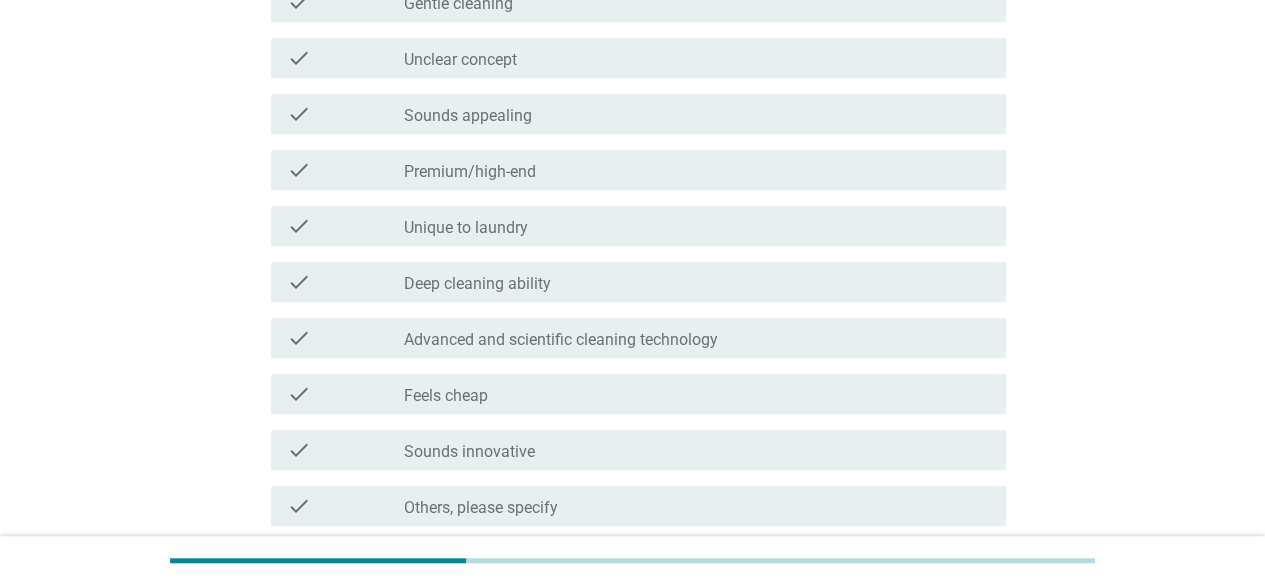 scroll, scrollTop: 782, scrollLeft: 0, axis: vertical 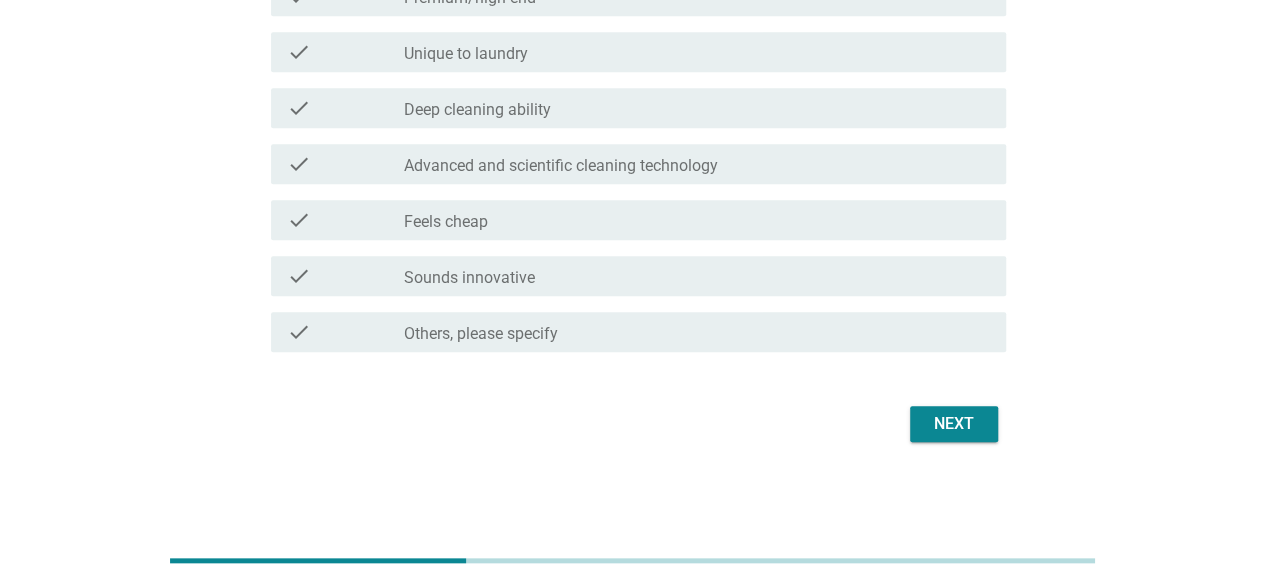 click on "Next" at bounding box center (954, 424) 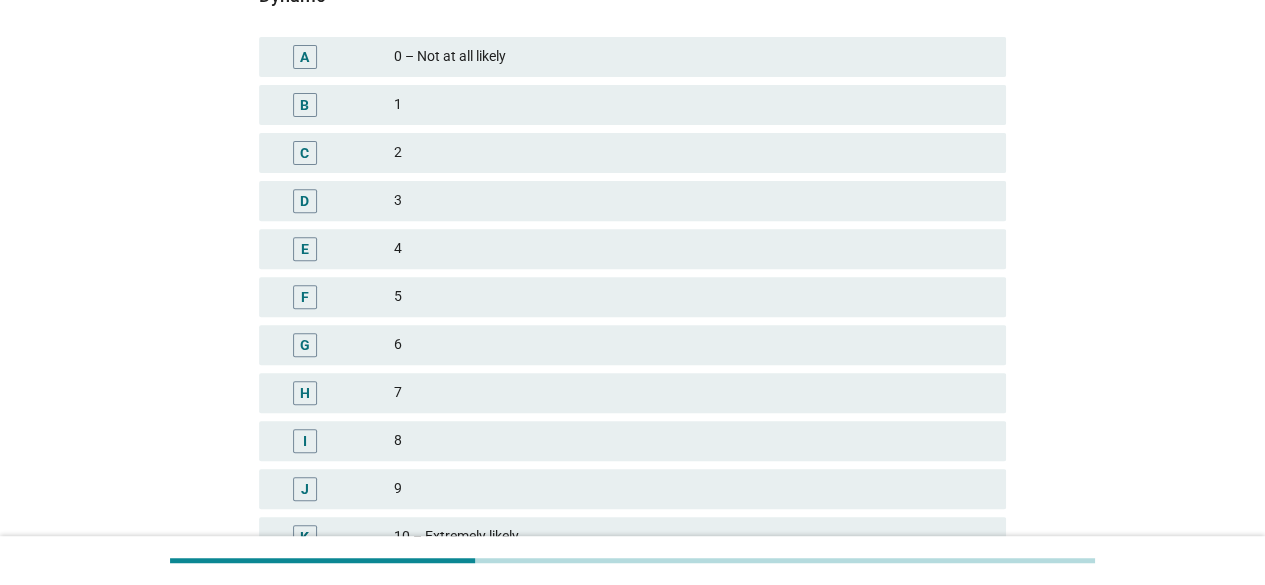 scroll, scrollTop: 300, scrollLeft: 0, axis: vertical 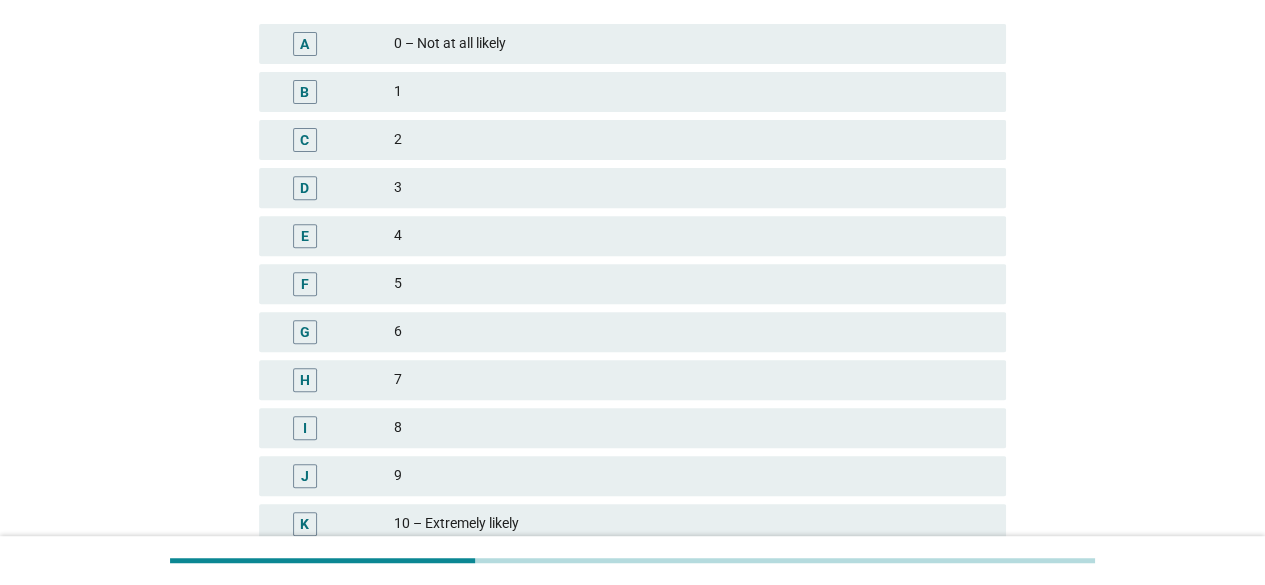 click on "4" at bounding box center [692, 236] 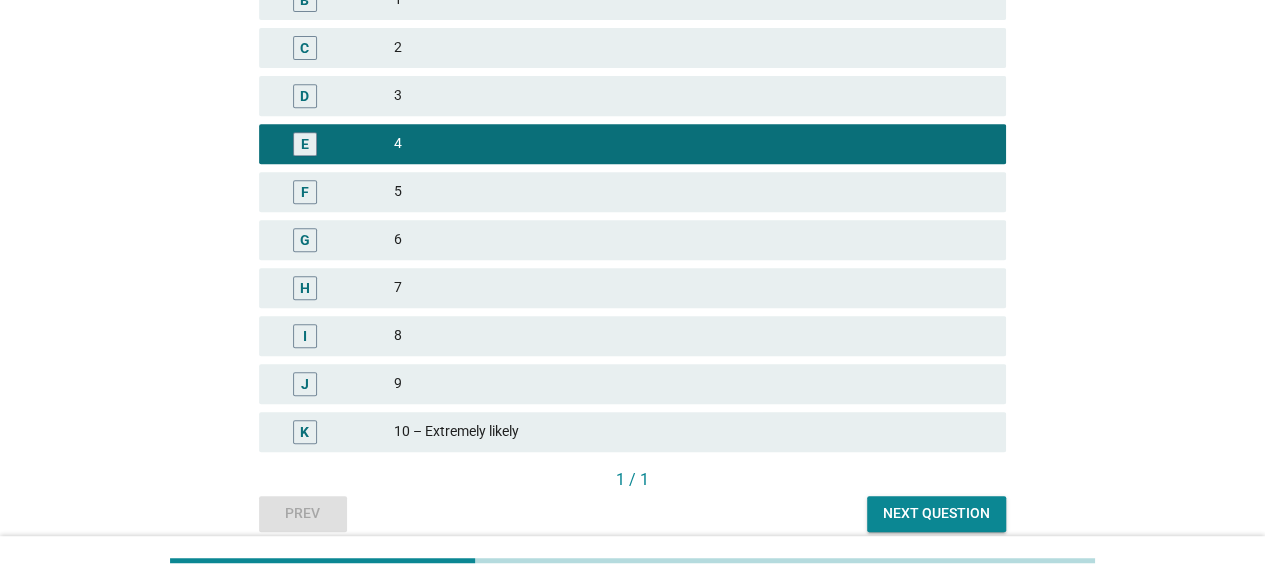 scroll, scrollTop: 476, scrollLeft: 0, axis: vertical 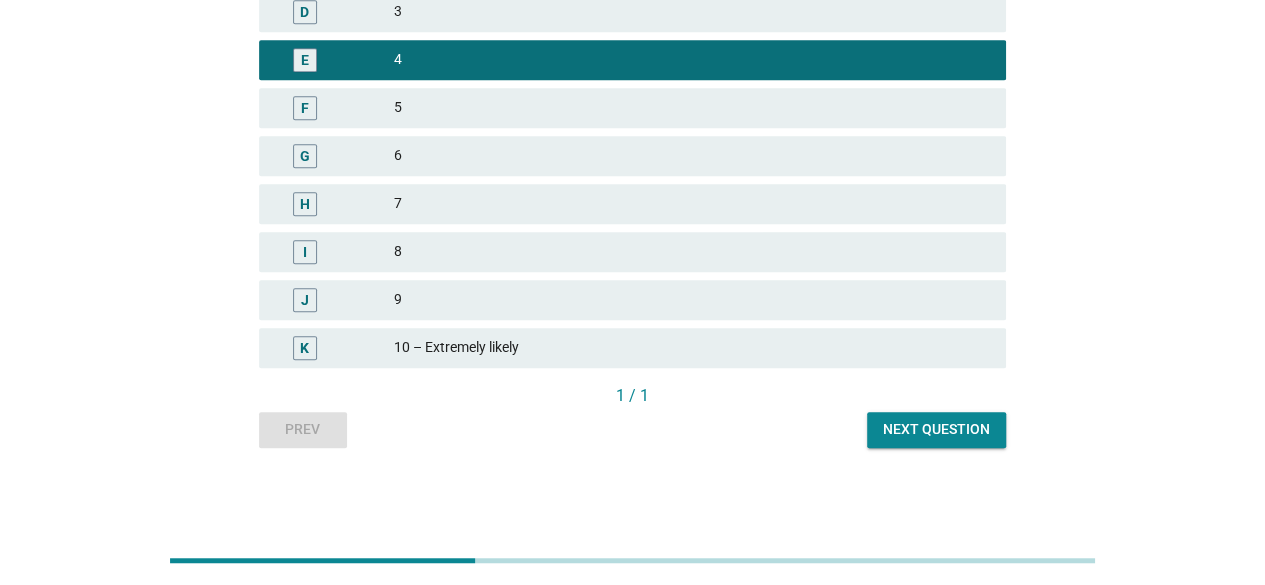 click on "Next question" at bounding box center (936, 429) 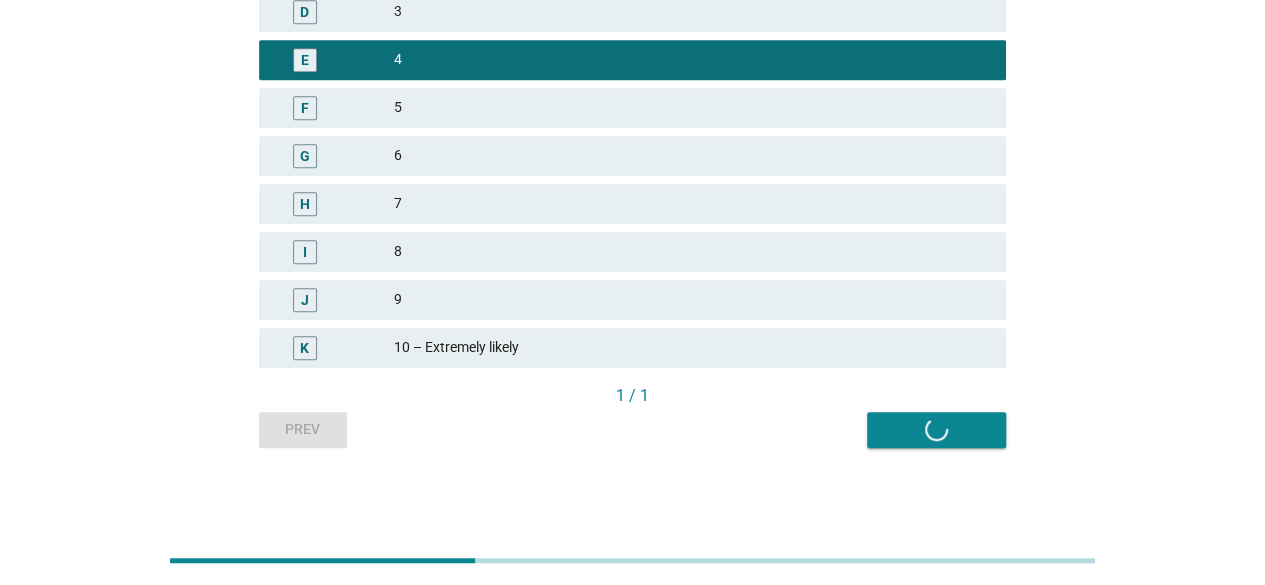 scroll, scrollTop: 0, scrollLeft: 0, axis: both 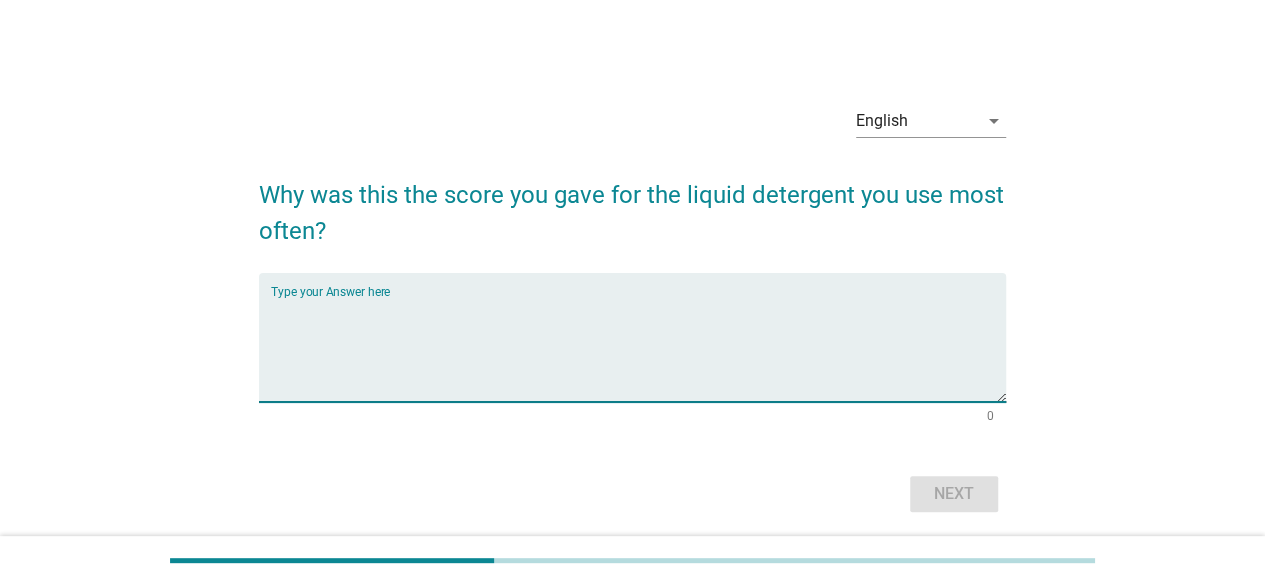 click at bounding box center (638, 349) 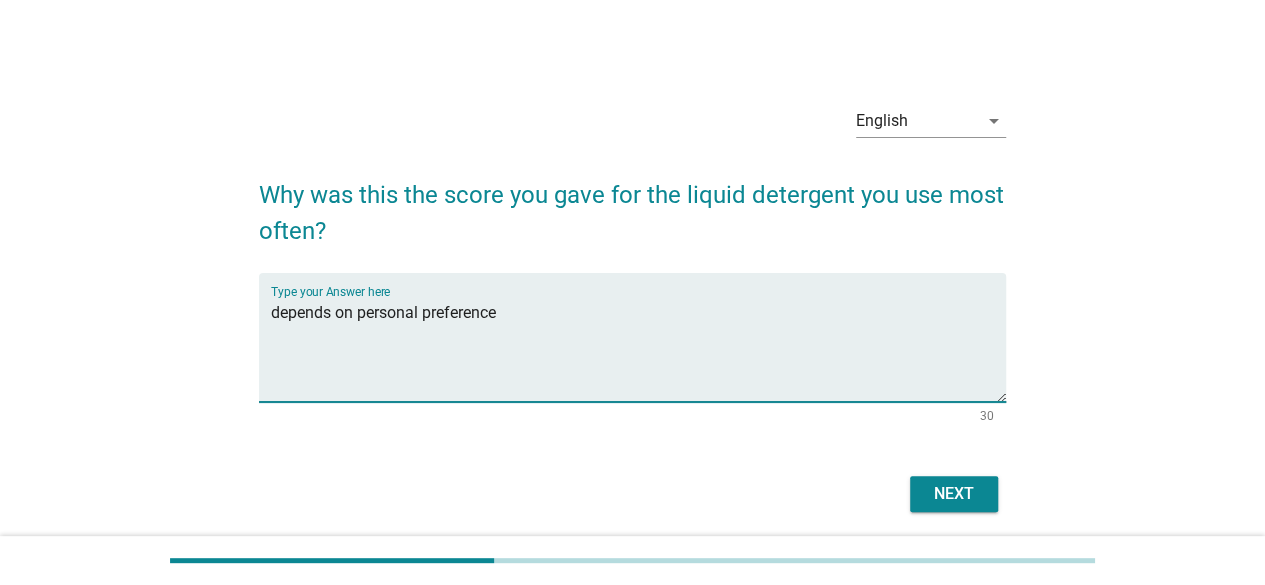 type on "depends on personal preference" 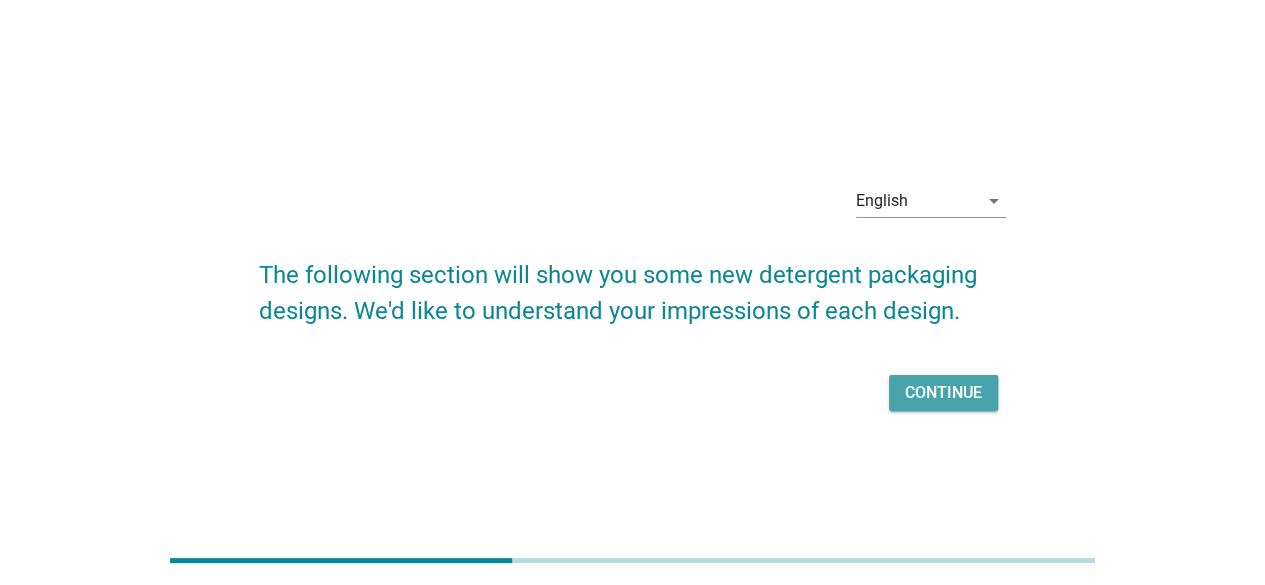 click on "Continue" at bounding box center [943, 393] 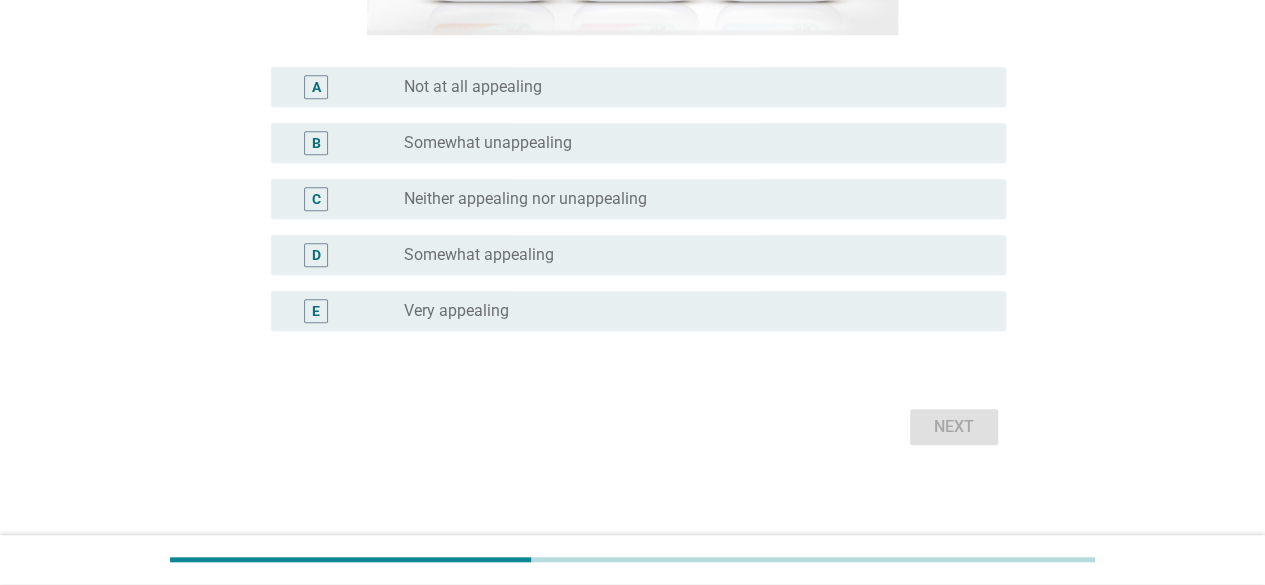 scroll, scrollTop: 489, scrollLeft: 0, axis: vertical 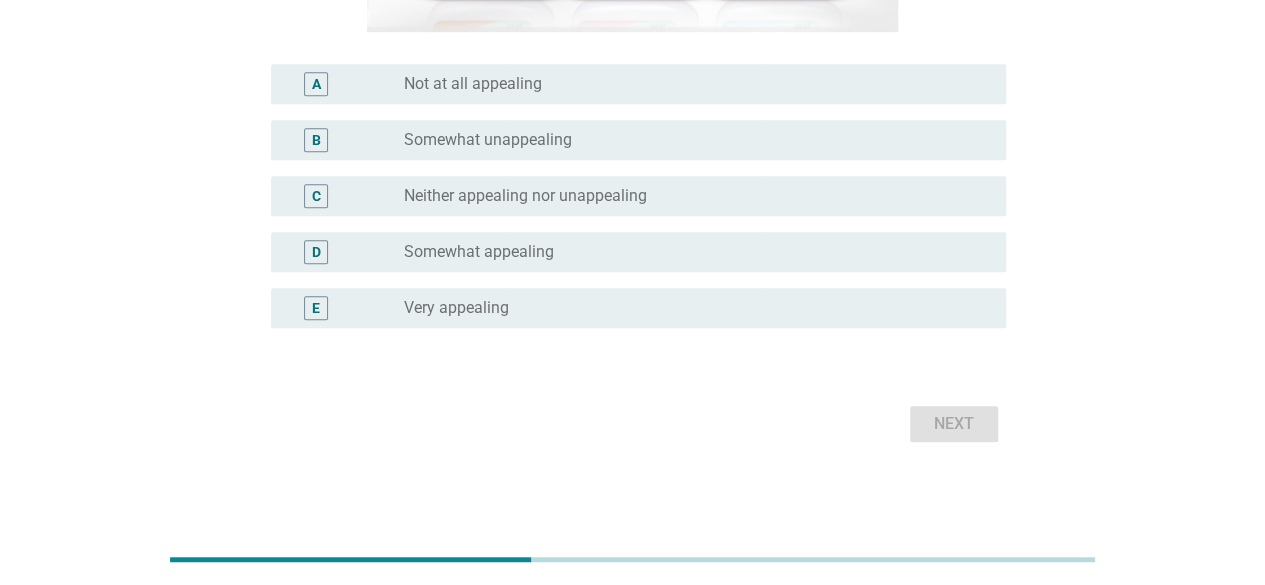drag, startPoint x: 538, startPoint y: 243, endPoint x: 589, endPoint y: 267, distance: 56.364883 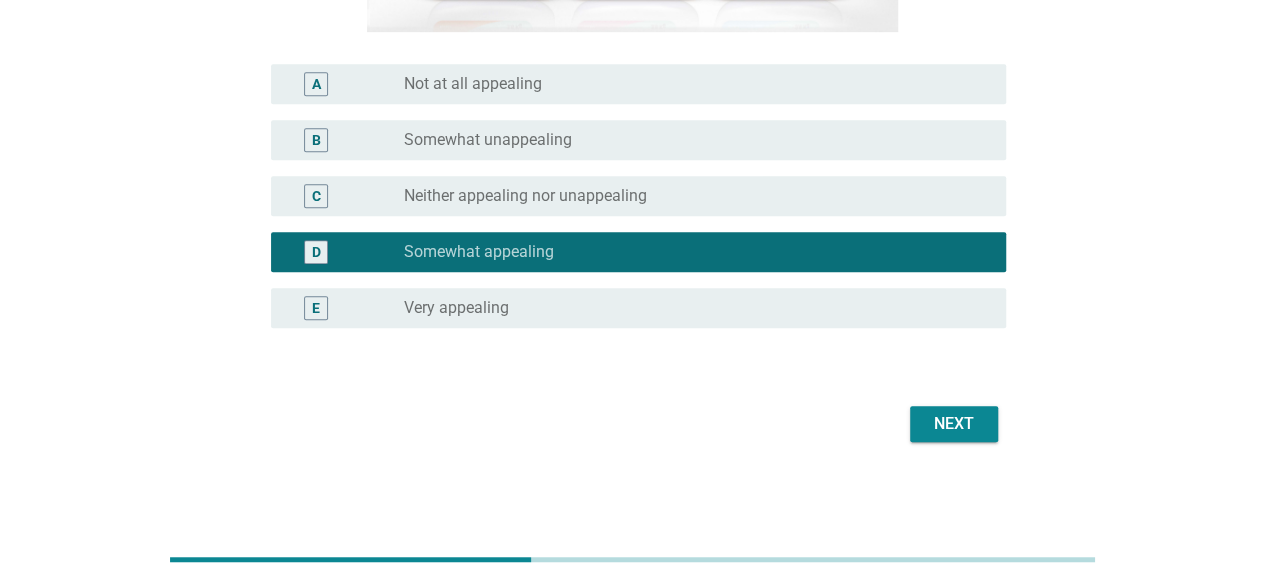 click on "Next" at bounding box center (954, 424) 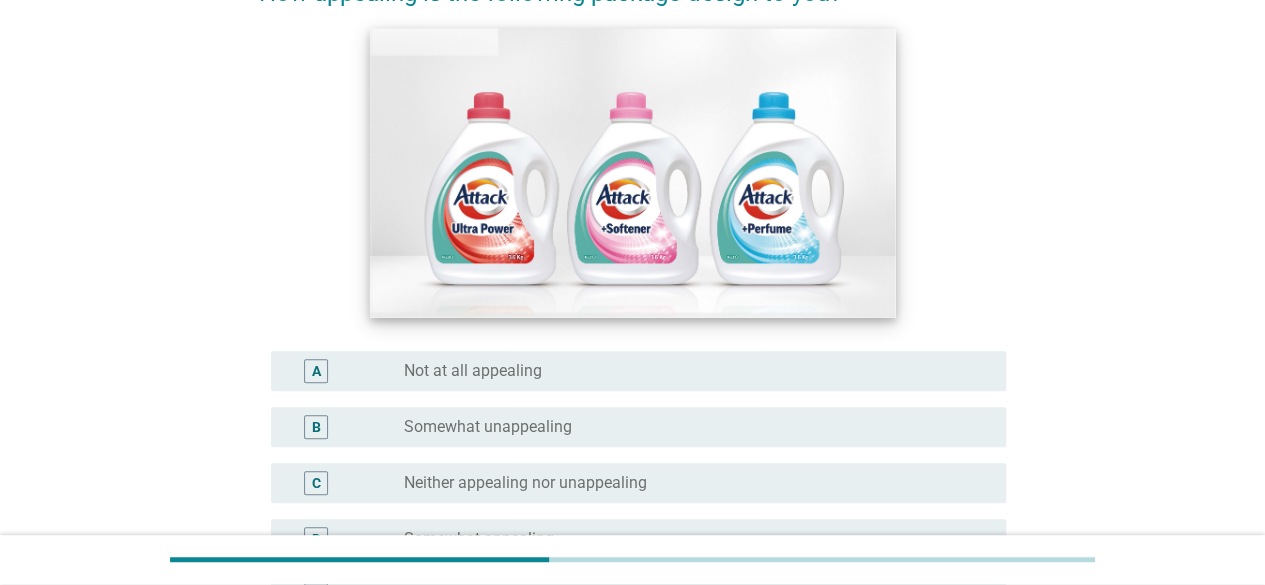 scroll, scrollTop: 400, scrollLeft: 0, axis: vertical 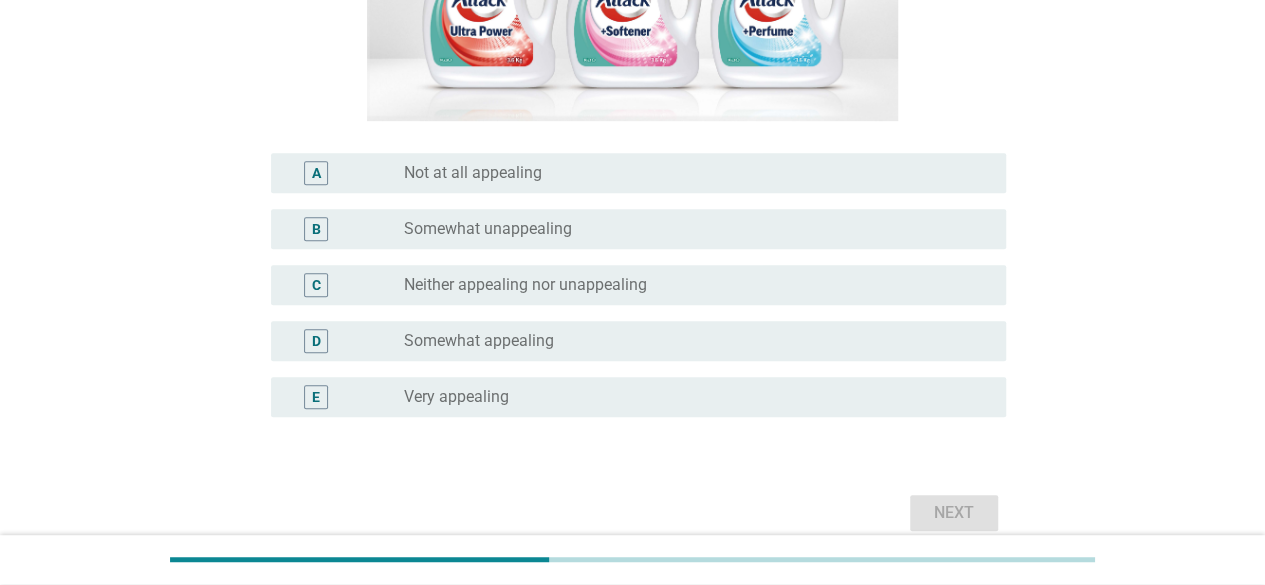 click on "D     radio_button_unchecked Somewhat appealing" at bounding box center (638, 341) 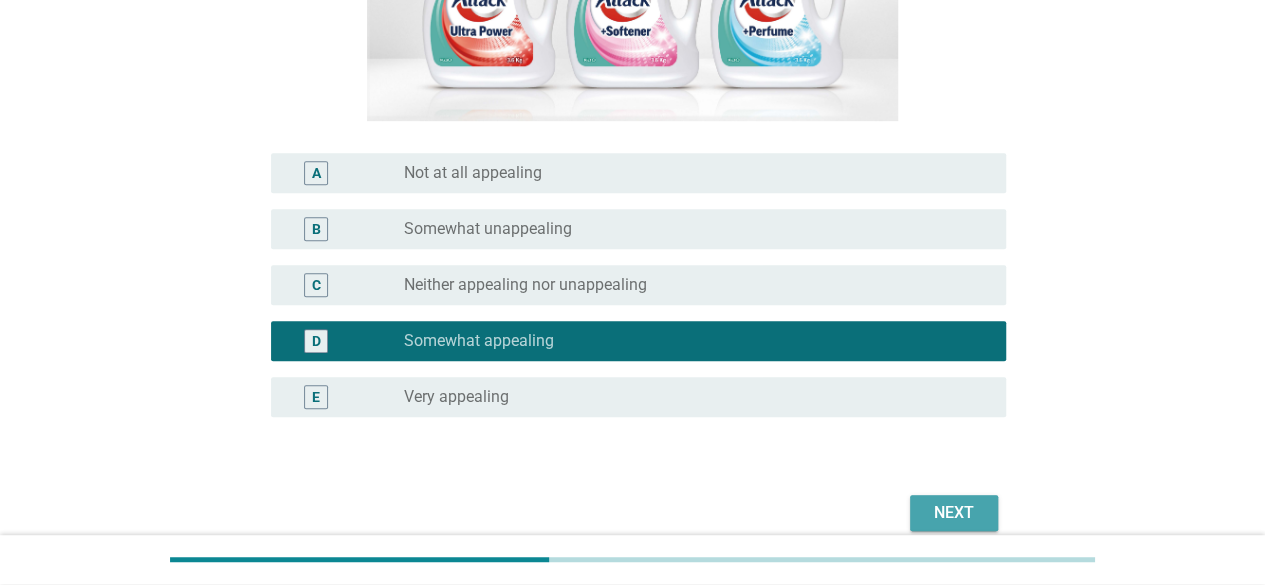 click on "Next" at bounding box center (954, 513) 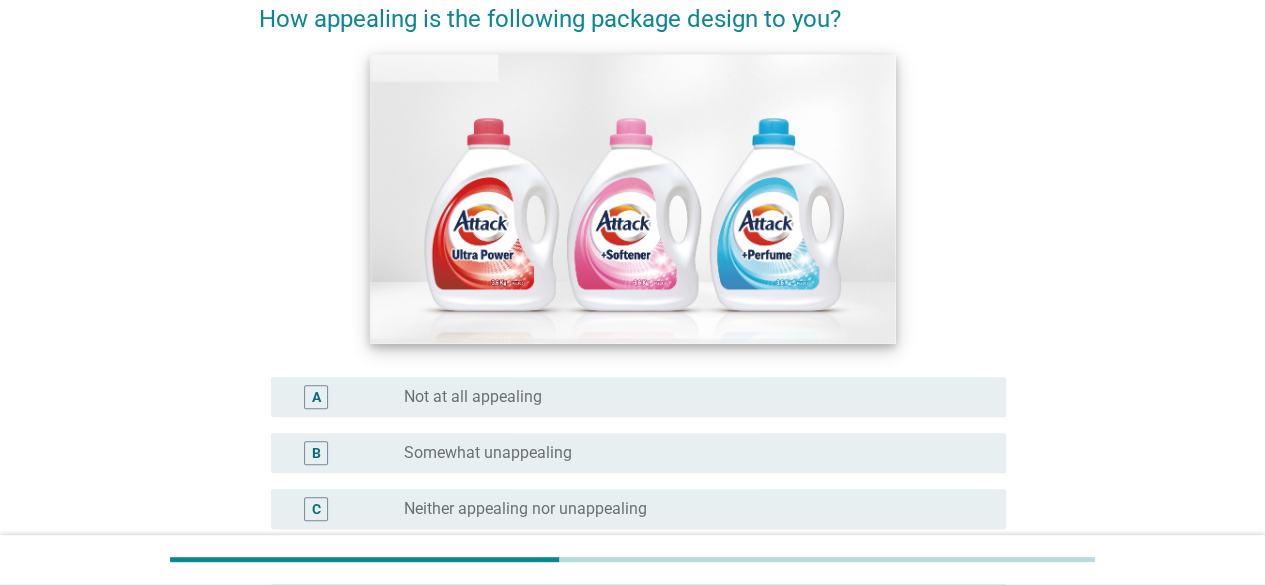 scroll, scrollTop: 489, scrollLeft: 0, axis: vertical 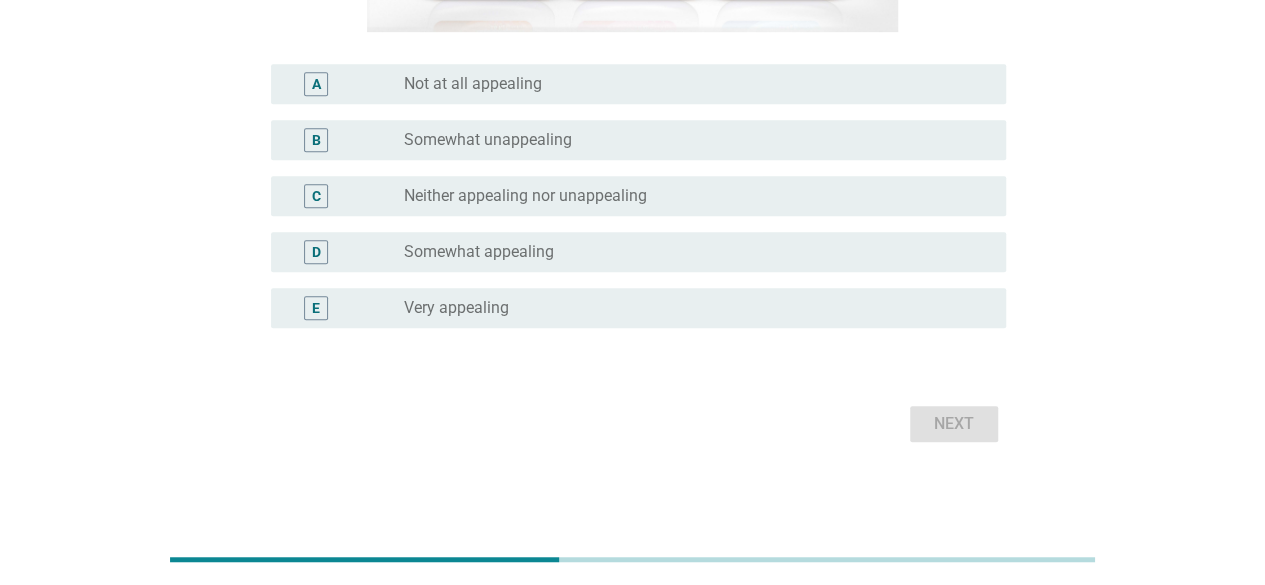 click on "Neither appealing nor unappealing" at bounding box center [525, 196] 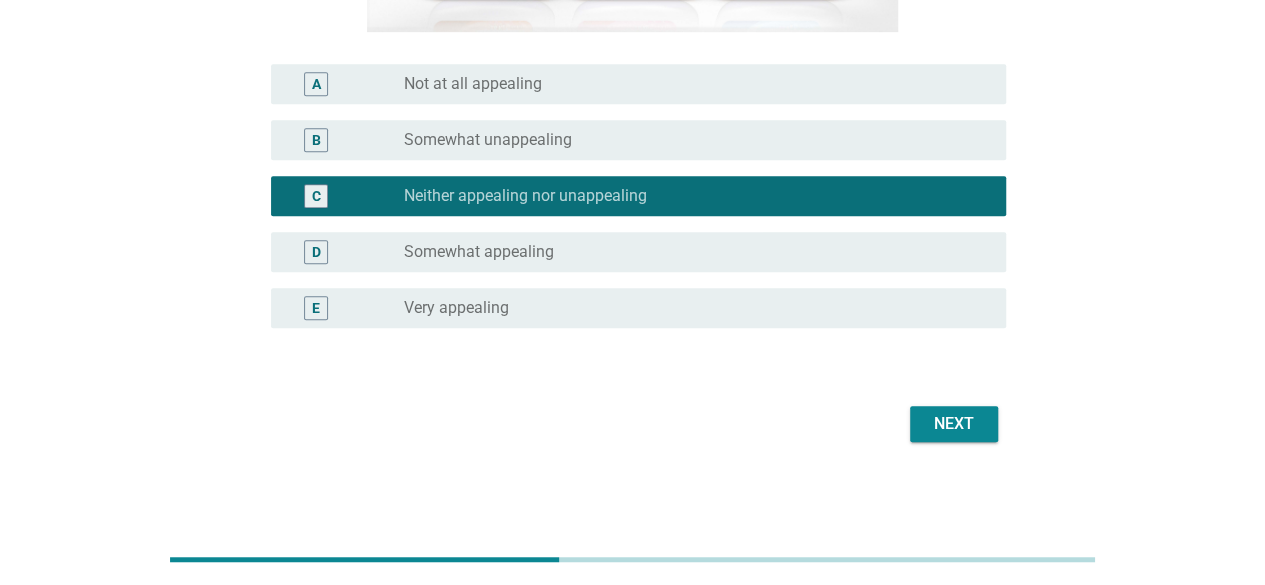 click on "Next" at bounding box center (954, 424) 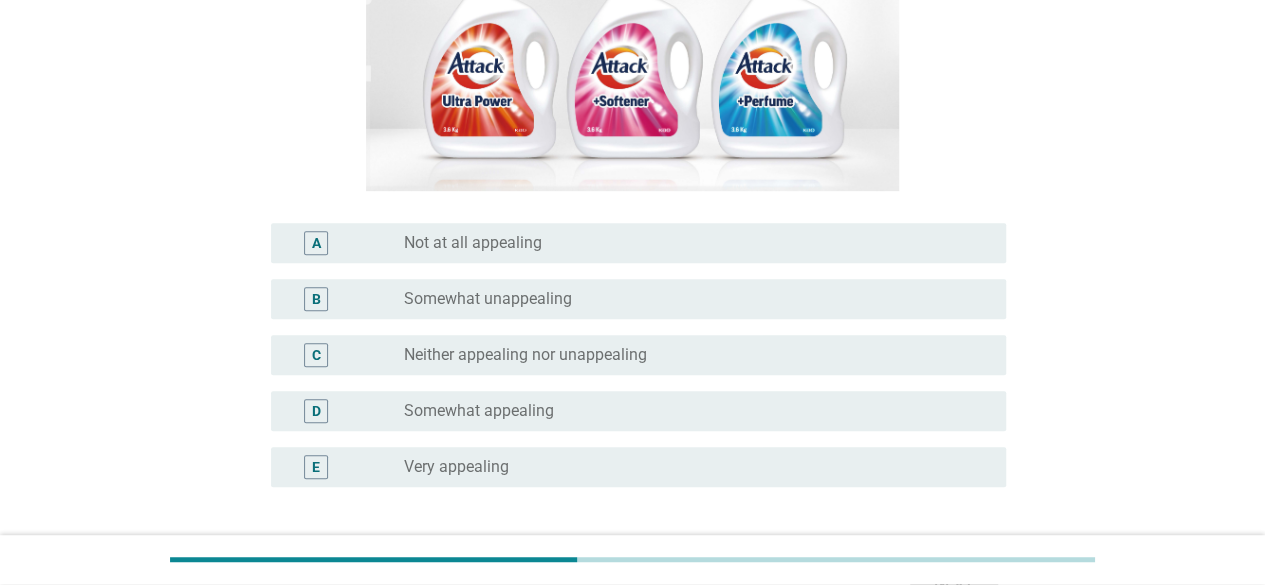 scroll, scrollTop: 489, scrollLeft: 0, axis: vertical 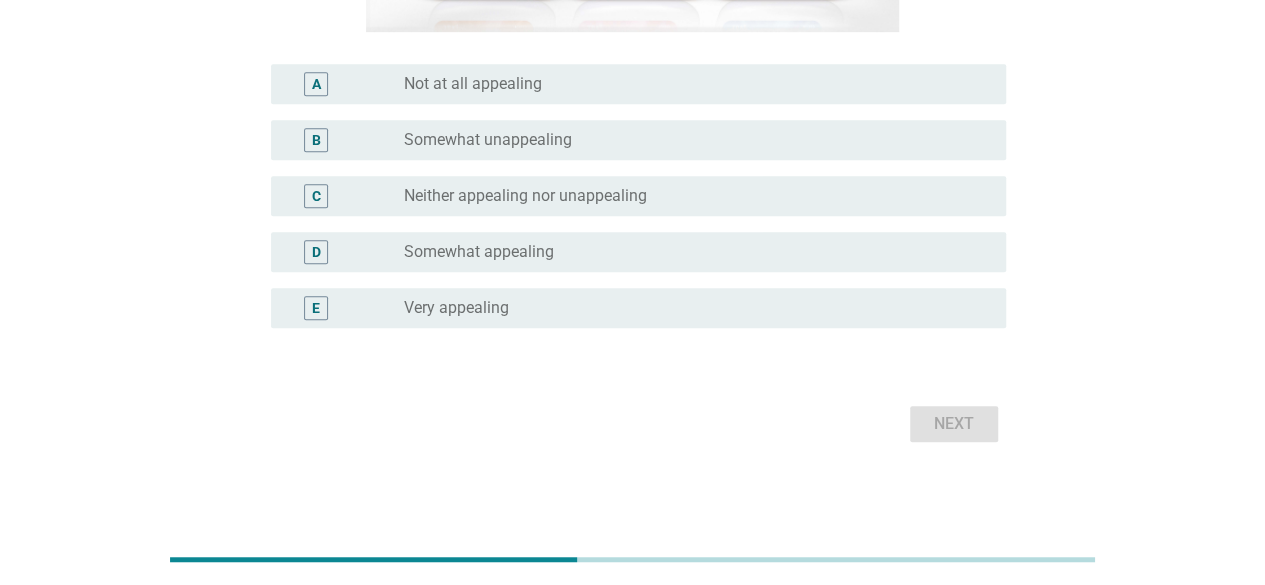 click on "Neither appealing nor unappealing" at bounding box center (525, 196) 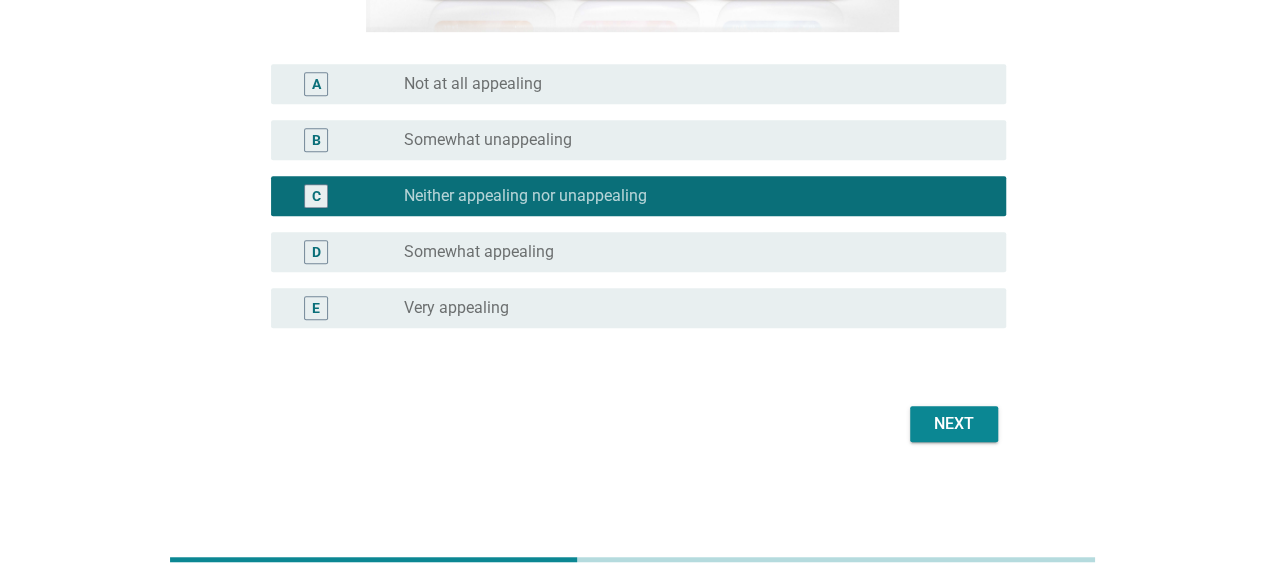 click on "Next" at bounding box center [954, 424] 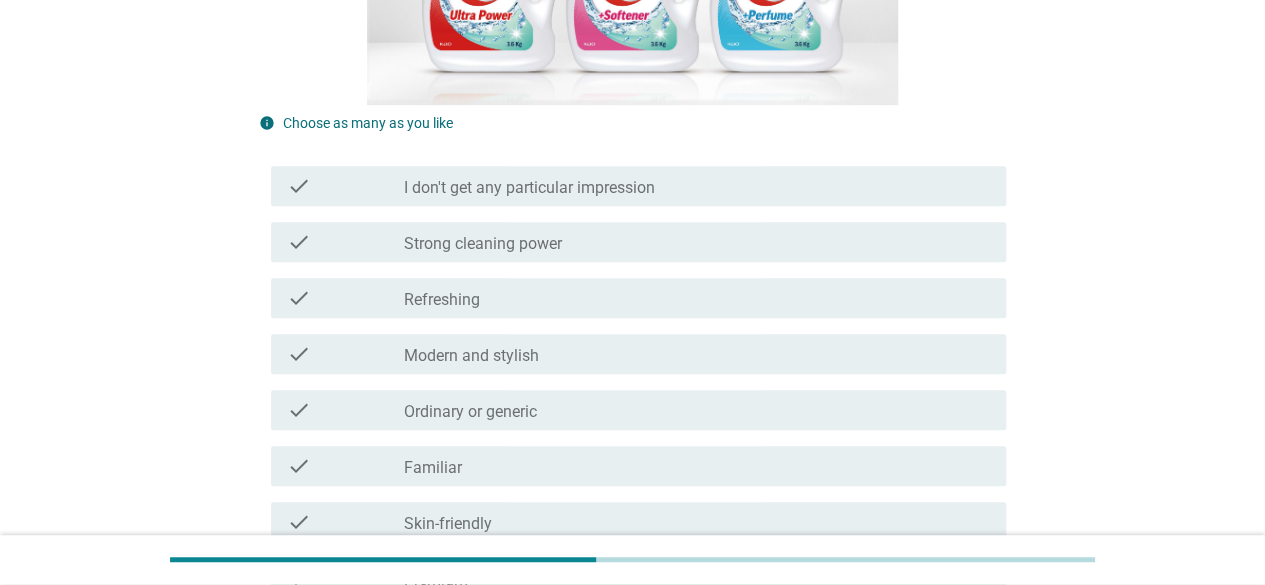 scroll, scrollTop: 600, scrollLeft: 0, axis: vertical 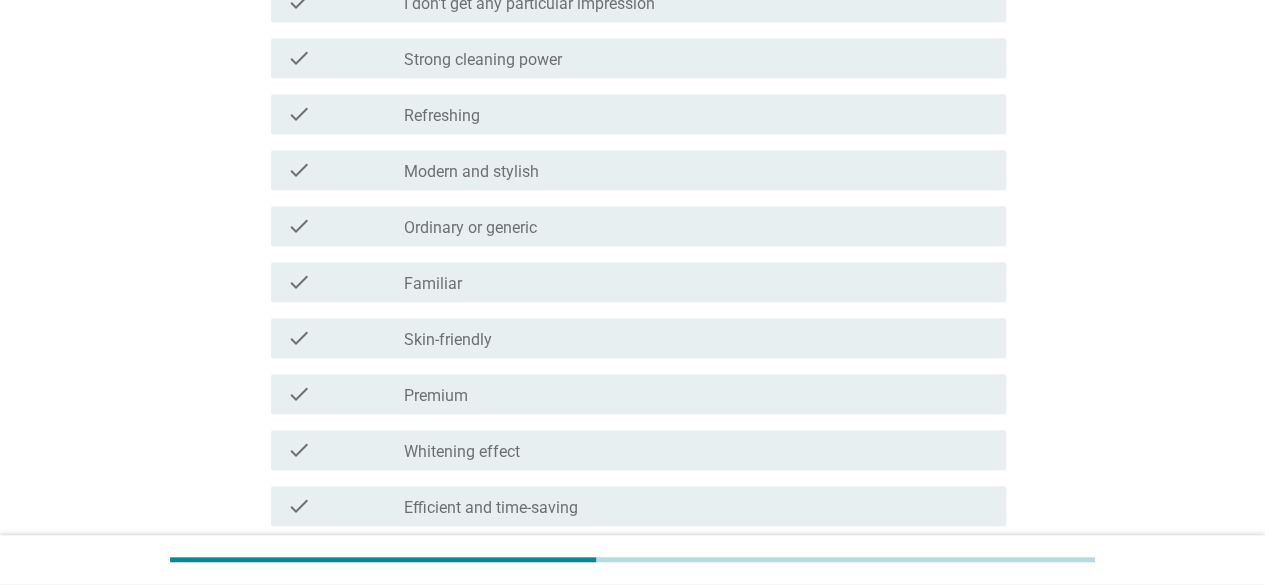 click on "check_box_outline_blank Familiar" at bounding box center (697, 282) 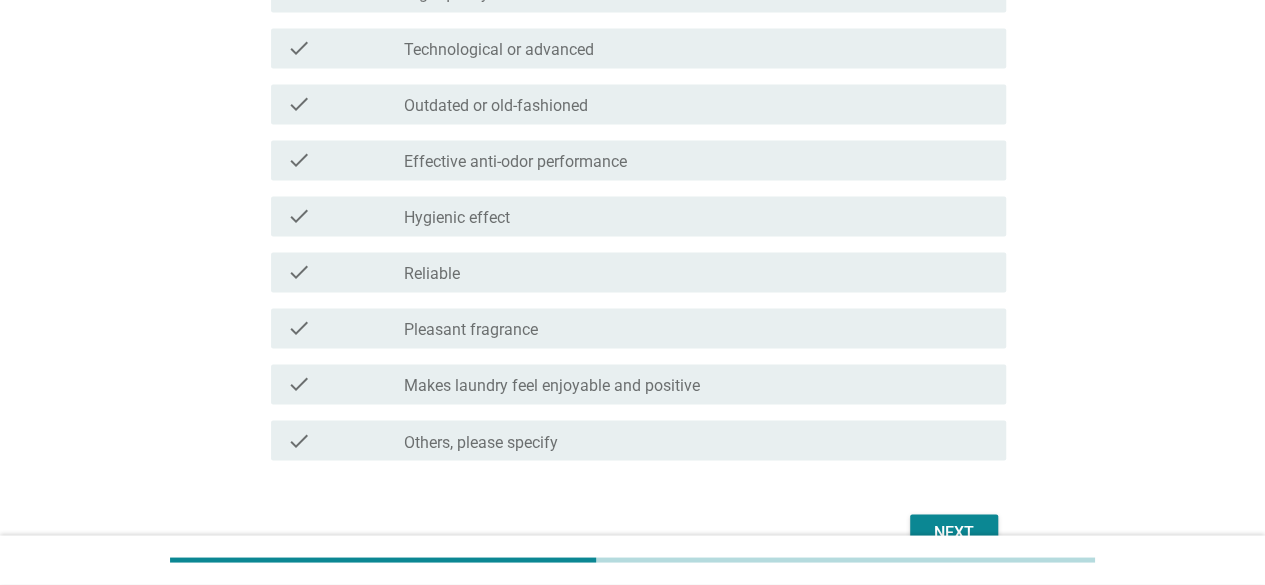 scroll, scrollTop: 1558, scrollLeft: 0, axis: vertical 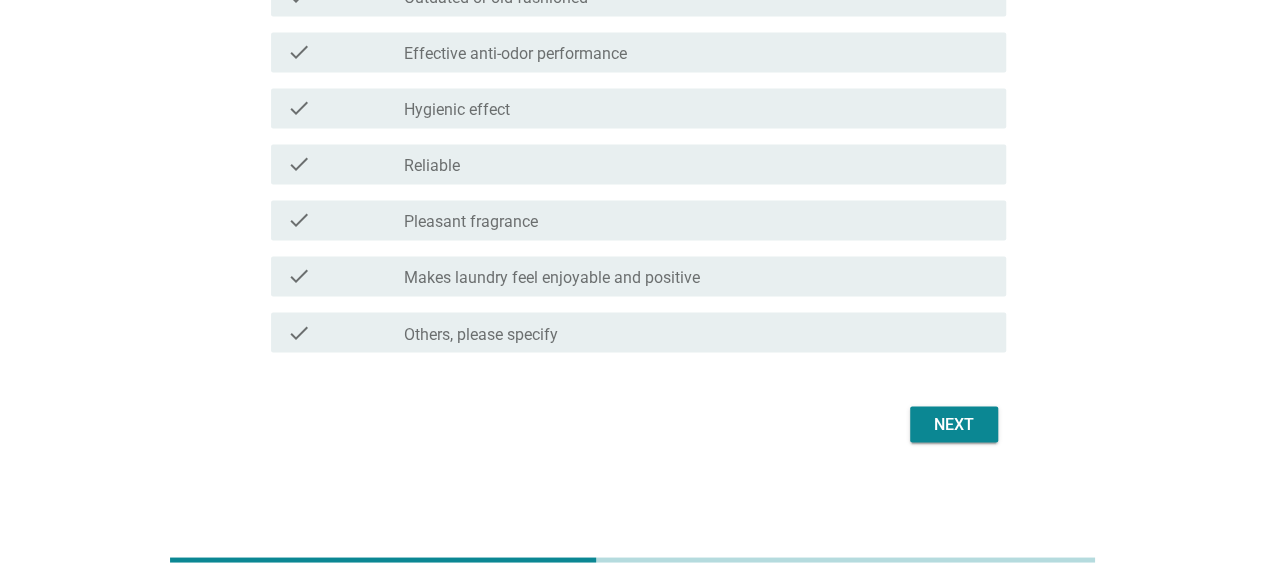 click on "Next" at bounding box center [954, 424] 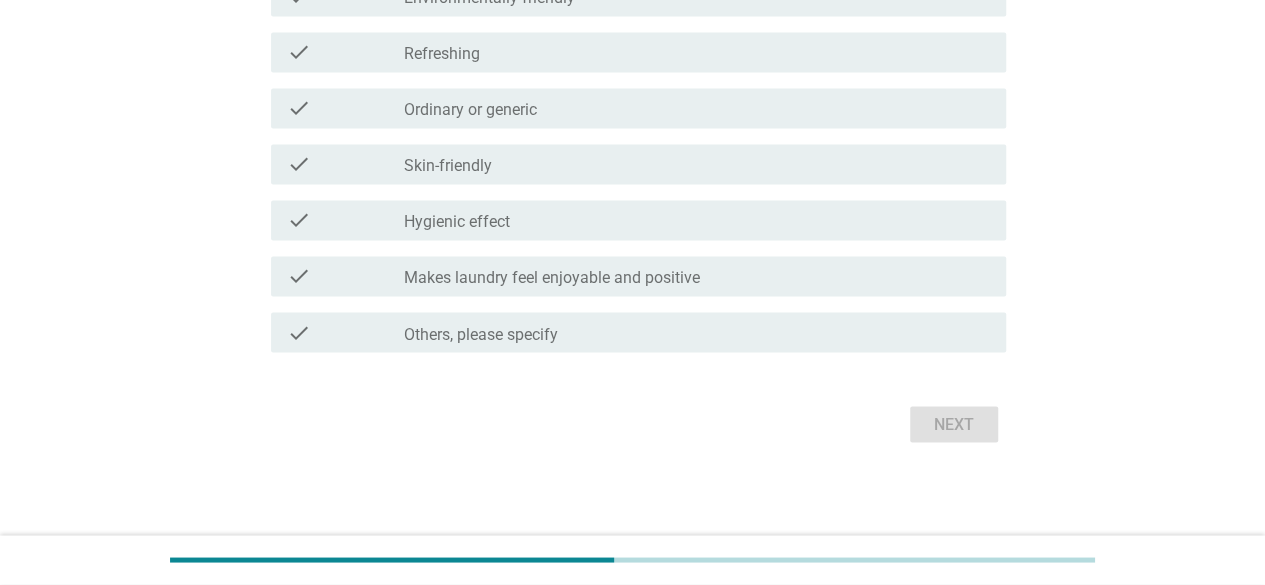 scroll, scrollTop: 0, scrollLeft: 0, axis: both 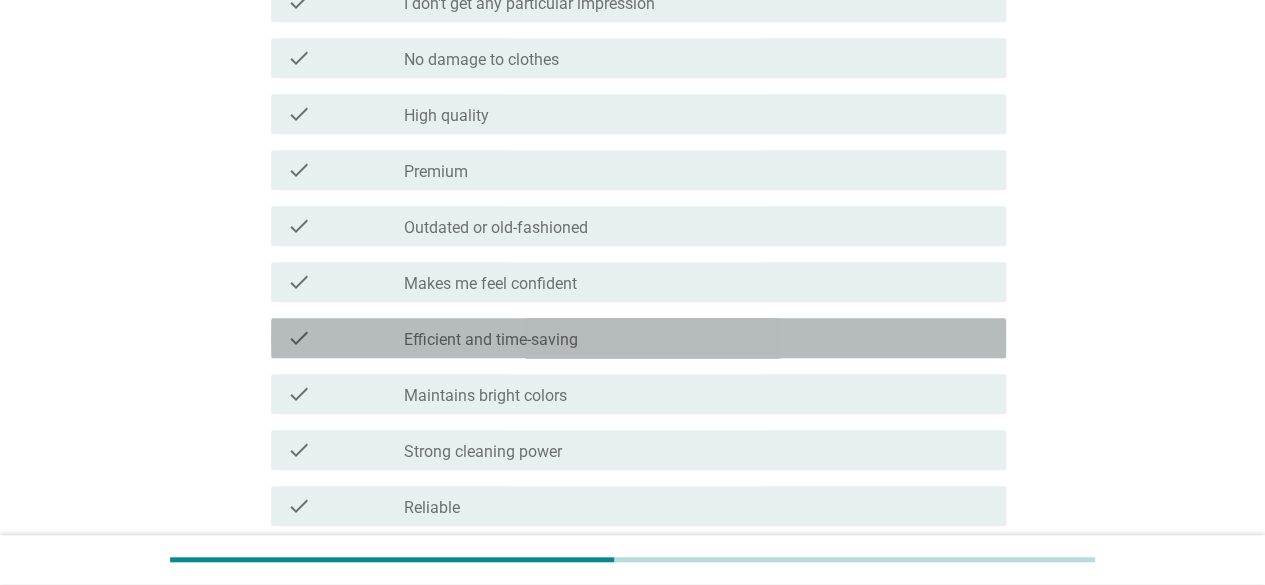 click on "check     check_box_outline_blank Efficient and time-saving" at bounding box center [638, 338] 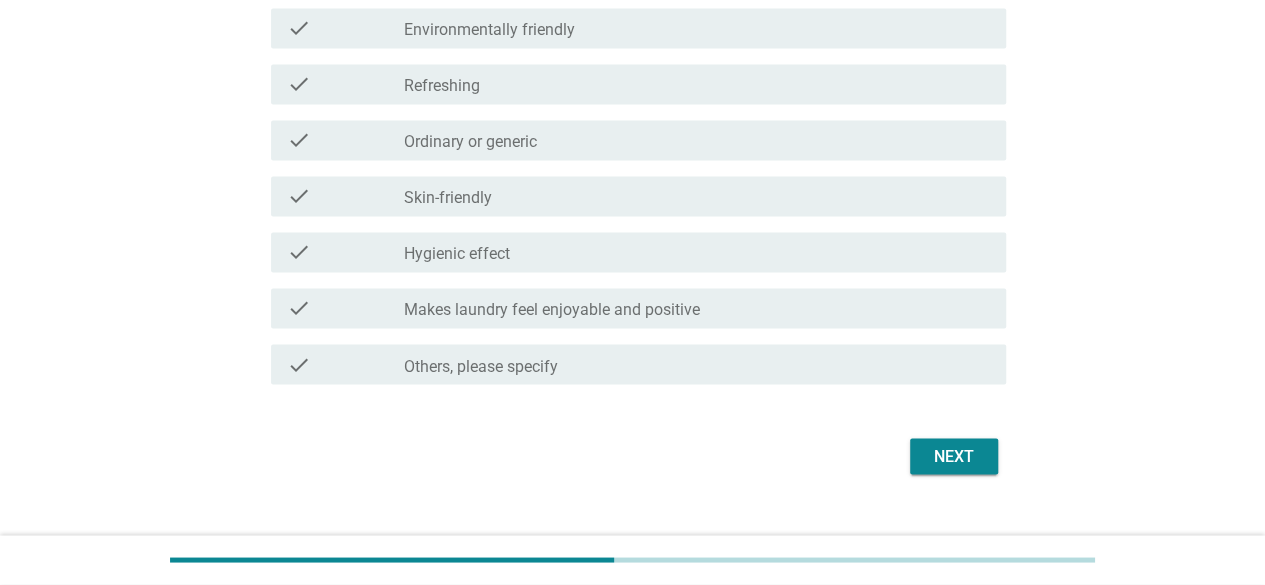 scroll, scrollTop: 1558, scrollLeft: 0, axis: vertical 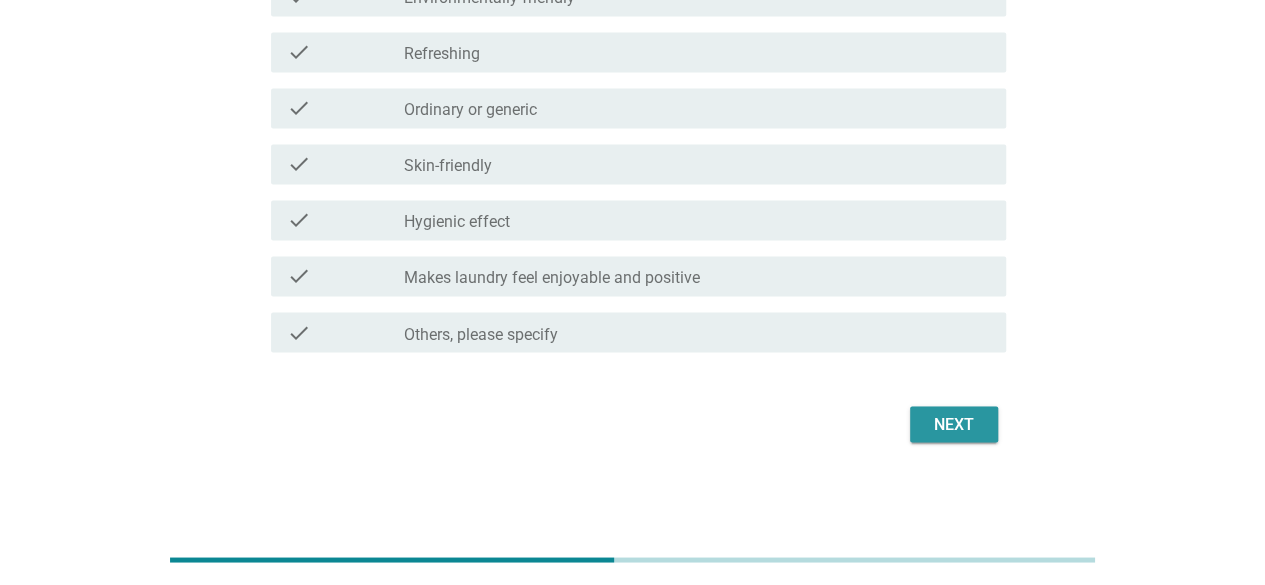 click on "Next" at bounding box center [954, 424] 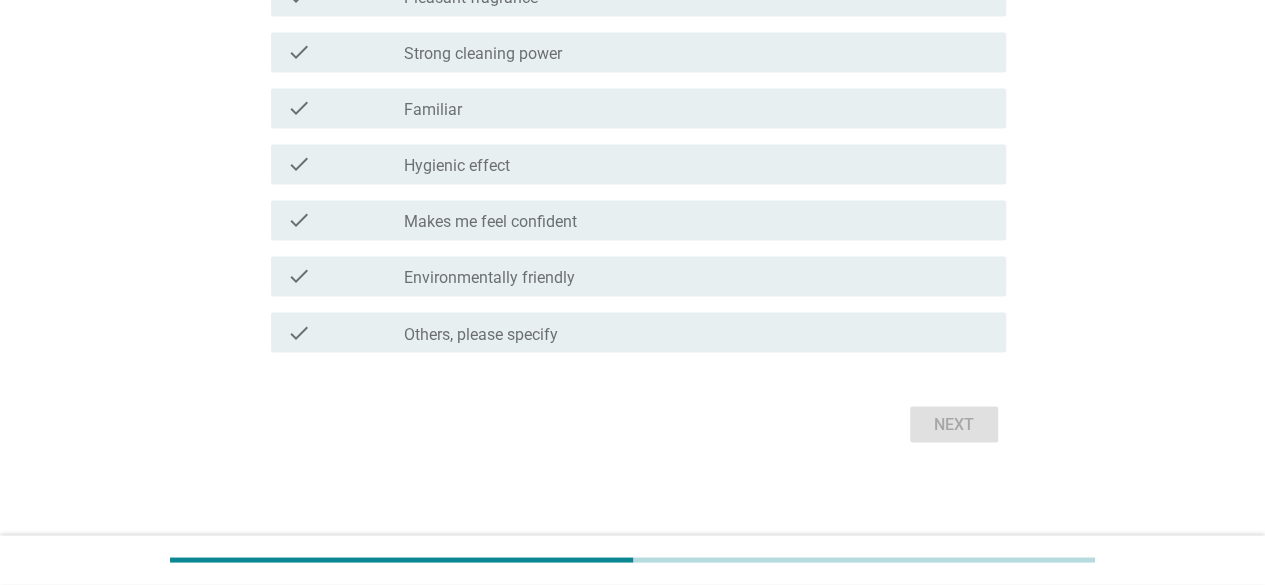 scroll, scrollTop: 0, scrollLeft: 0, axis: both 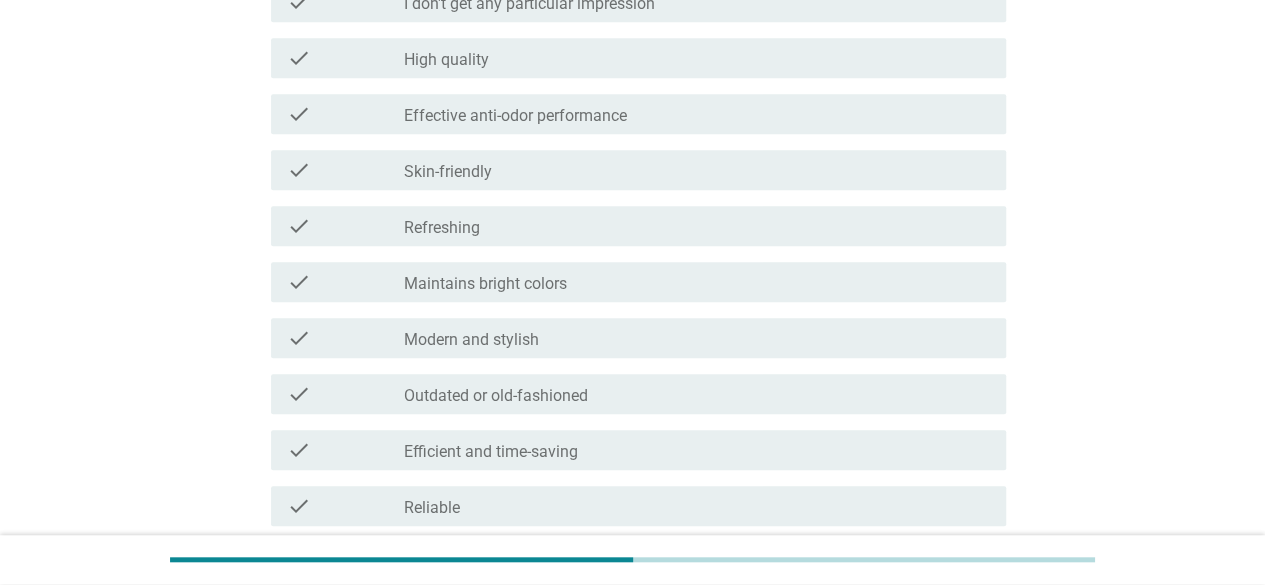 click on "check_box_outline_blank Refreshing" at bounding box center (697, 226) 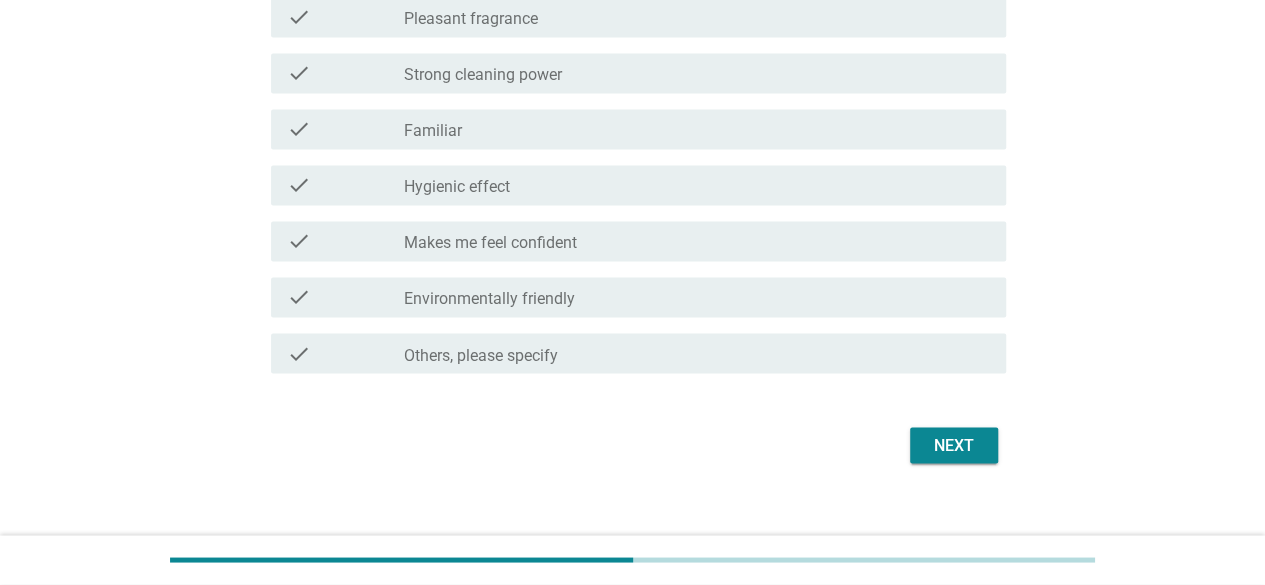 scroll, scrollTop: 1558, scrollLeft: 0, axis: vertical 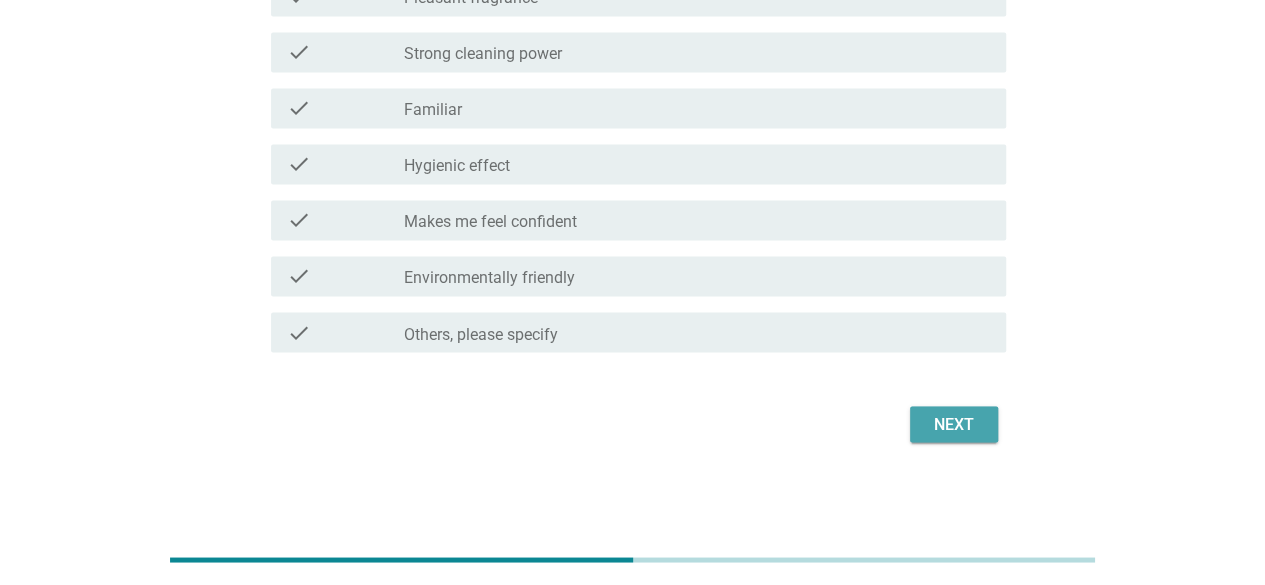 click on "Next" at bounding box center [954, 424] 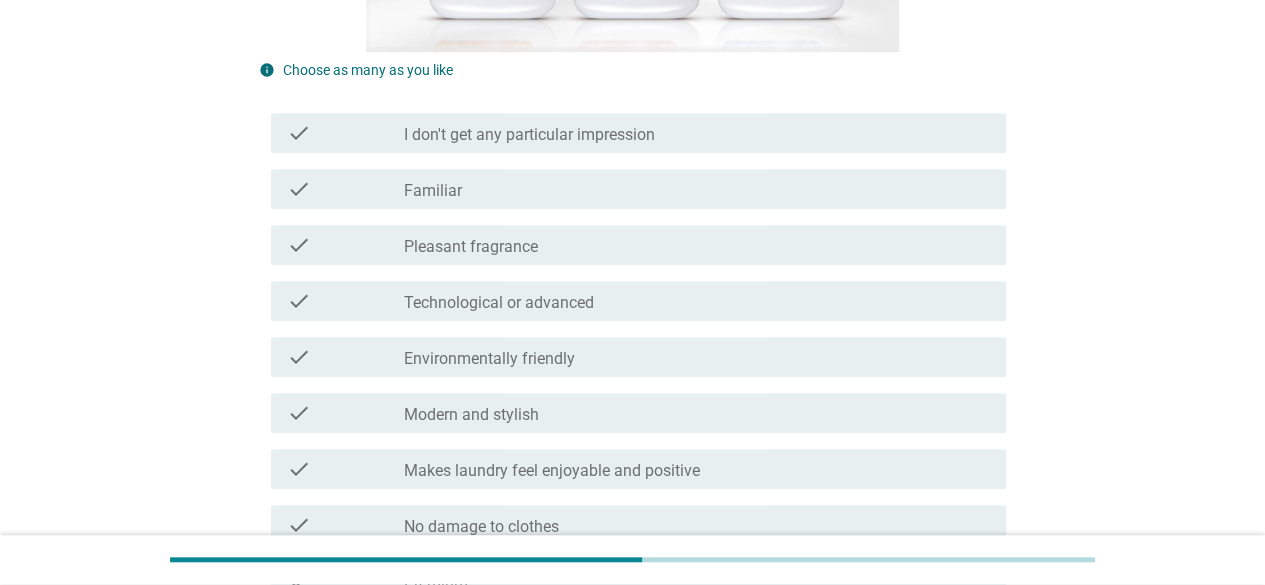 scroll, scrollTop: 800, scrollLeft: 0, axis: vertical 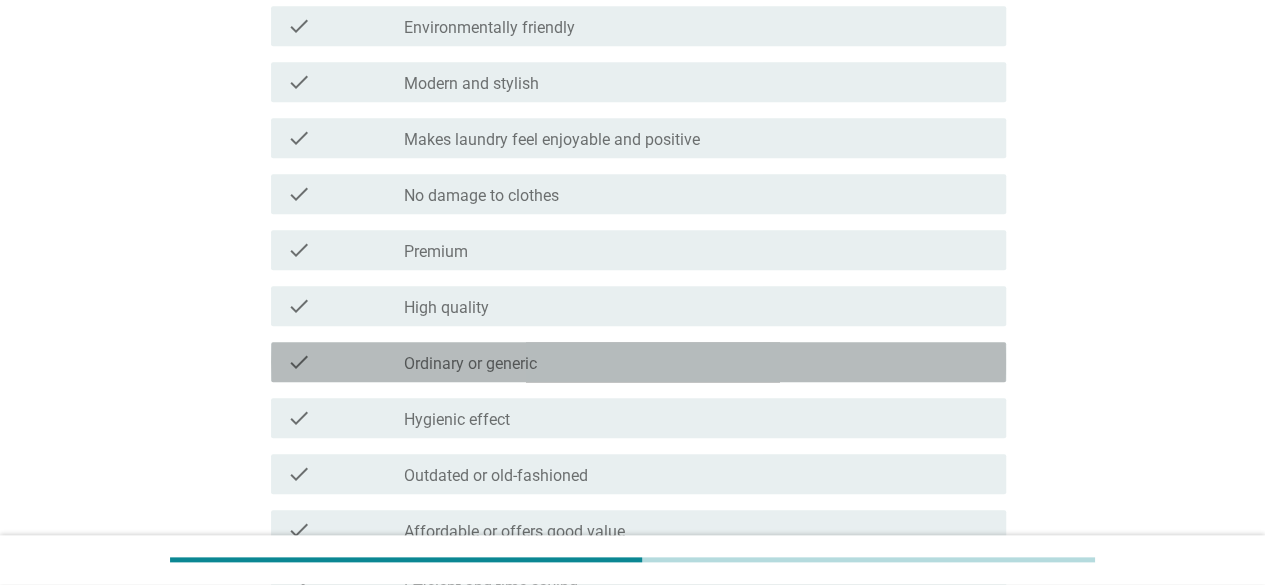click on "check_box_outline_blank Ordinary or generic" at bounding box center [697, 362] 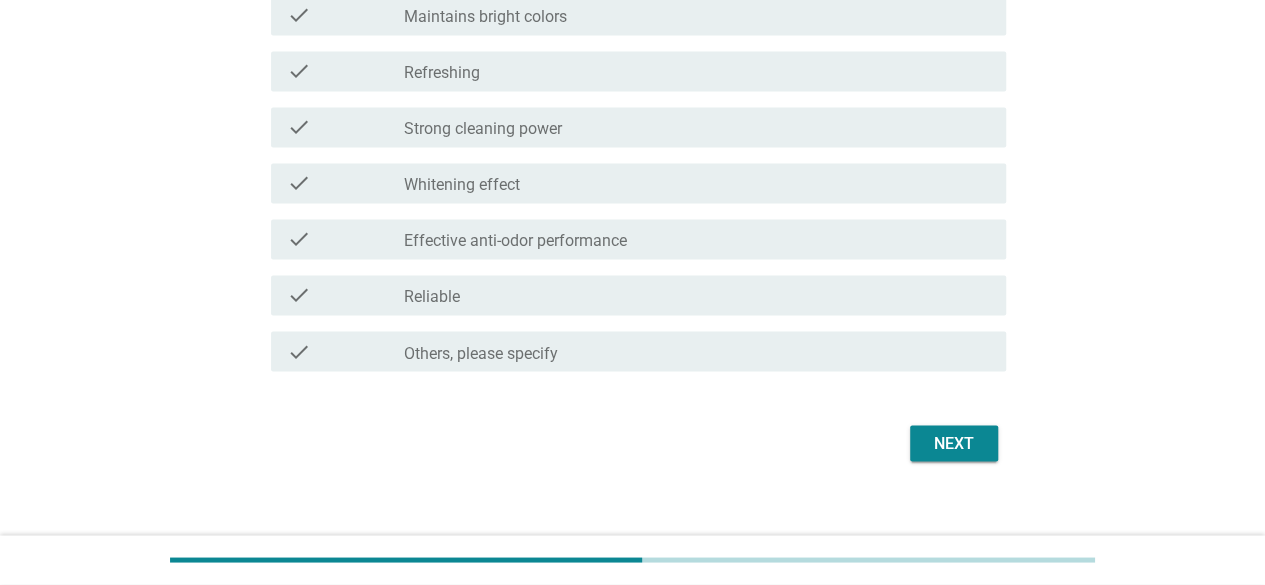 scroll, scrollTop: 1558, scrollLeft: 0, axis: vertical 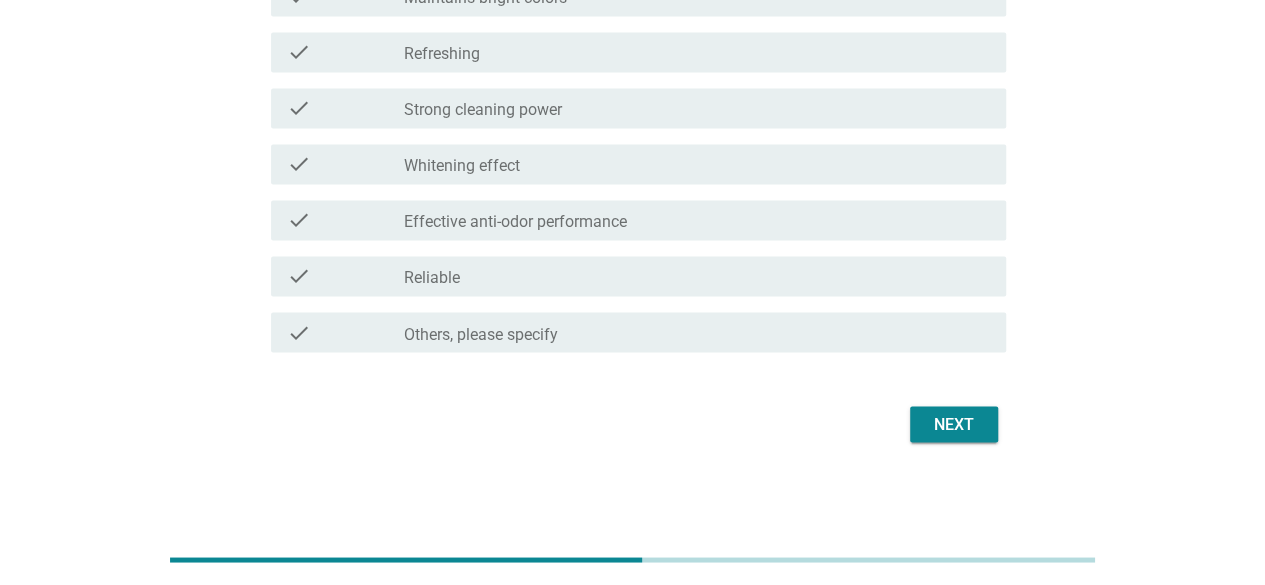 click on "Next" at bounding box center (954, 424) 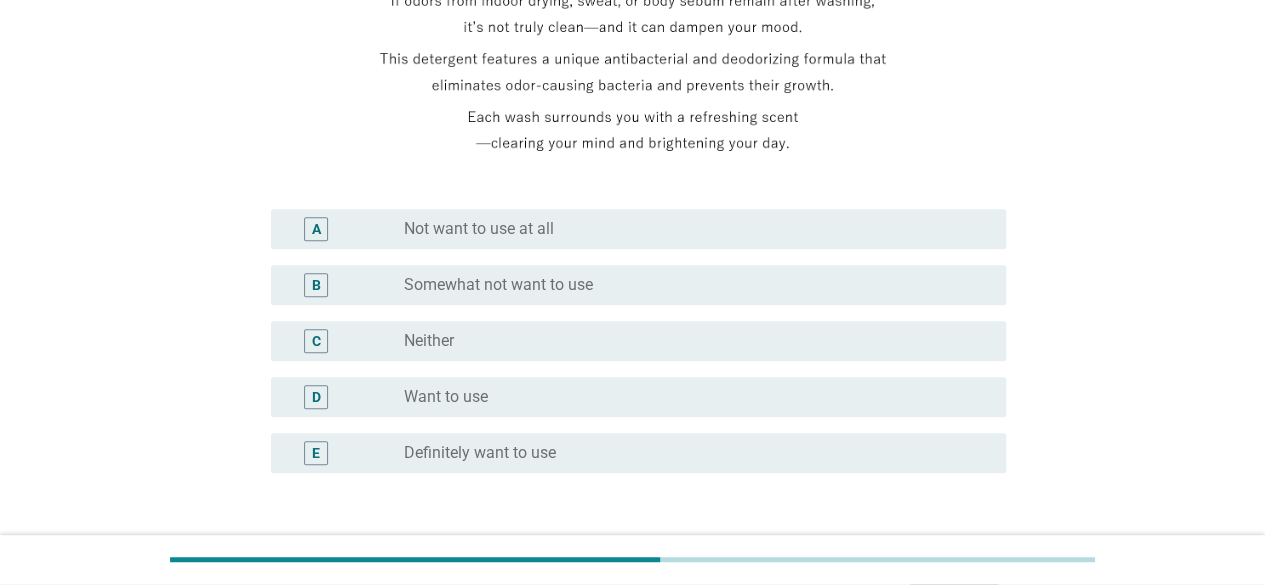 scroll, scrollTop: 400, scrollLeft: 0, axis: vertical 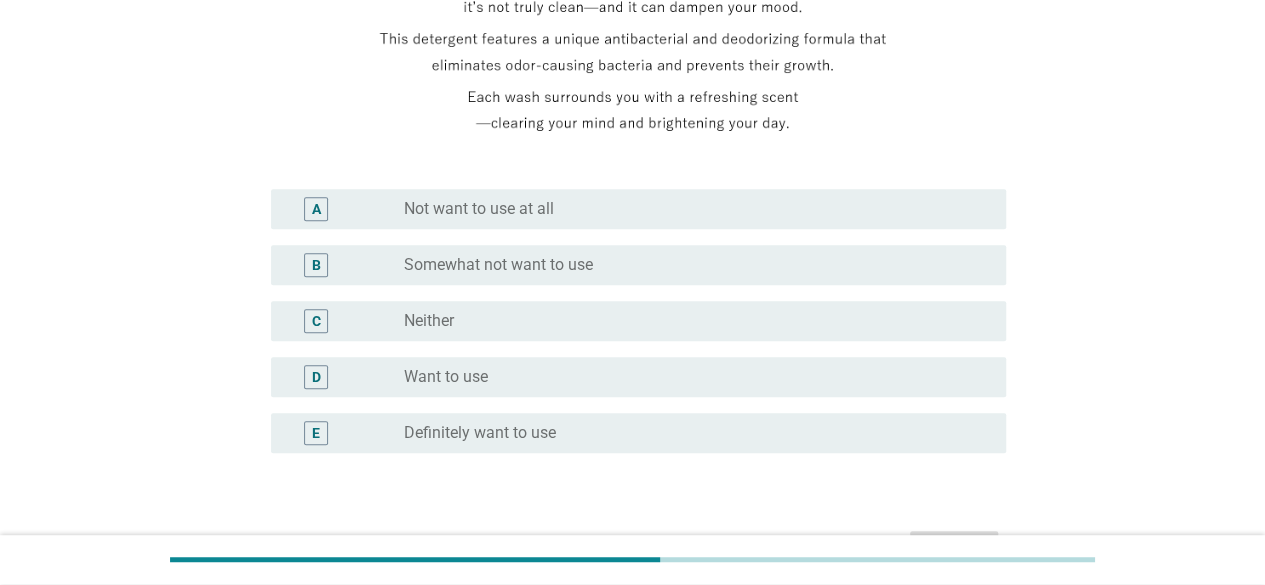 click on "radio_button_unchecked Want to use" at bounding box center [689, 377] 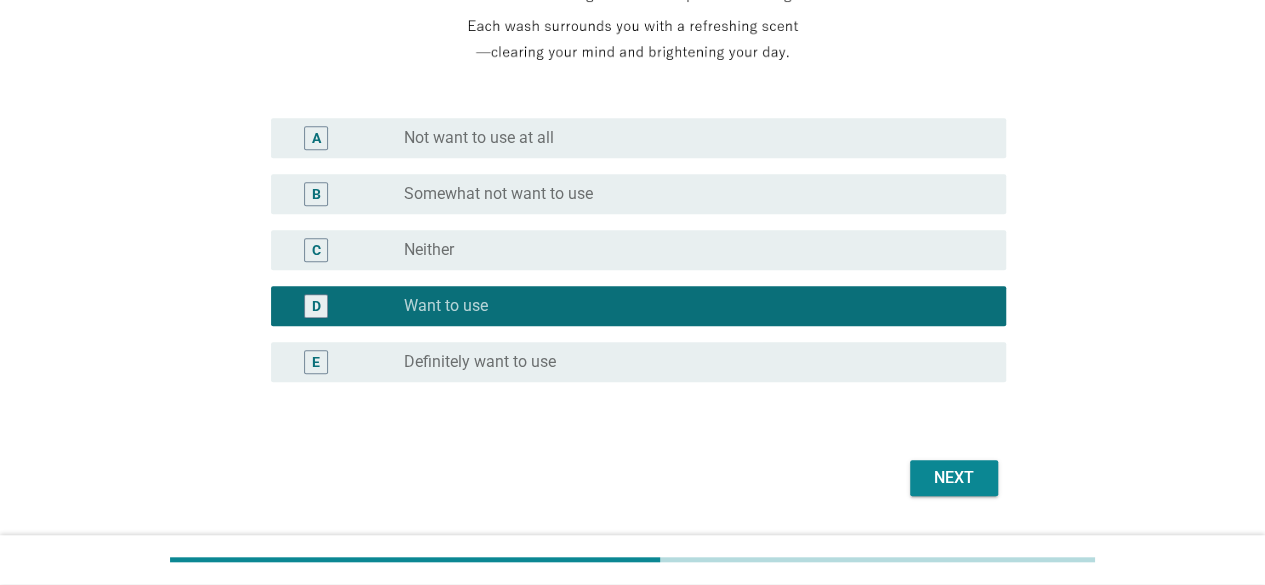 scroll, scrollTop: 525, scrollLeft: 0, axis: vertical 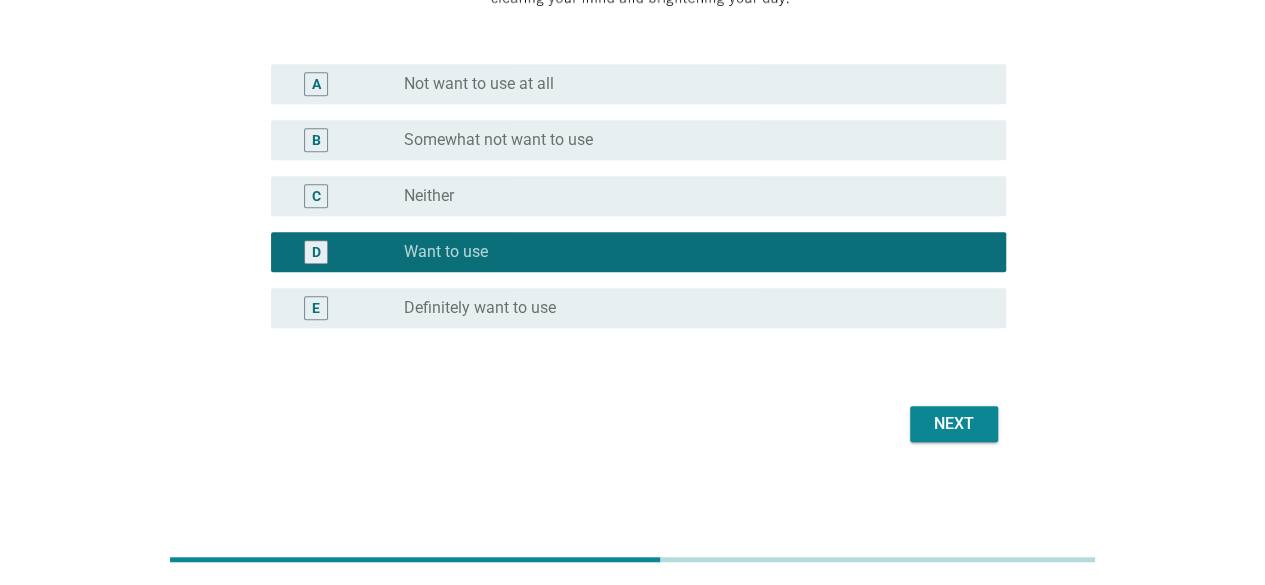 click on "Next" at bounding box center [954, 424] 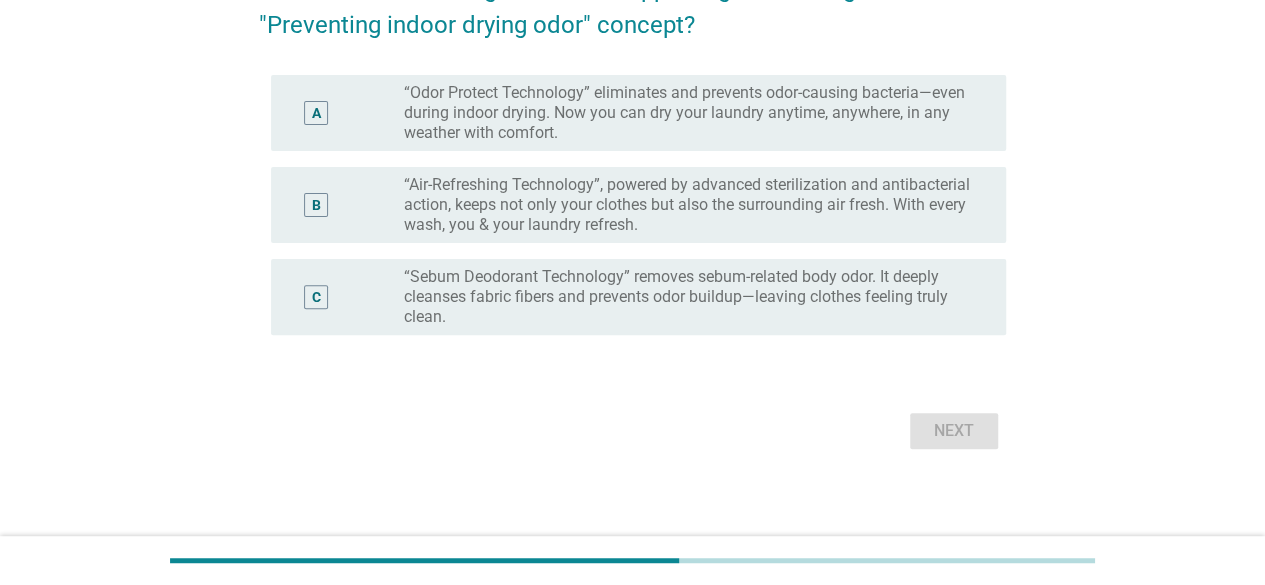 scroll, scrollTop: 212, scrollLeft: 0, axis: vertical 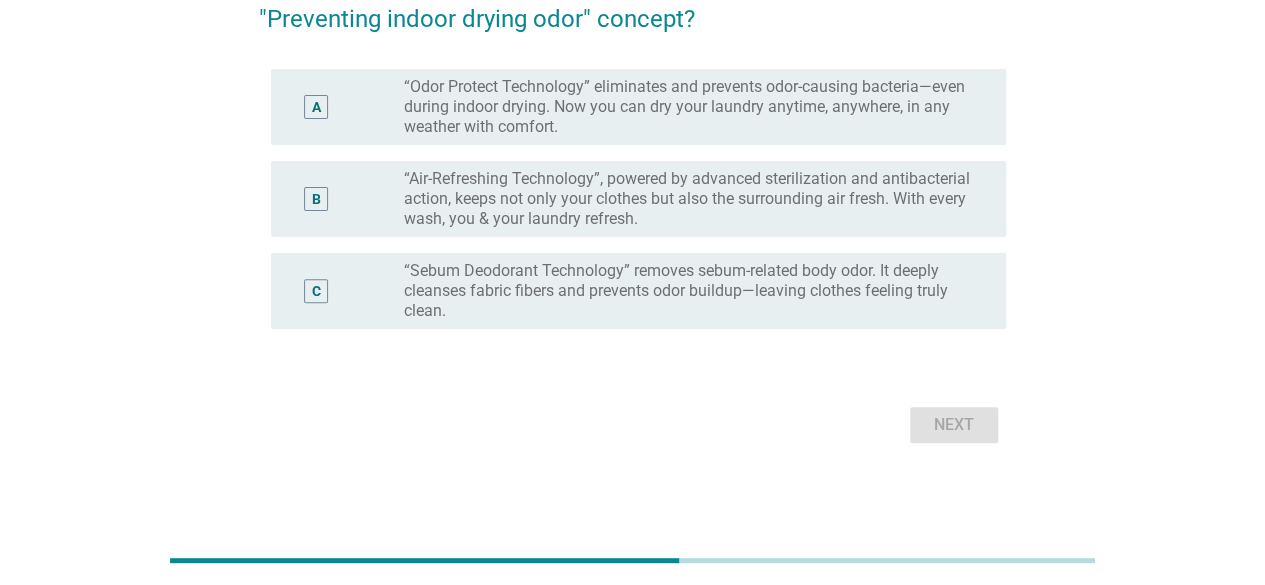 click on "“Odor Protect Technology” eliminates and prevents odor-causing bacteria—even during indoor drying. Now you can dry your laundry anytime, anywhere, in any weather with comfort." at bounding box center (689, 107) 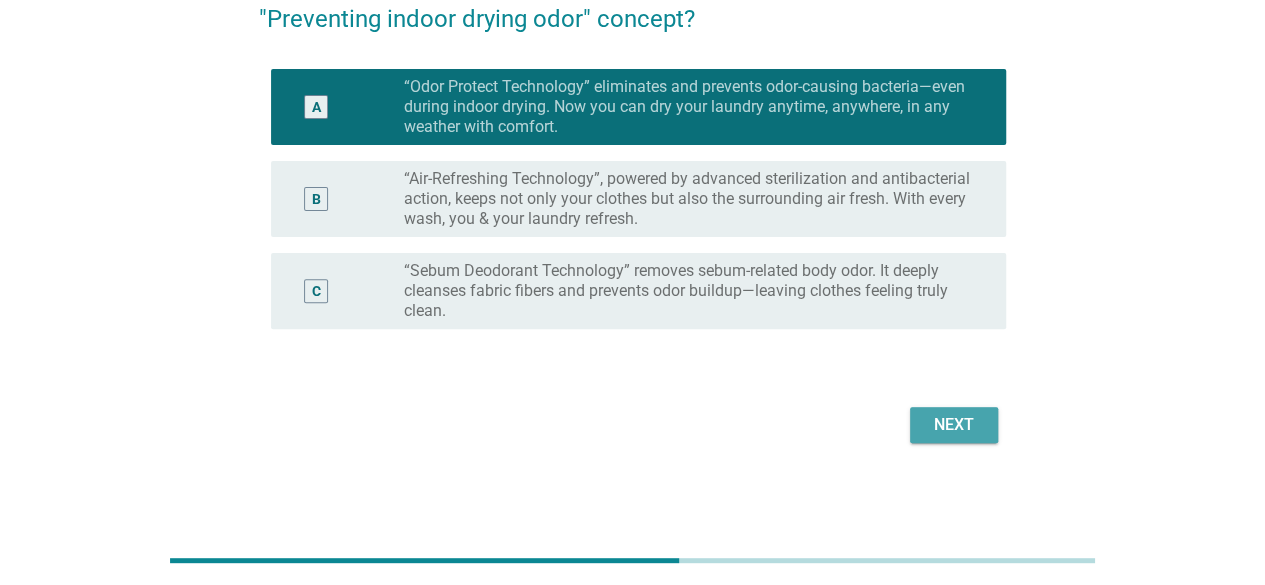 drag, startPoint x: 944, startPoint y: 422, endPoint x: 870, endPoint y: 323, distance: 123.60016 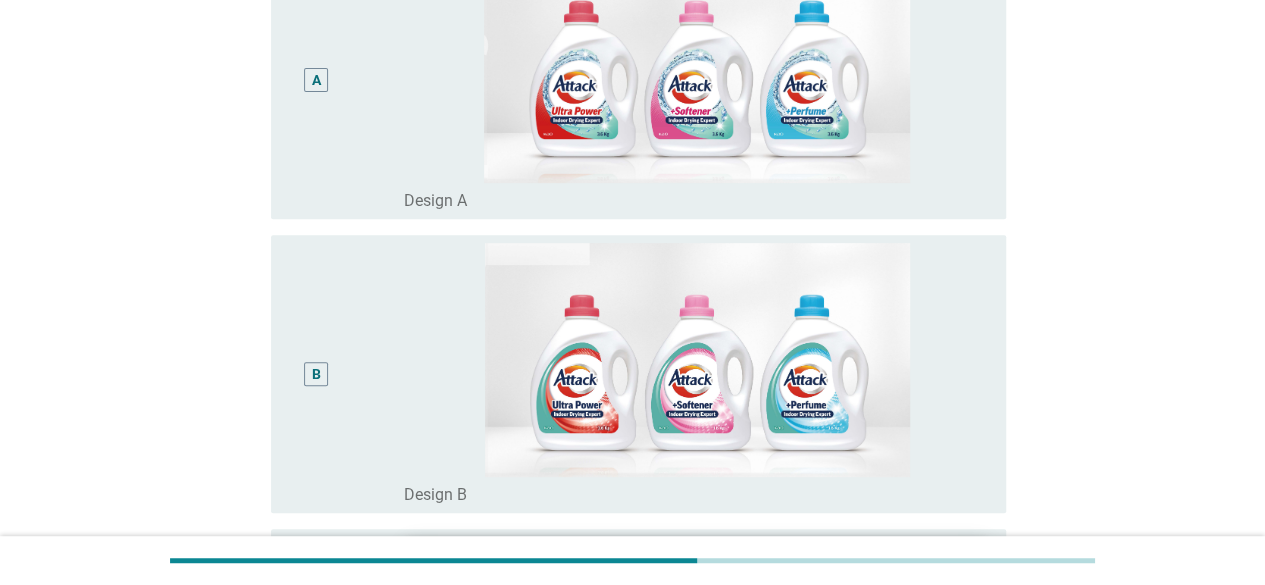 scroll, scrollTop: 100, scrollLeft: 0, axis: vertical 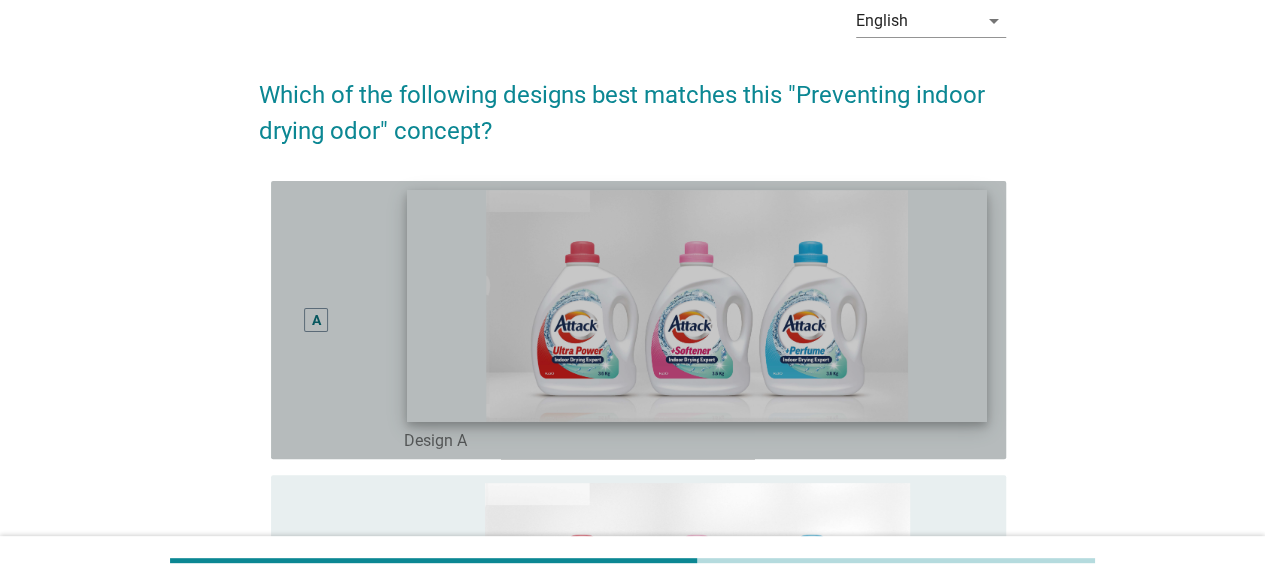 click at bounding box center [697, 306] 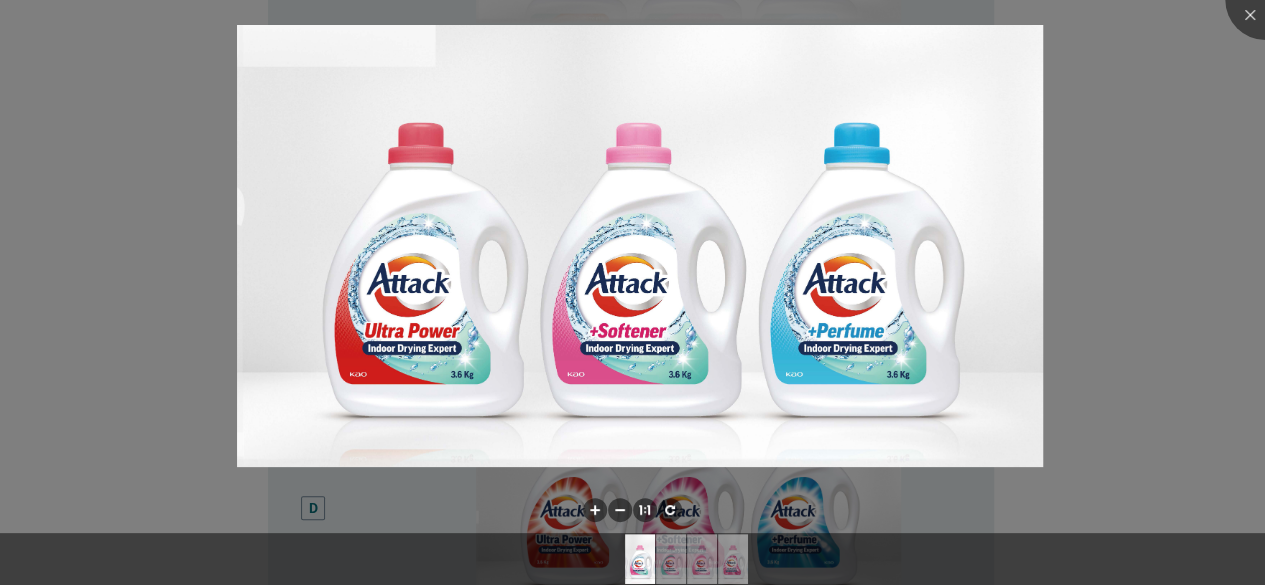 scroll, scrollTop: 800, scrollLeft: 0, axis: vertical 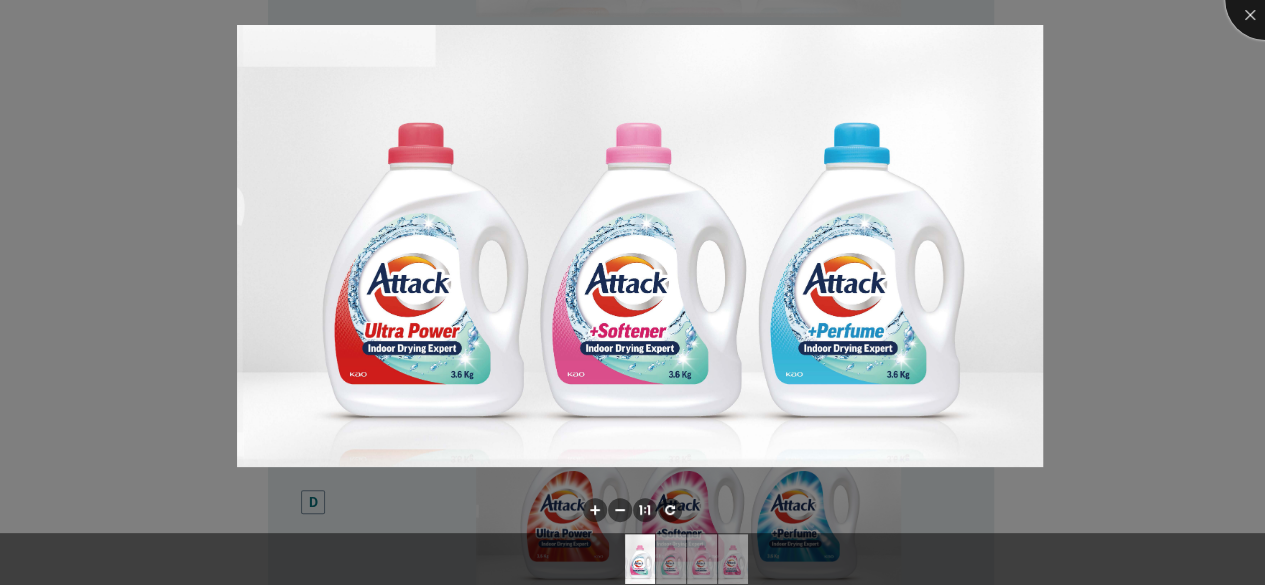click at bounding box center [1265, 0] 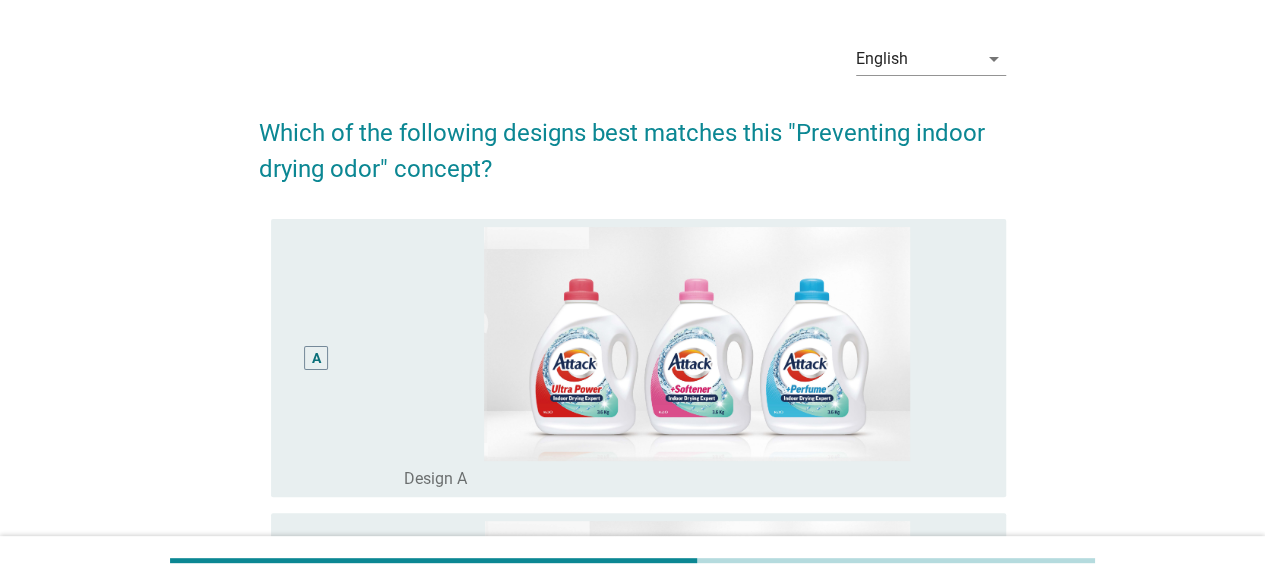 scroll, scrollTop: 0, scrollLeft: 0, axis: both 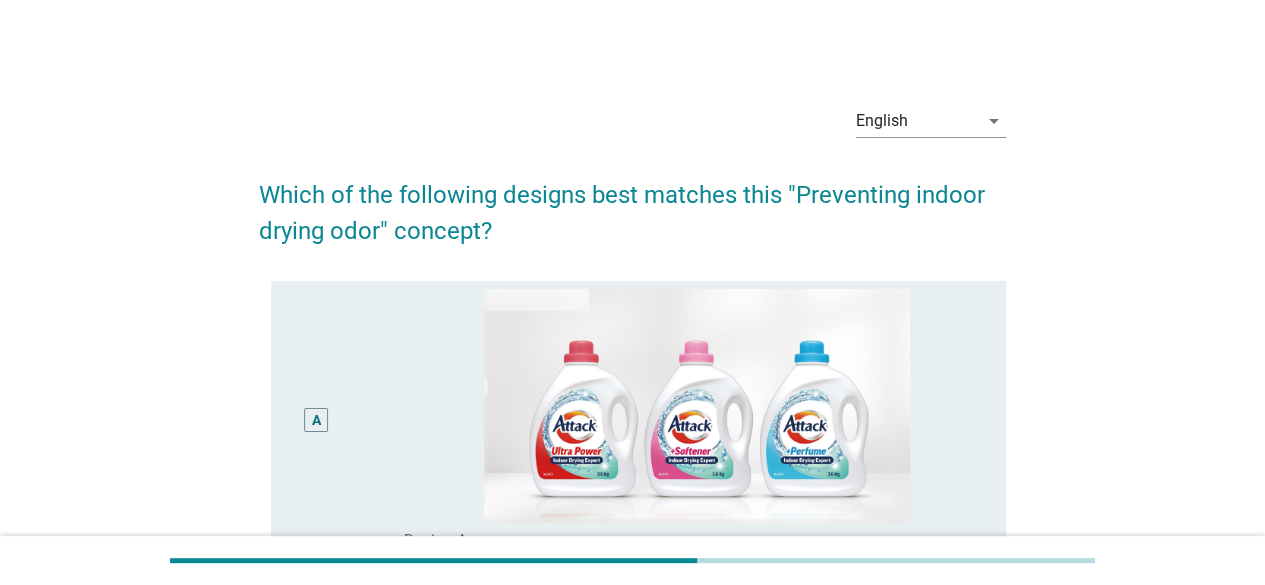 click on "A" at bounding box center (316, 420) 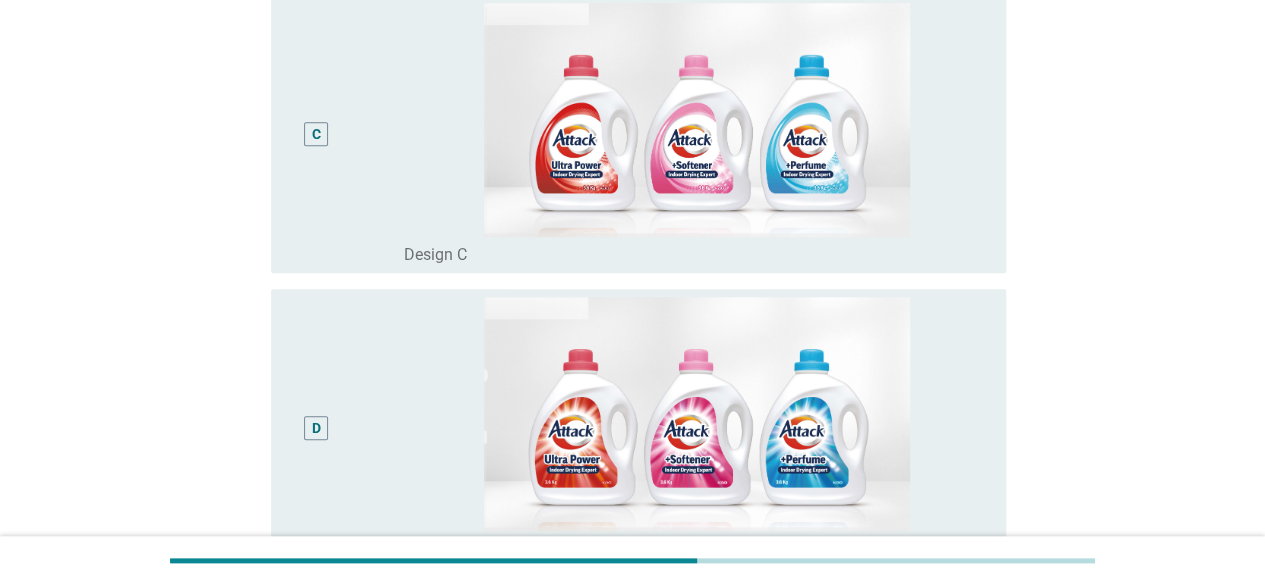 scroll, scrollTop: 1113, scrollLeft: 0, axis: vertical 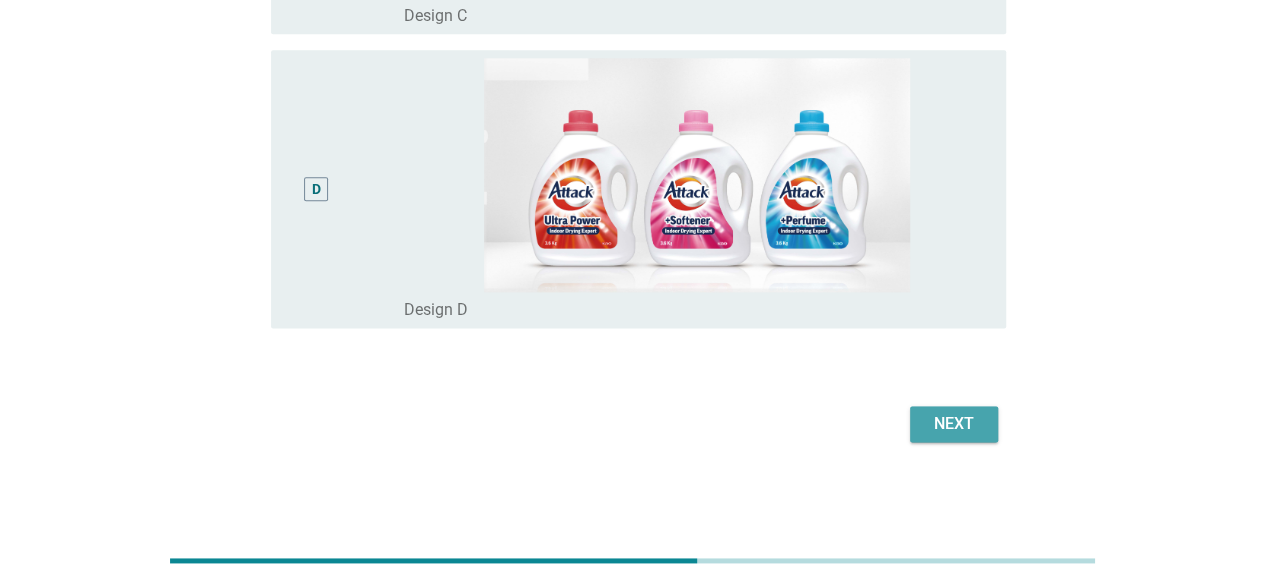 click on "Next" at bounding box center [954, 424] 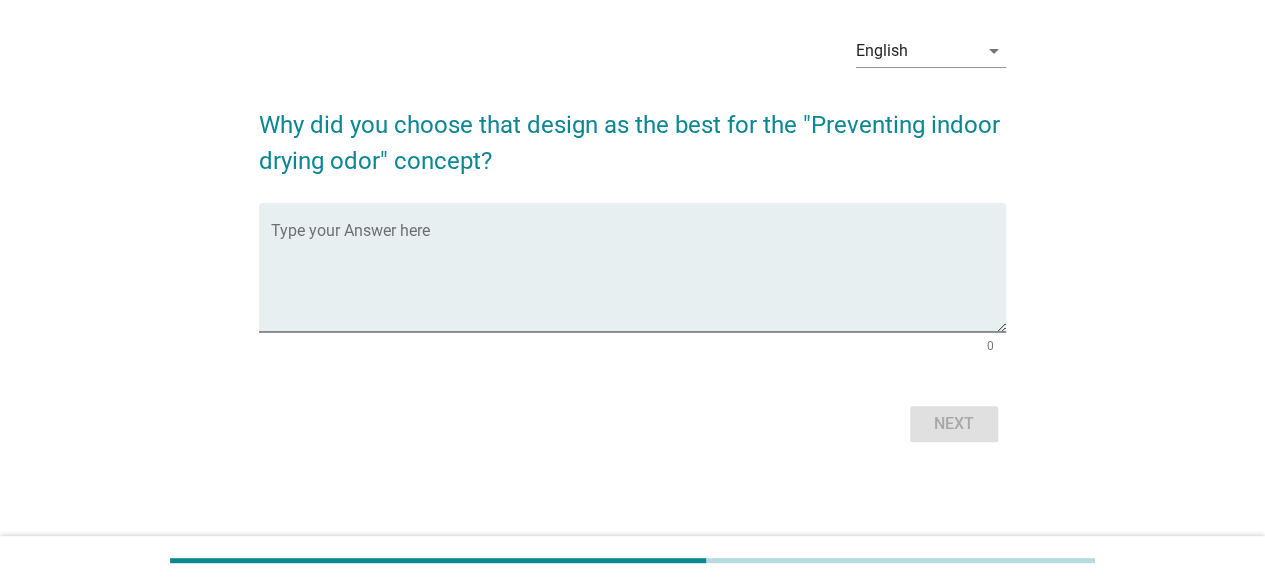 scroll, scrollTop: 0, scrollLeft: 0, axis: both 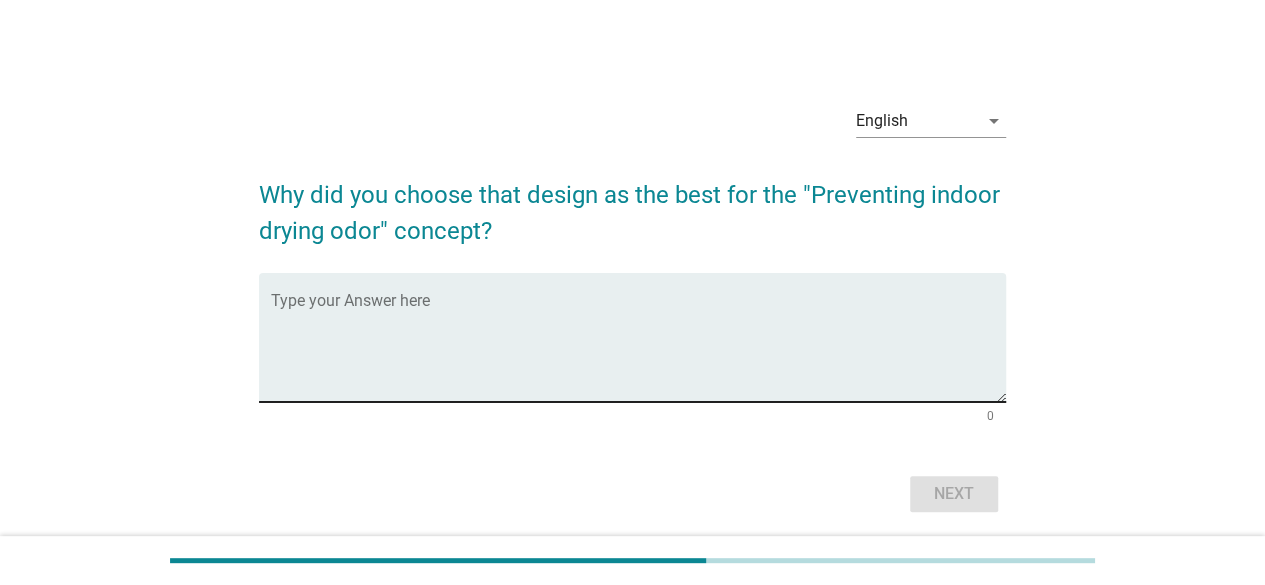 click at bounding box center [638, 349] 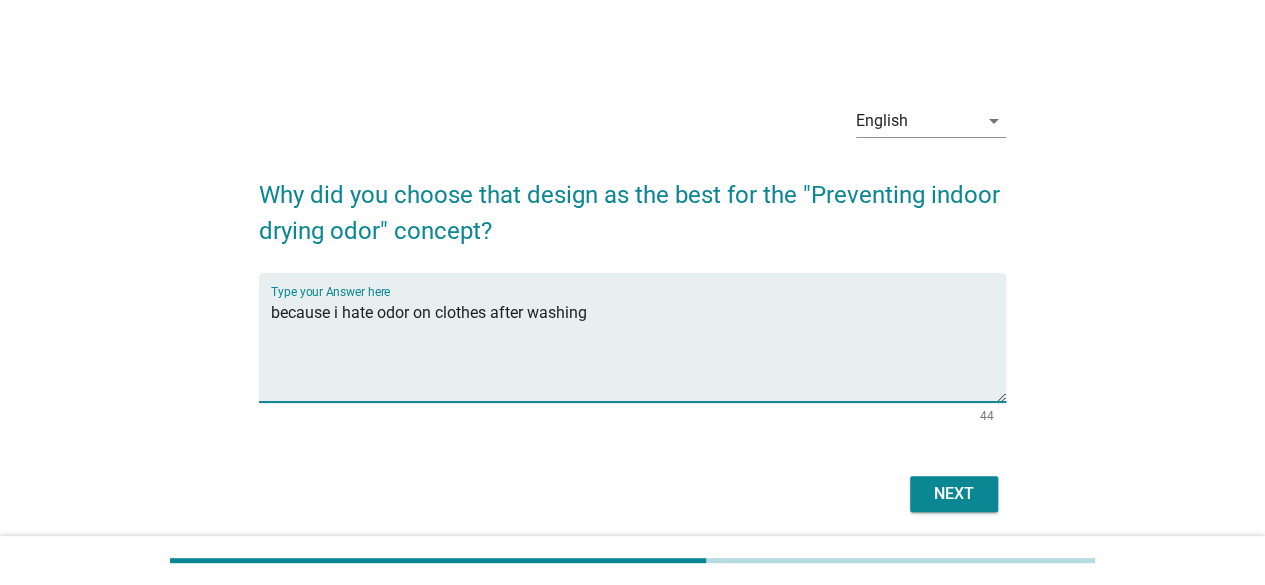 type on "because i hate odor on clothes after washing" 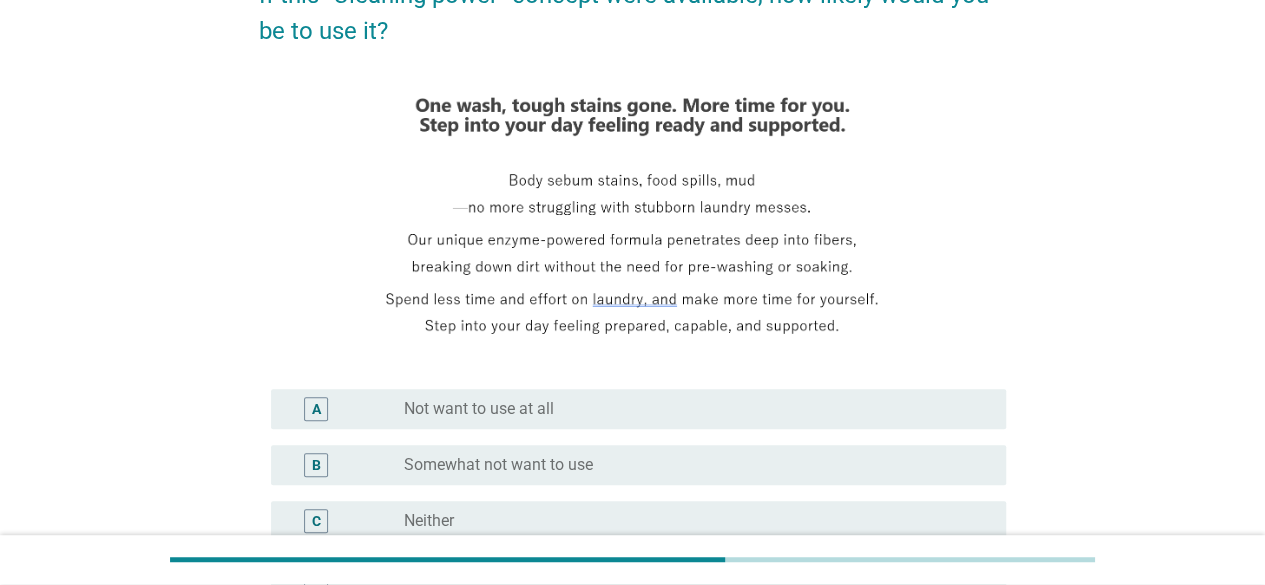 scroll, scrollTop: 500, scrollLeft: 0, axis: vertical 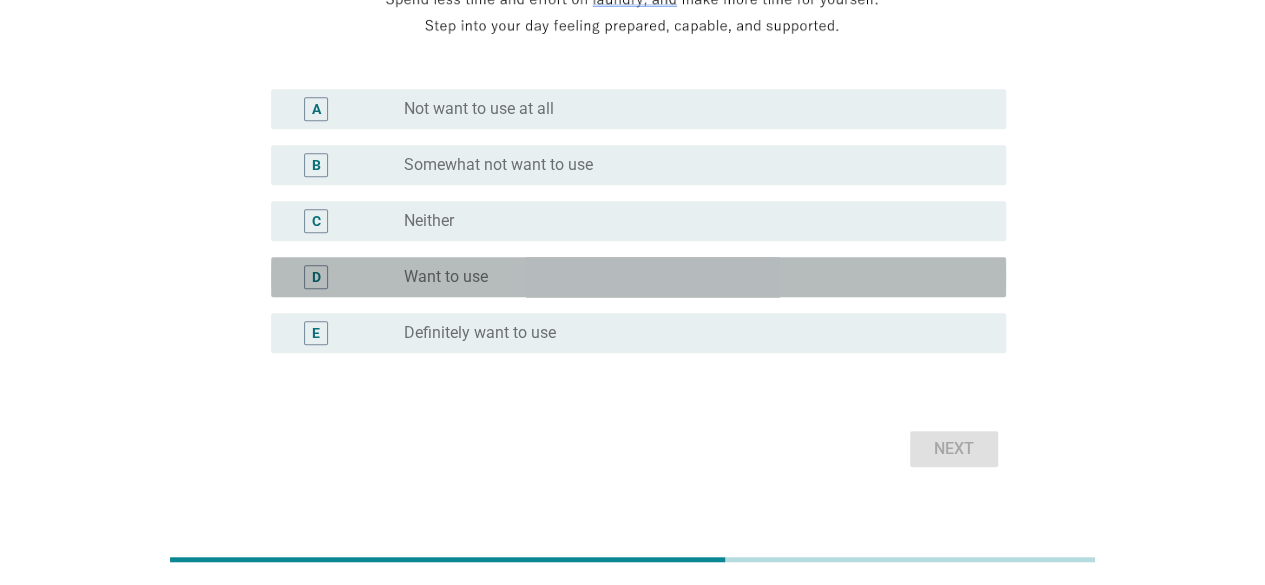 click on "radio_button_unchecked Want to use" at bounding box center [689, 277] 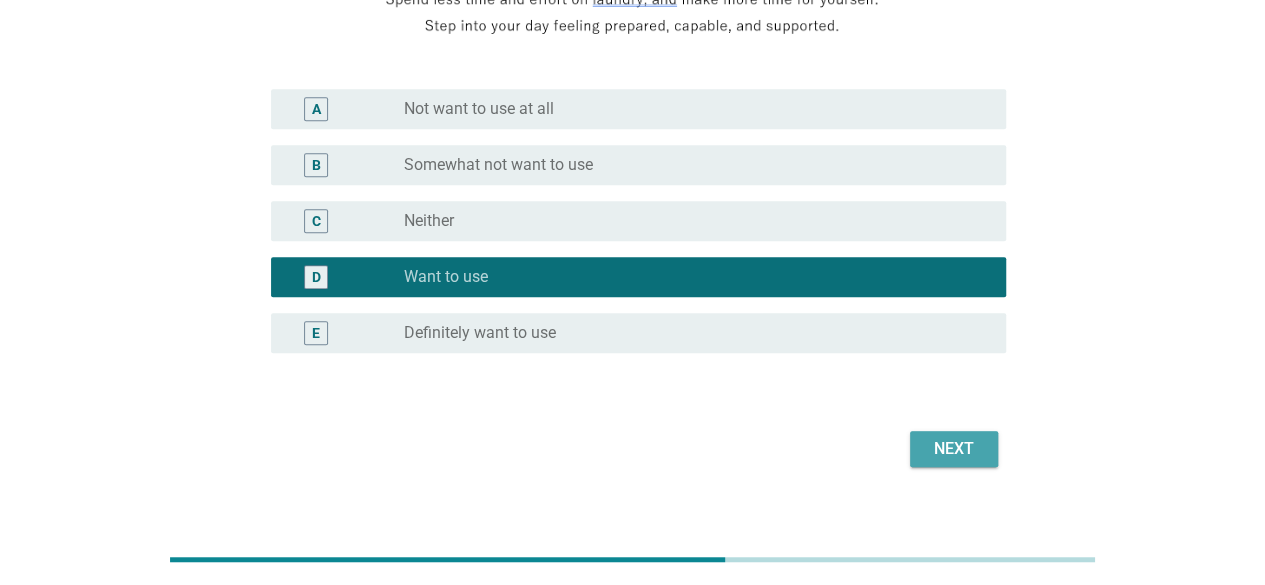 click on "Next" at bounding box center (954, 449) 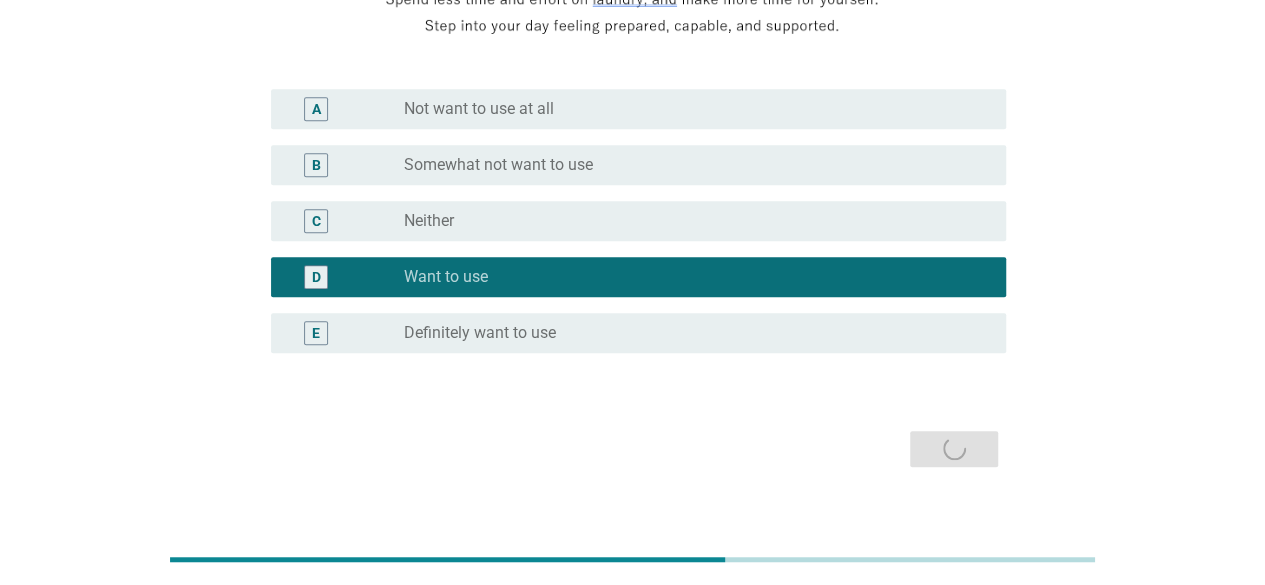 click on "Next" at bounding box center [632, 449] 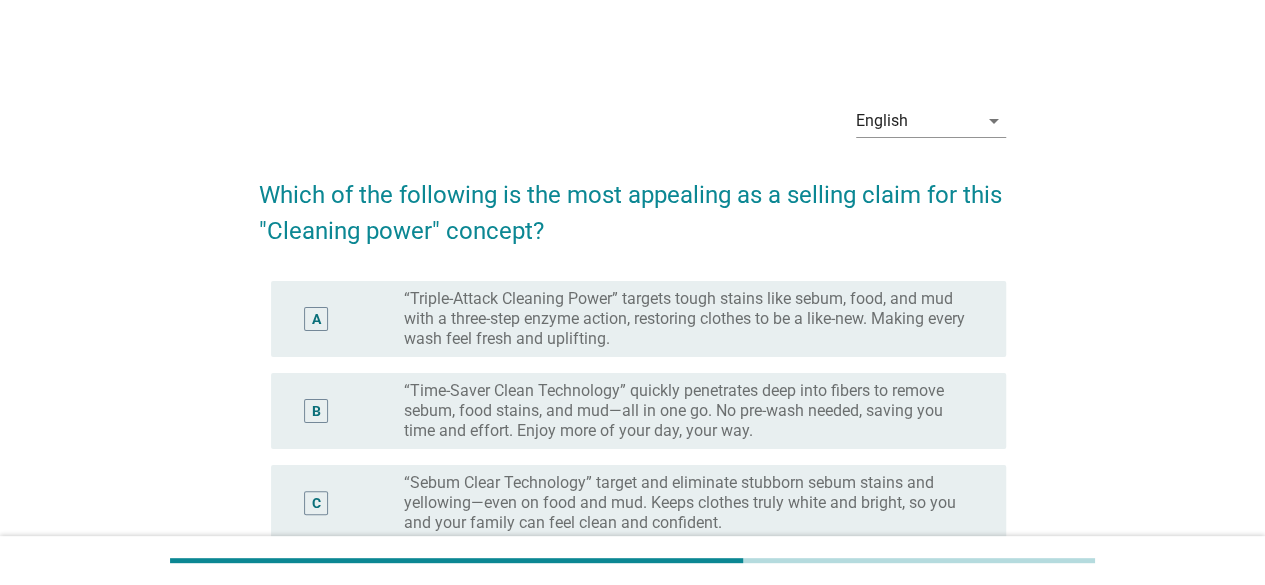 scroll, scrollTop: 212, scrollLeft: 0, axis: vertical 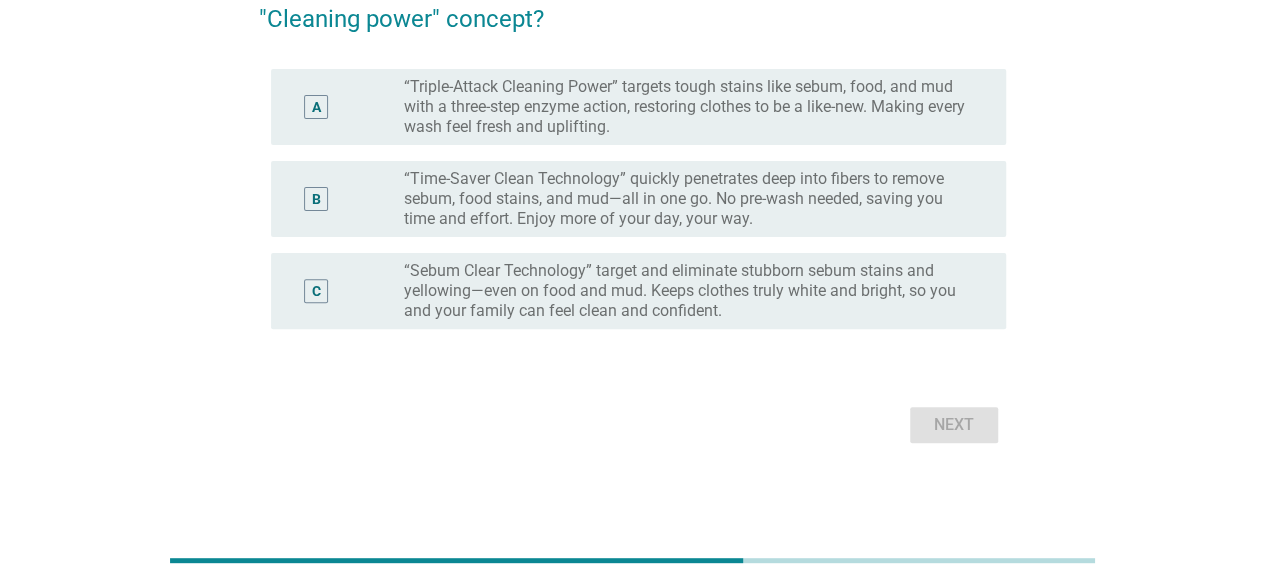 click on "“Time-Saver Clean Technology” quickly penetrates deep into fibers to remove sebum, food stains, and mud—all in one go. No pre-wash needed, saving you time and effort. Enjoy more of your day, your way." at bounding box center (689, 199) 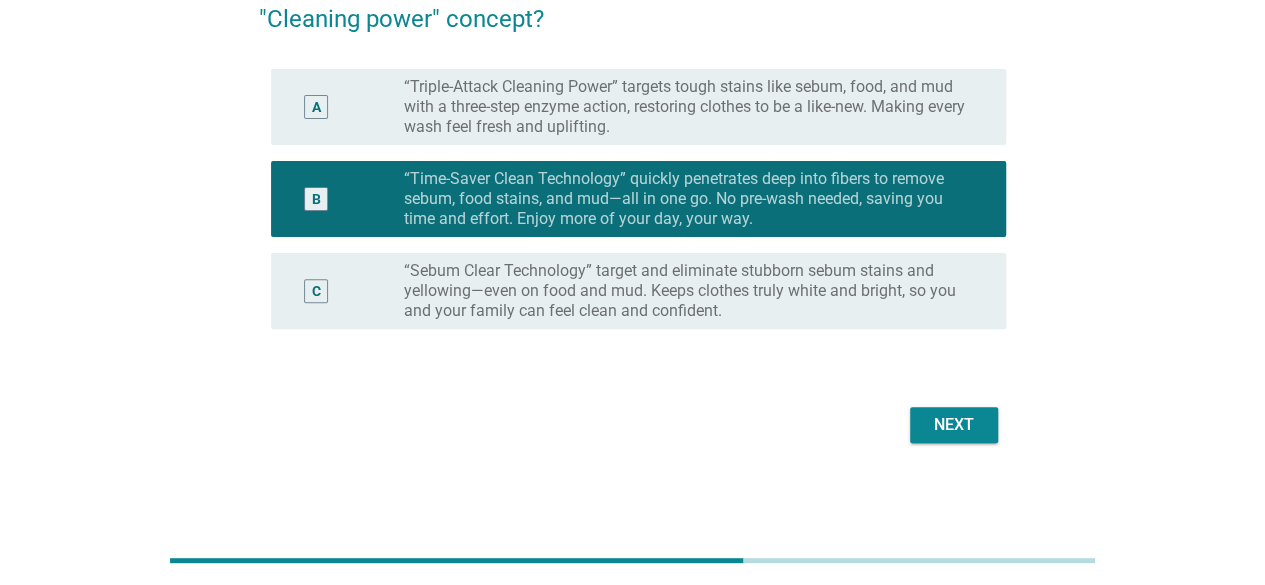 click on "Next" at bounding box center [954, 425] 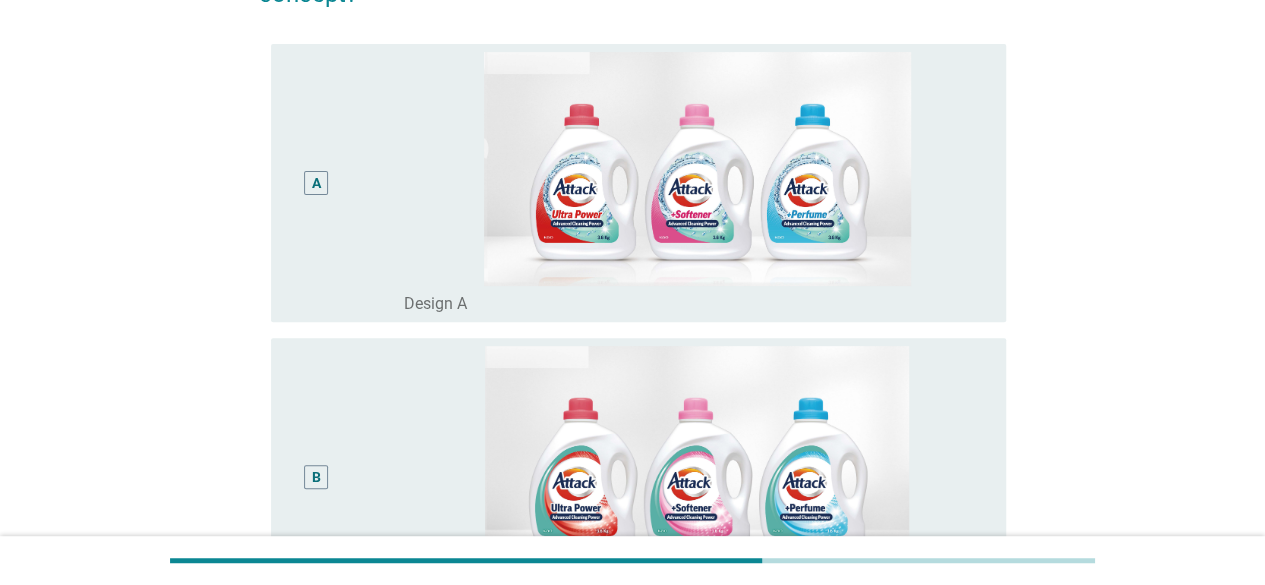 scroll, scrollTop: 300, scrollLeft: 0, axis: vertical 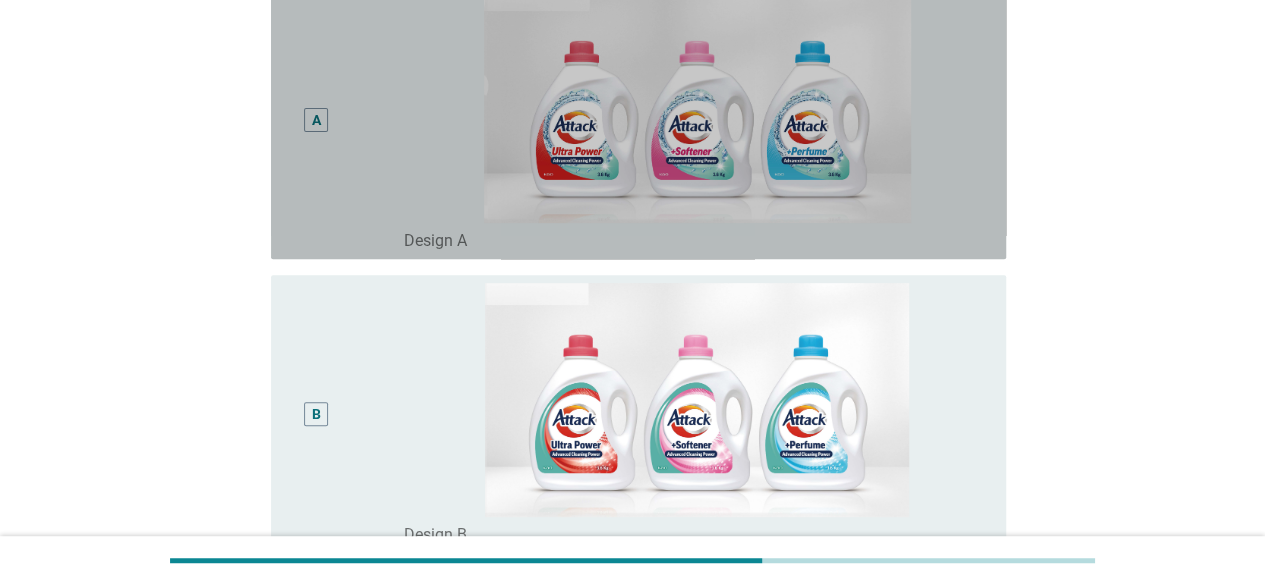 click on "A" at bounding box center [316, 120] 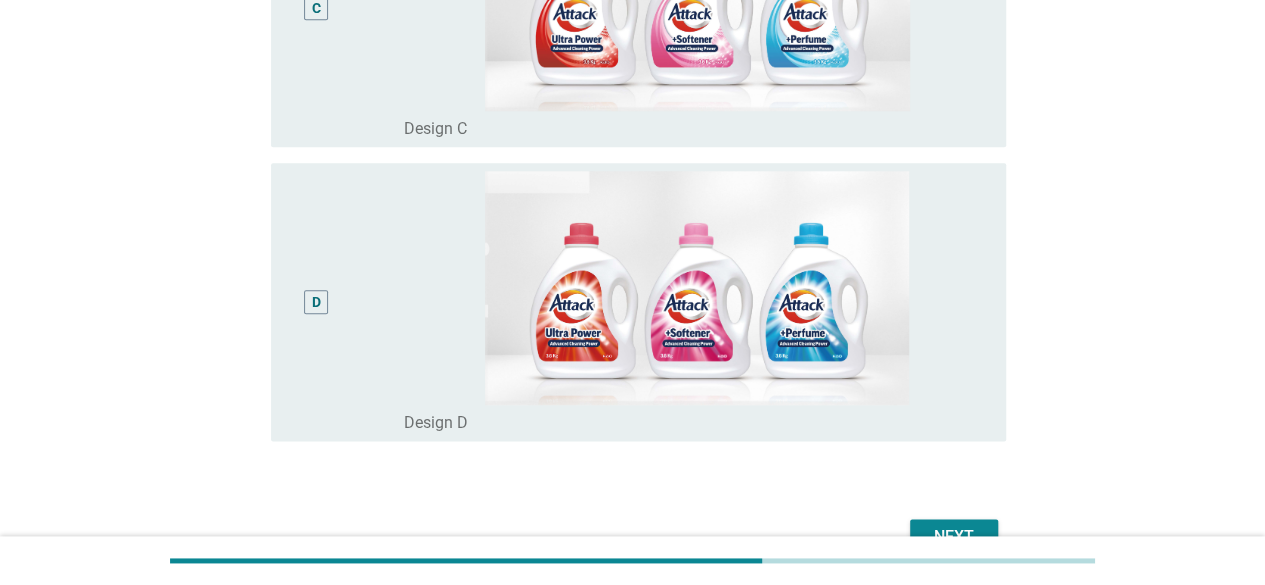 scroll, scrollTop: 1113, scrollLeft: 0, axis: vertical 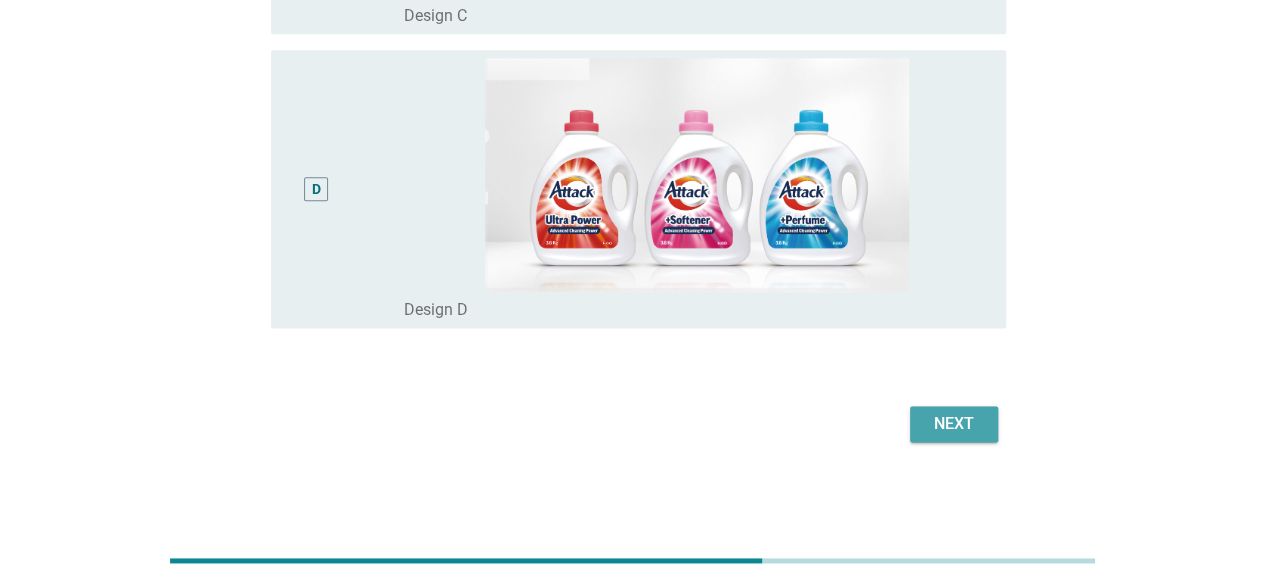 click on "Next" at bounding box center [954, 424] 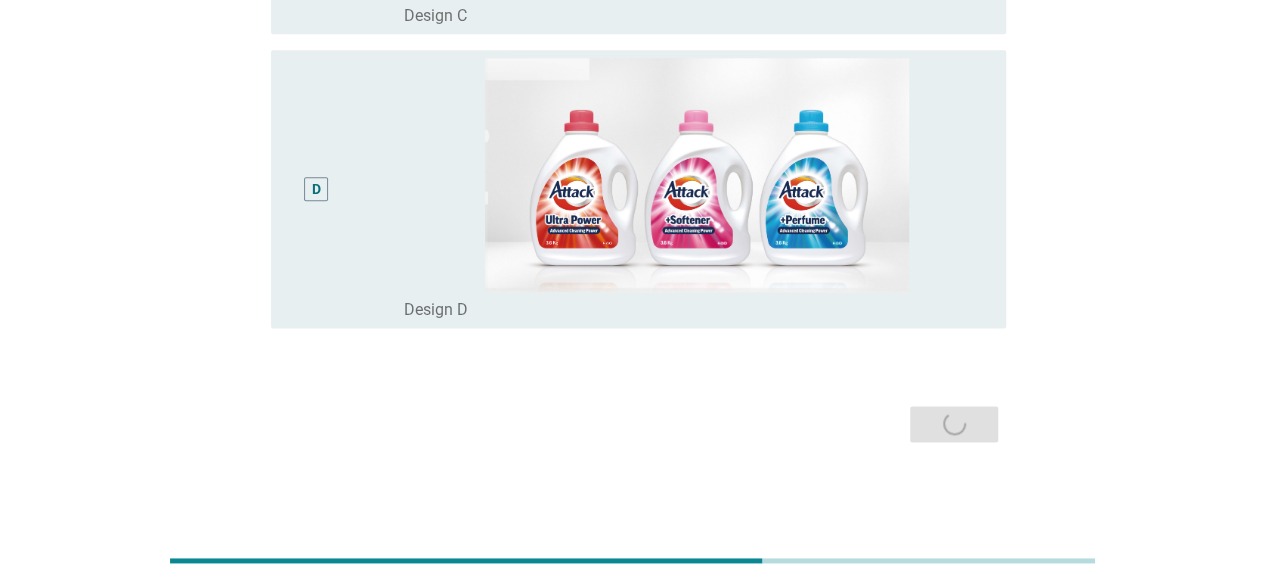 scroll, scrollTop: 0, scrollLeft: 0, axis: both 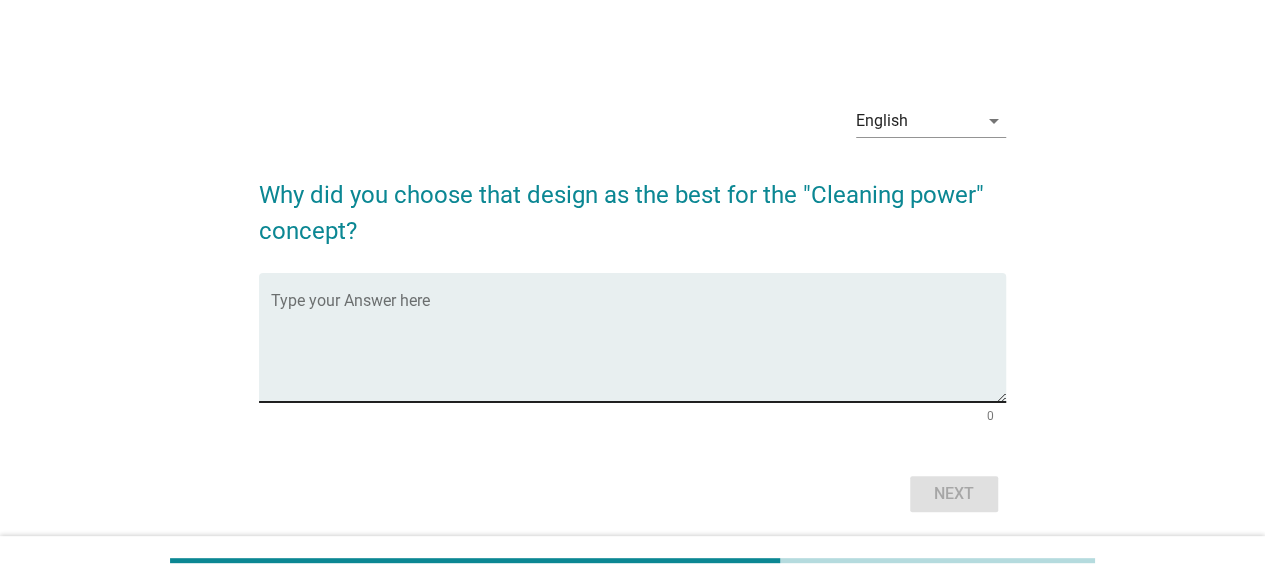 click at bounding box center [638, 349] 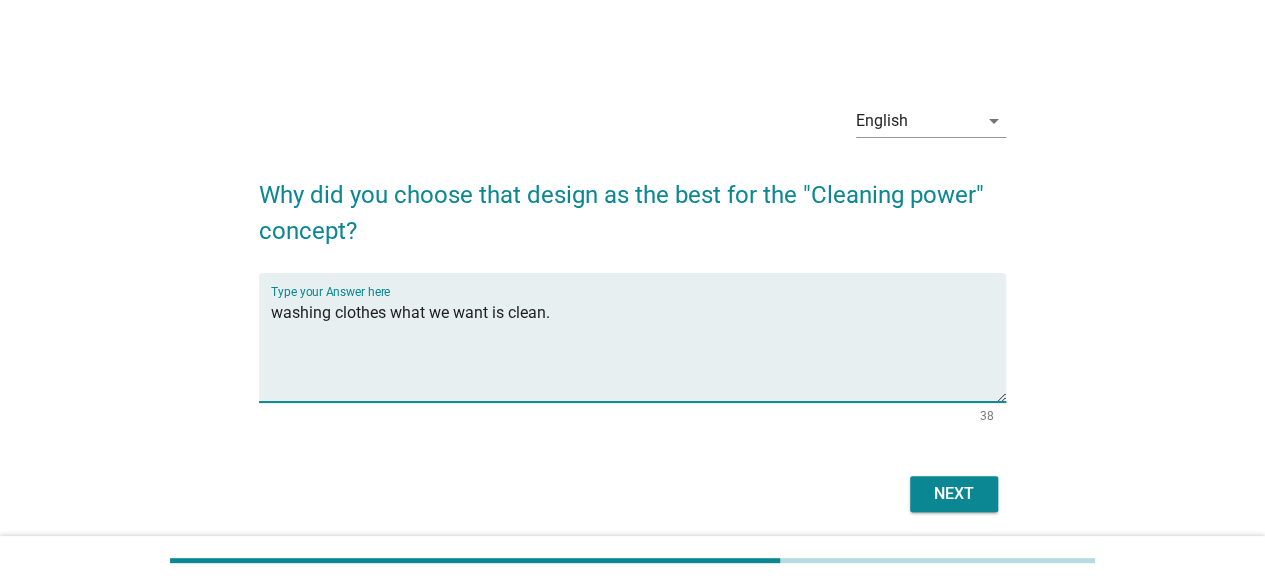 type on "washing clothes what we want is clean." 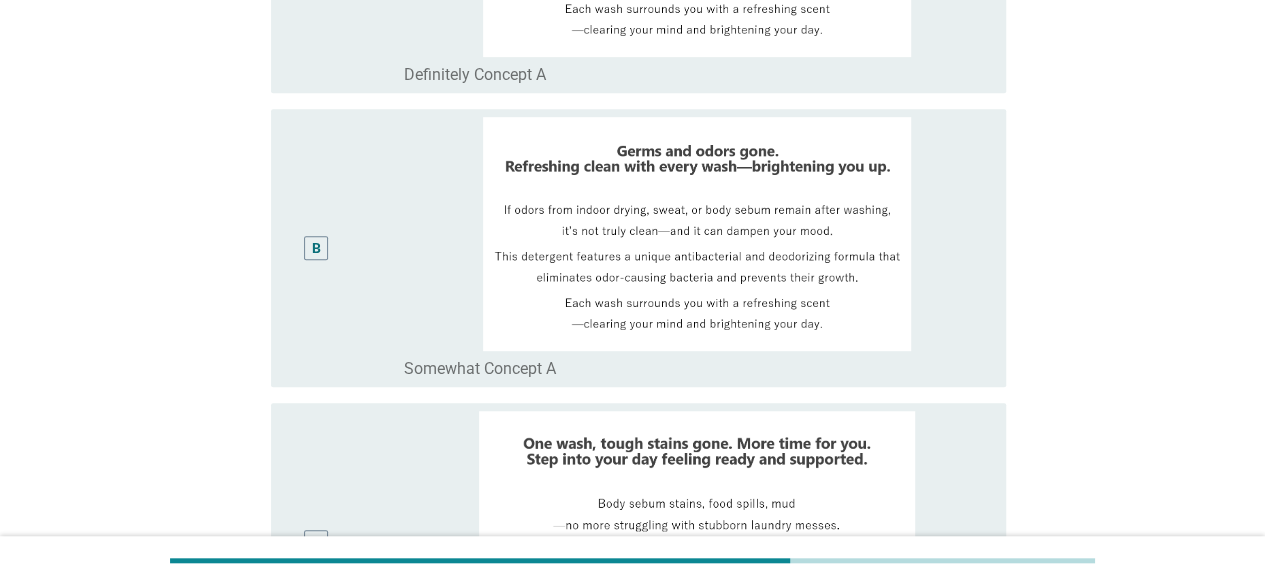scroll, scrollTop: 400, scrollLeft: 0, axis: vertical 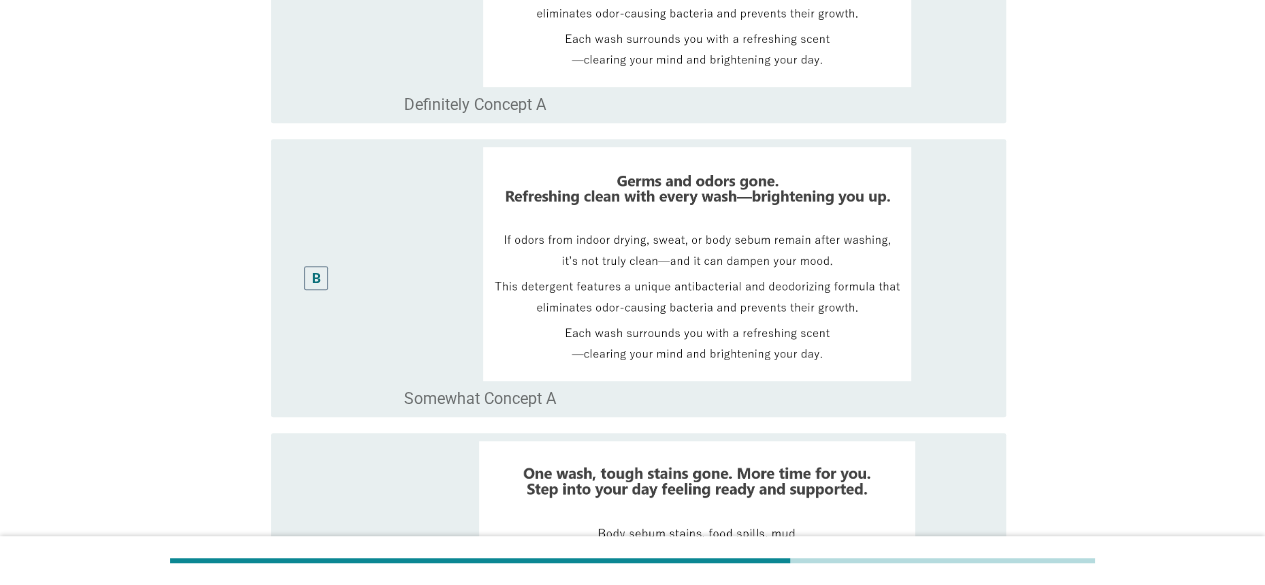 click on "B" at bounding box center (345, 278) 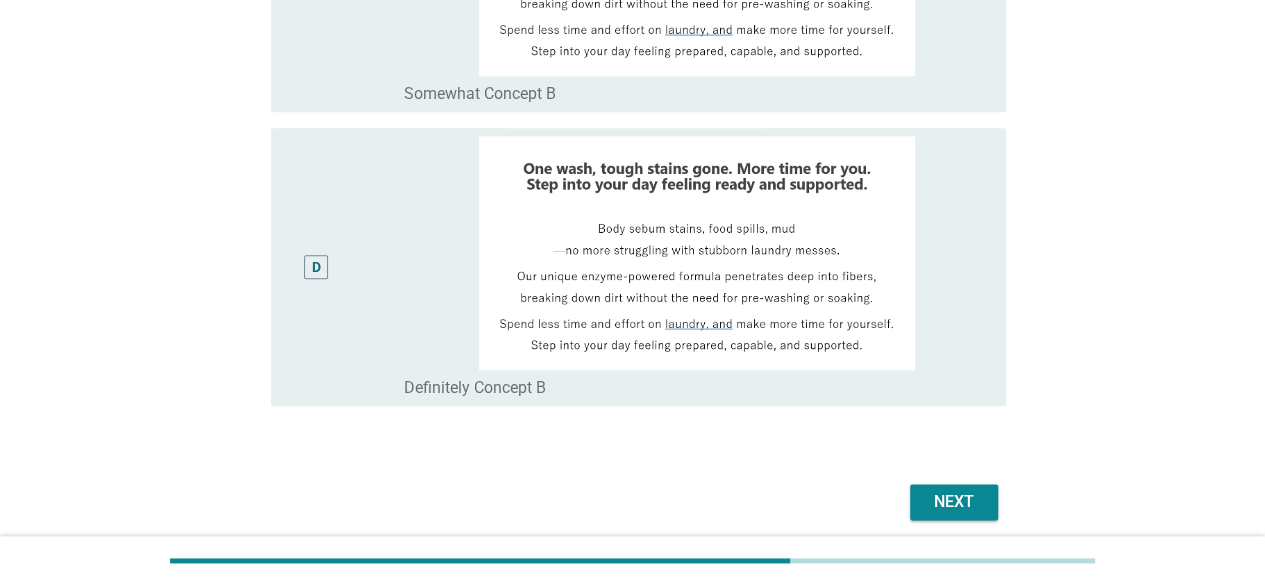 scroll, scrollTop: 1077, scrollLeft: 0, axis: vertical 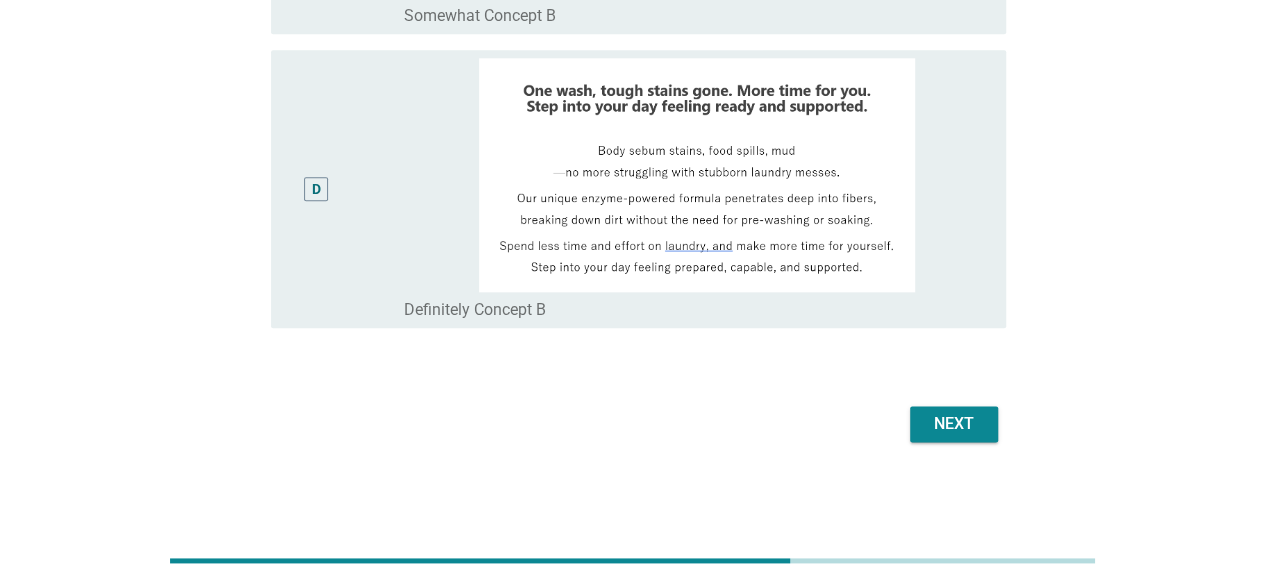 click on "Next" at bounding box center (954, 424) 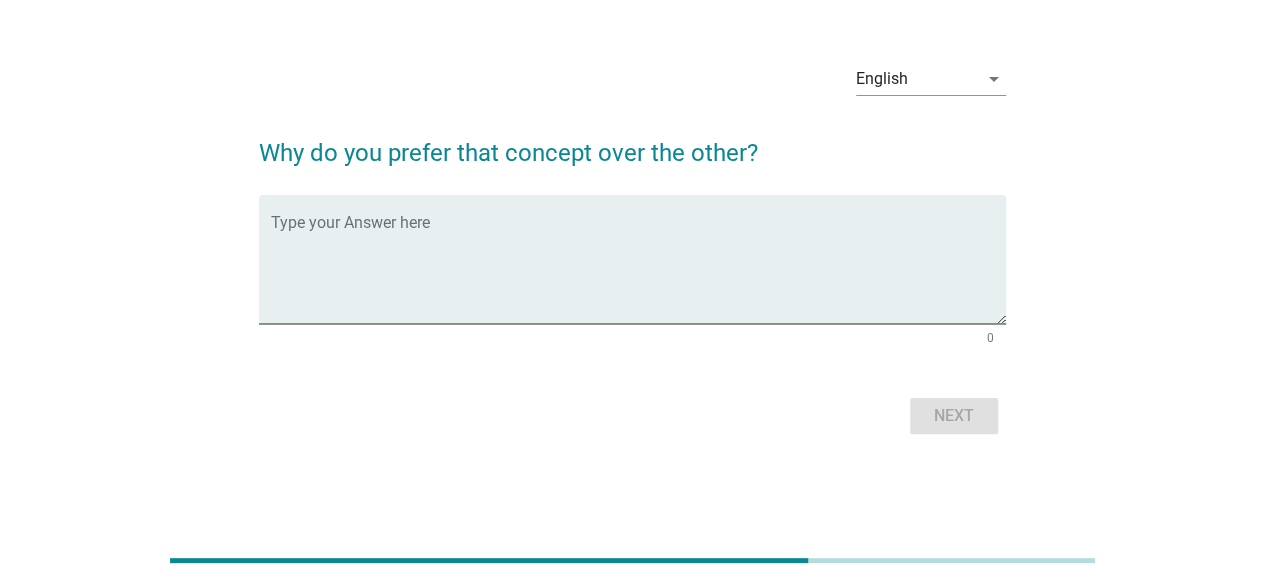 scroll, scrollTop: 0, scrollLeft: 0, axis: both 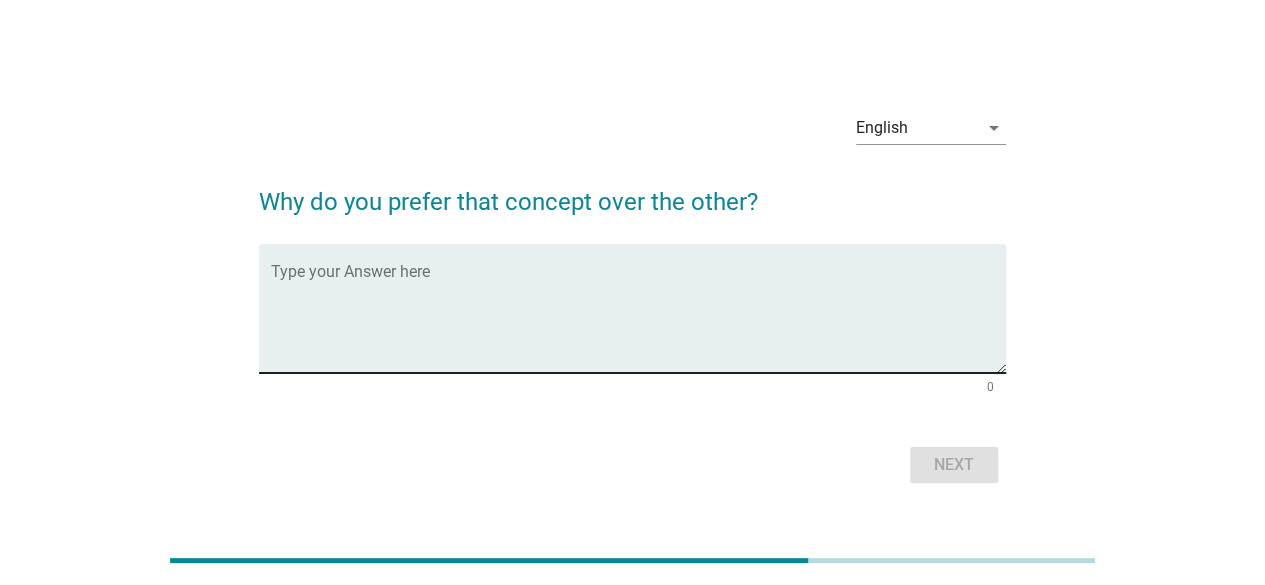 click at bounding box center [638, 320] 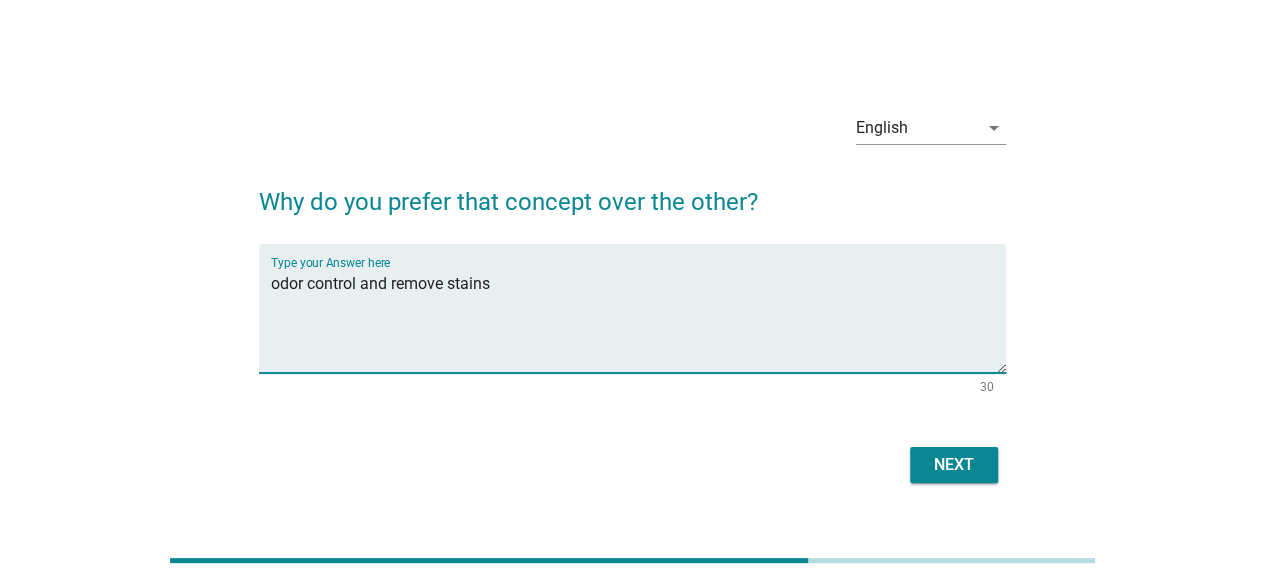 type on "odor control and remove stains" 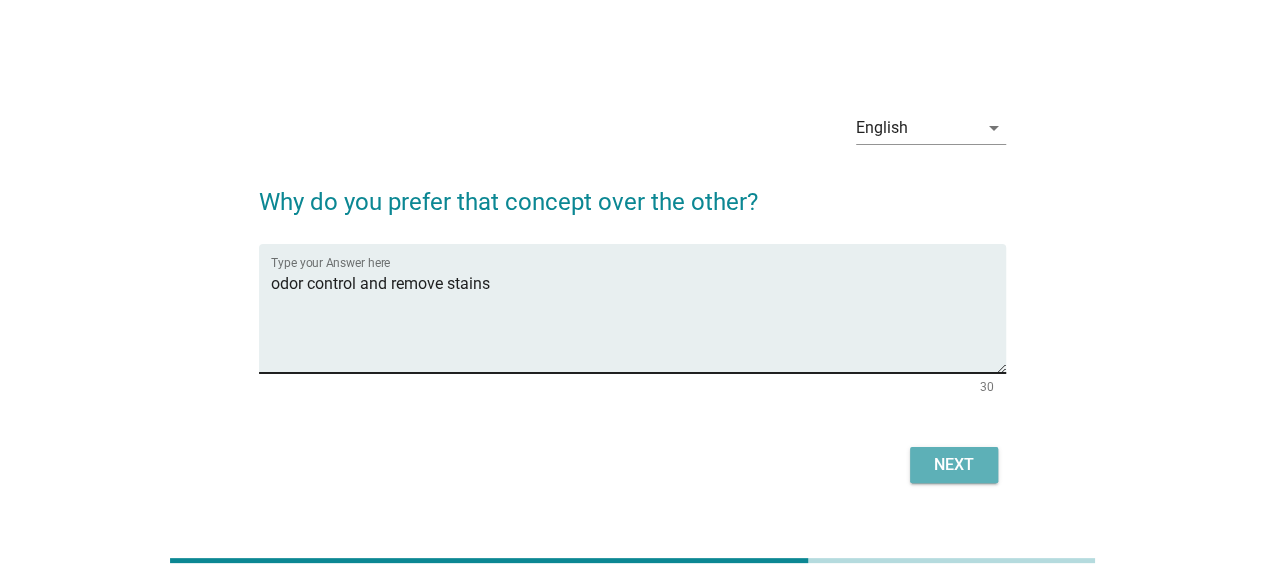 drag, startPoint x: 960, startPoint y: 466, endPoint x: 790, endPoint y: 292, distance: 243.26117 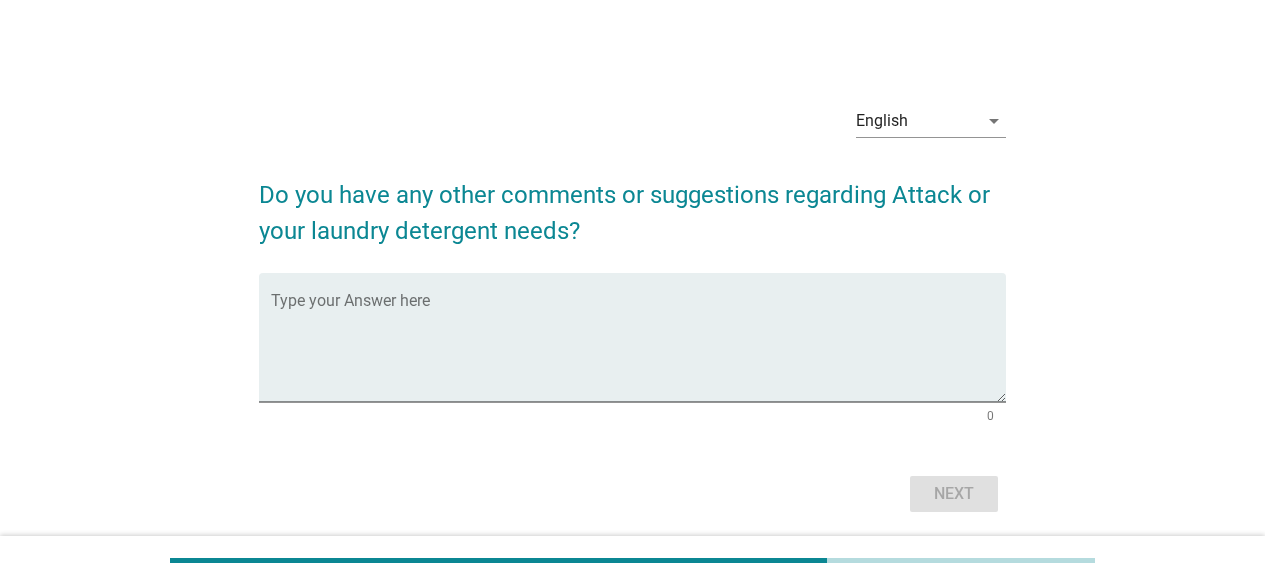 scroll, scrollTop: 0, scrollLeft: 0, axis: both 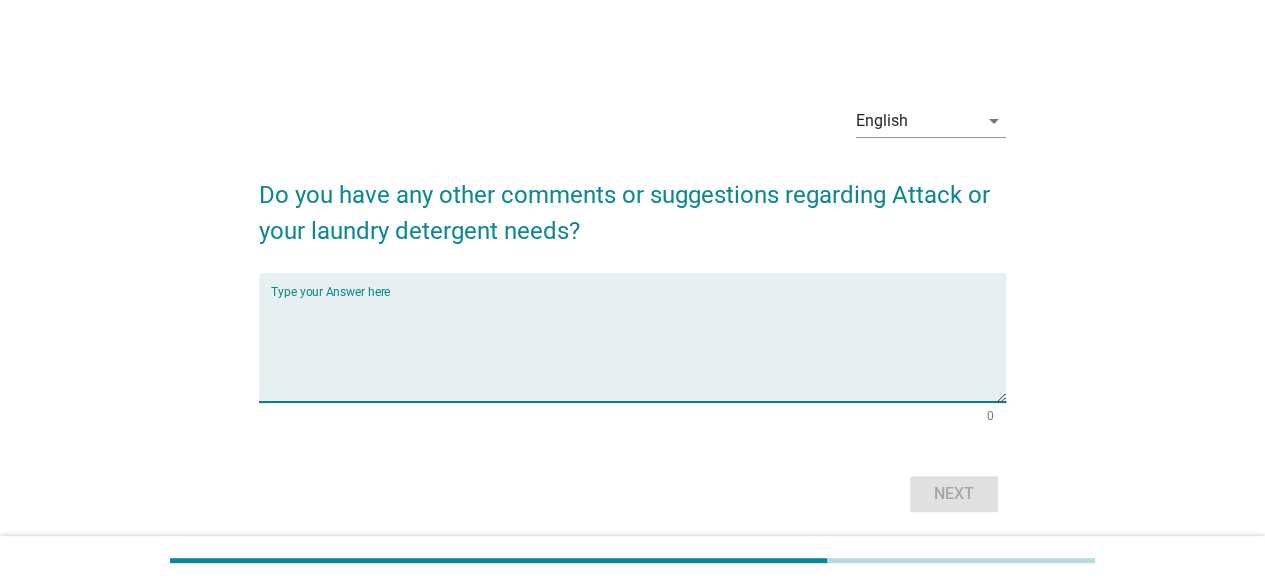 click at bounding box center (638, 349) 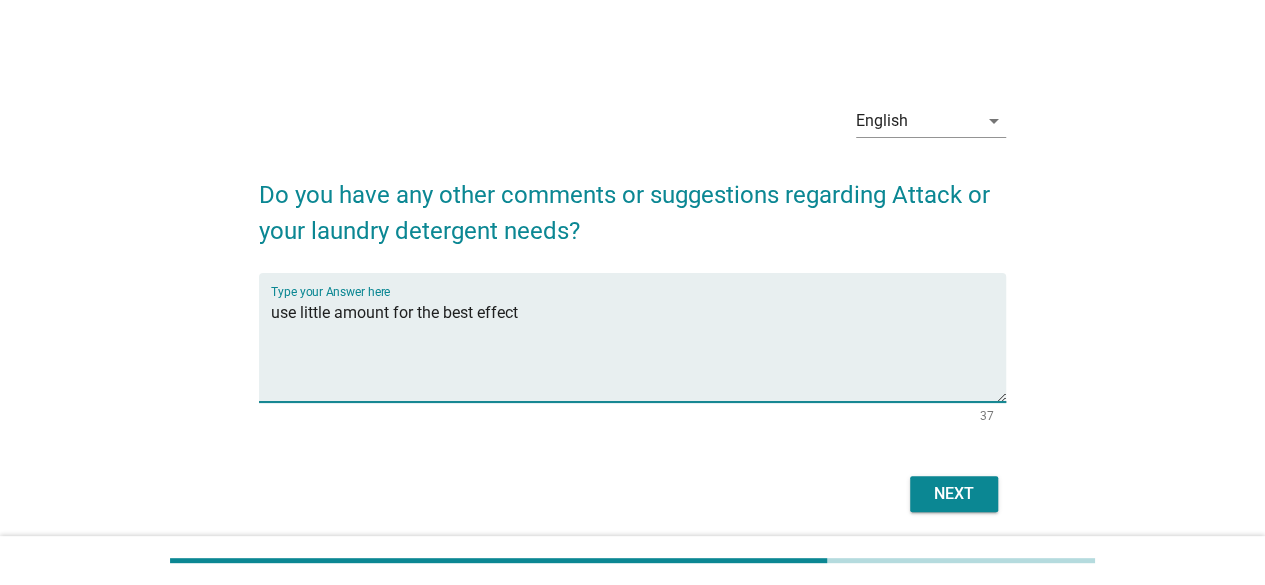 type on "use little amount for the best effect" 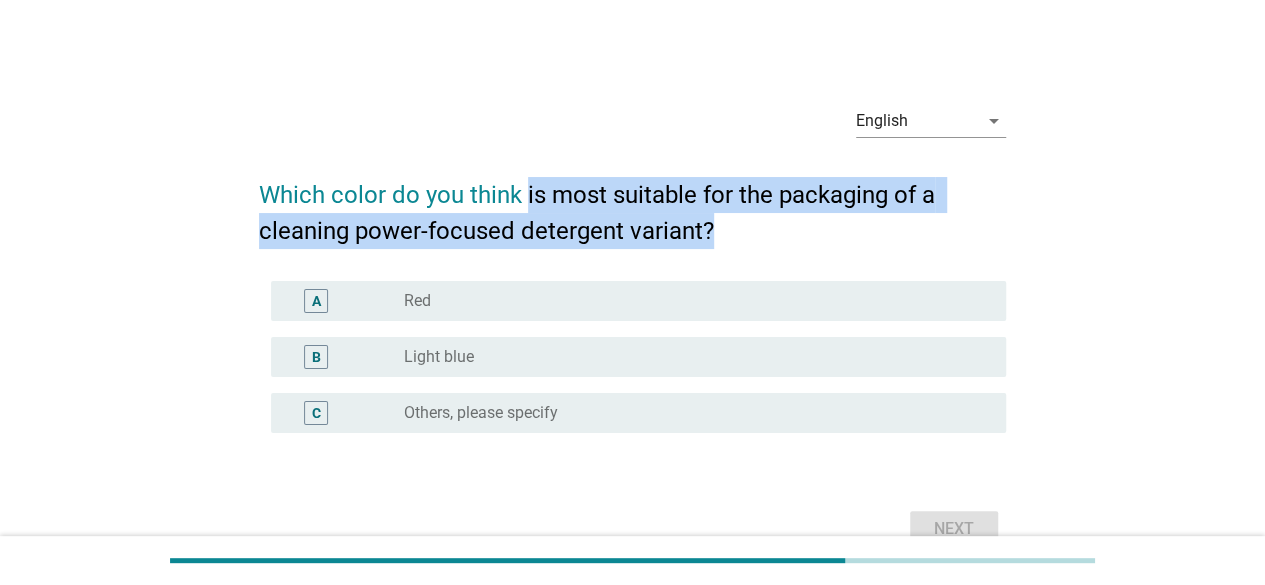 drag, startPoint x: 537, startPoint y: 195, endPoint x: 1008, endPoint y: 237, distance: 472.8689 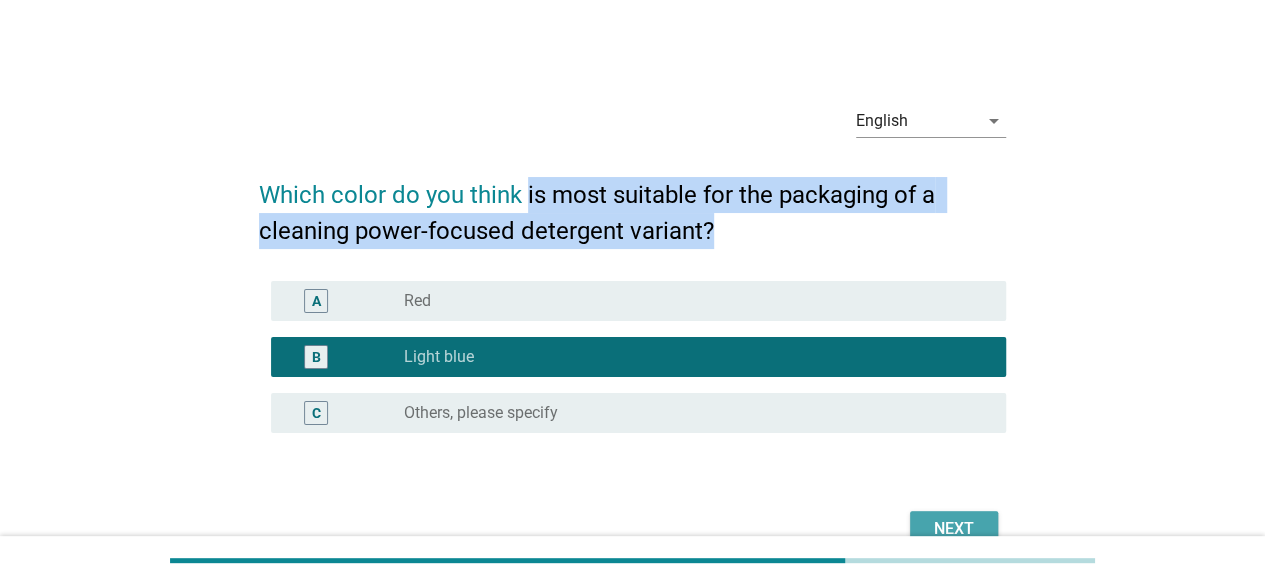 click on "Next" at bounding box center (954, 529) 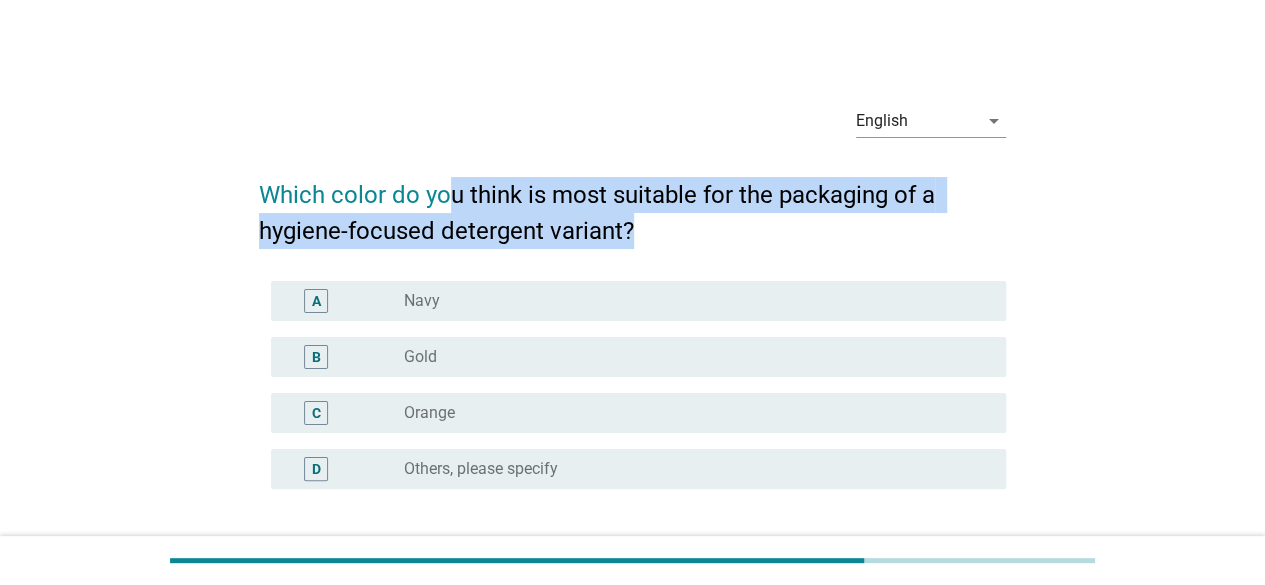 drag, startPoint x: 453, startPoint y: 191, endPoint x: 705, endPoint y: 227, distance: 254.55844 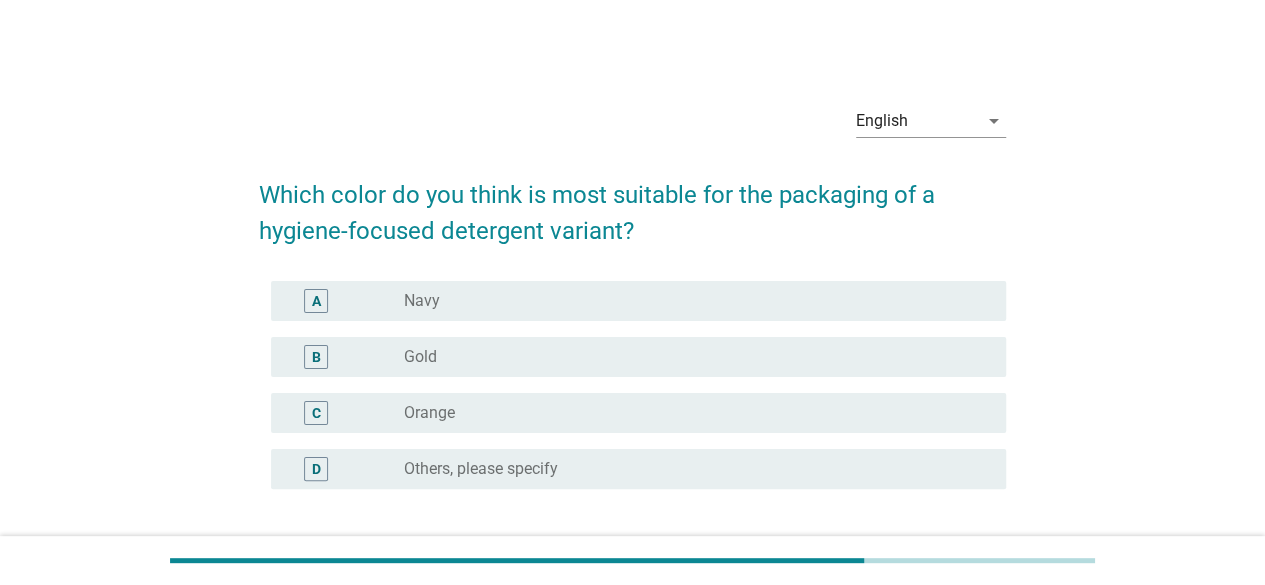 click on "radio_button_unchecked Navy" at bounding box center (697, 301) 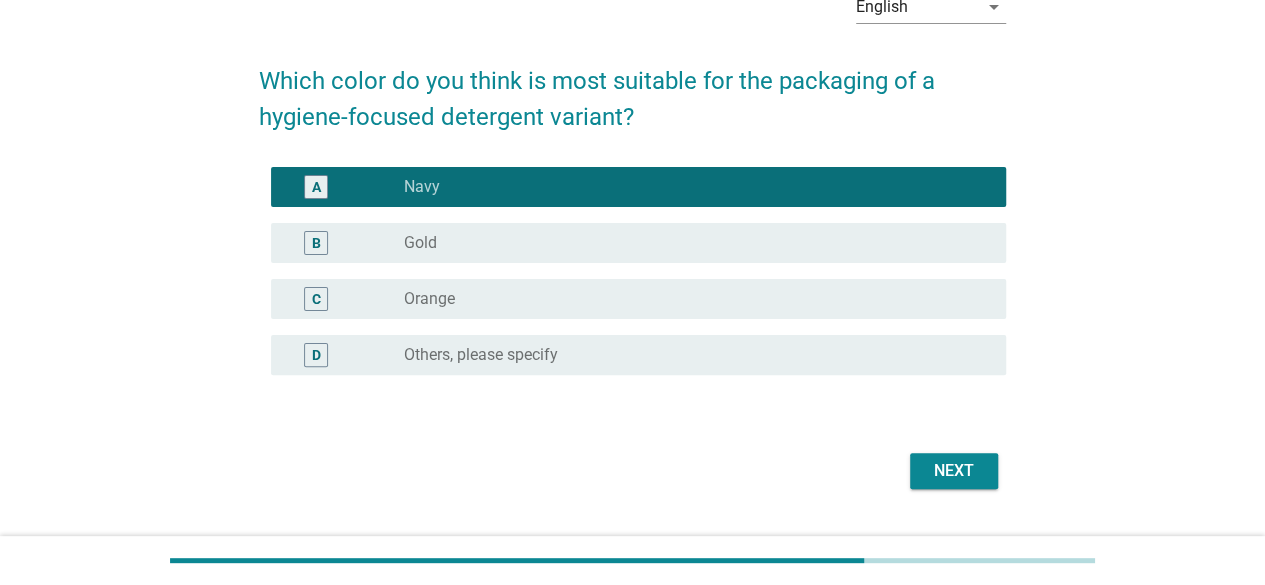 scroll, scrollTop: 160, scrollLeft: 0, axis: vertical 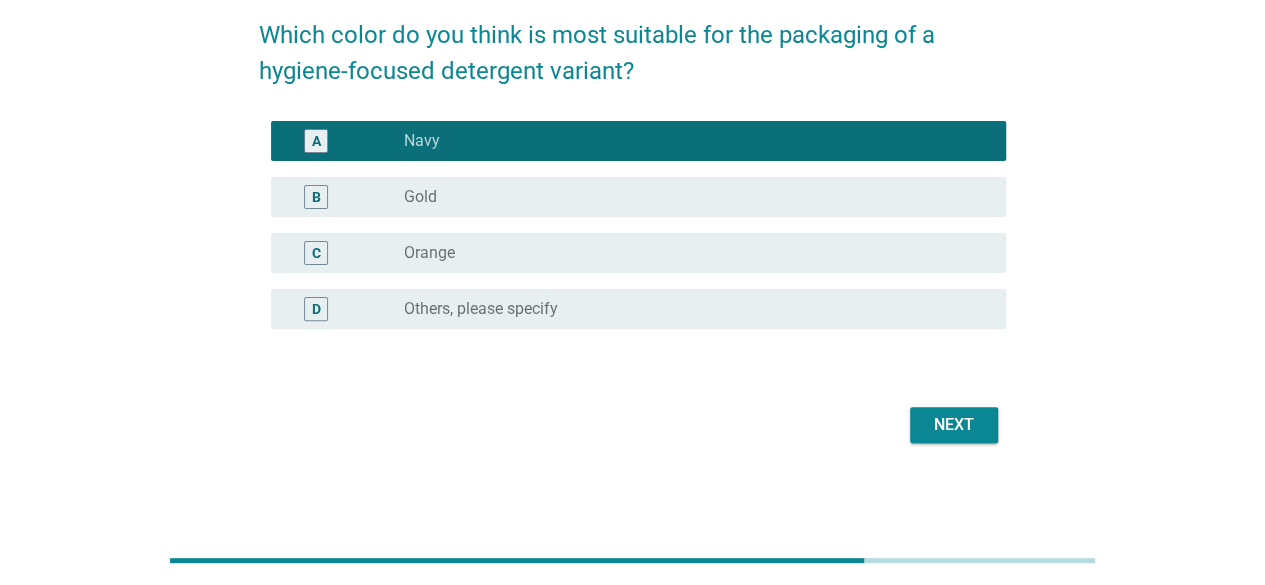click on "Next" at bounding box center (954, 425) 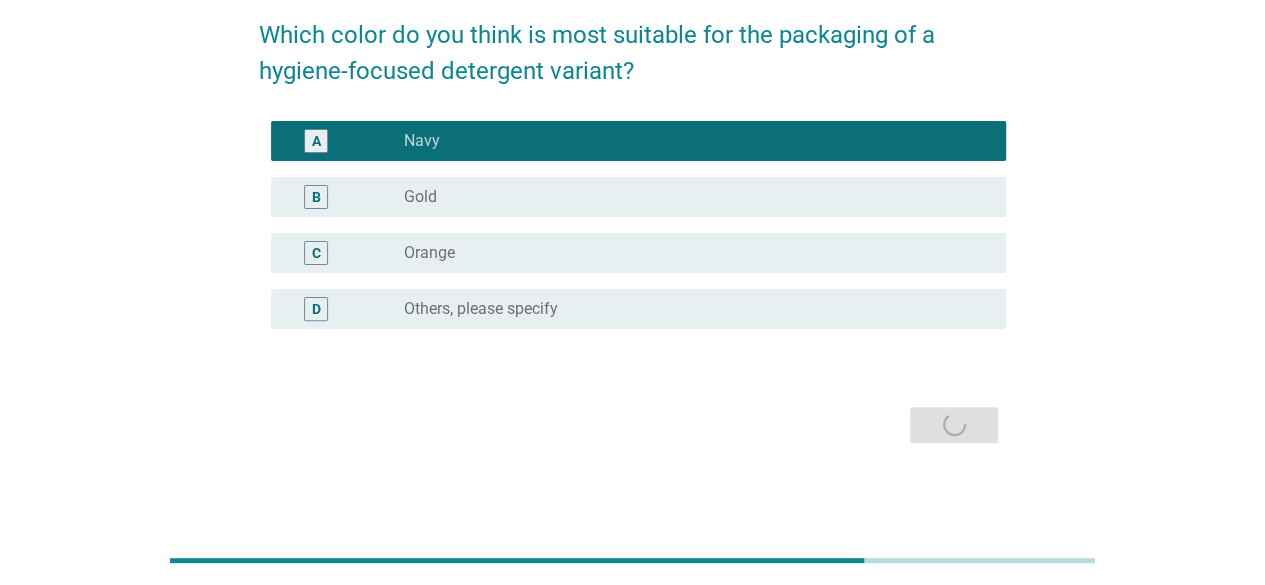 scroll, scrollTop: 0, scrollLeft: 0, axis: both 